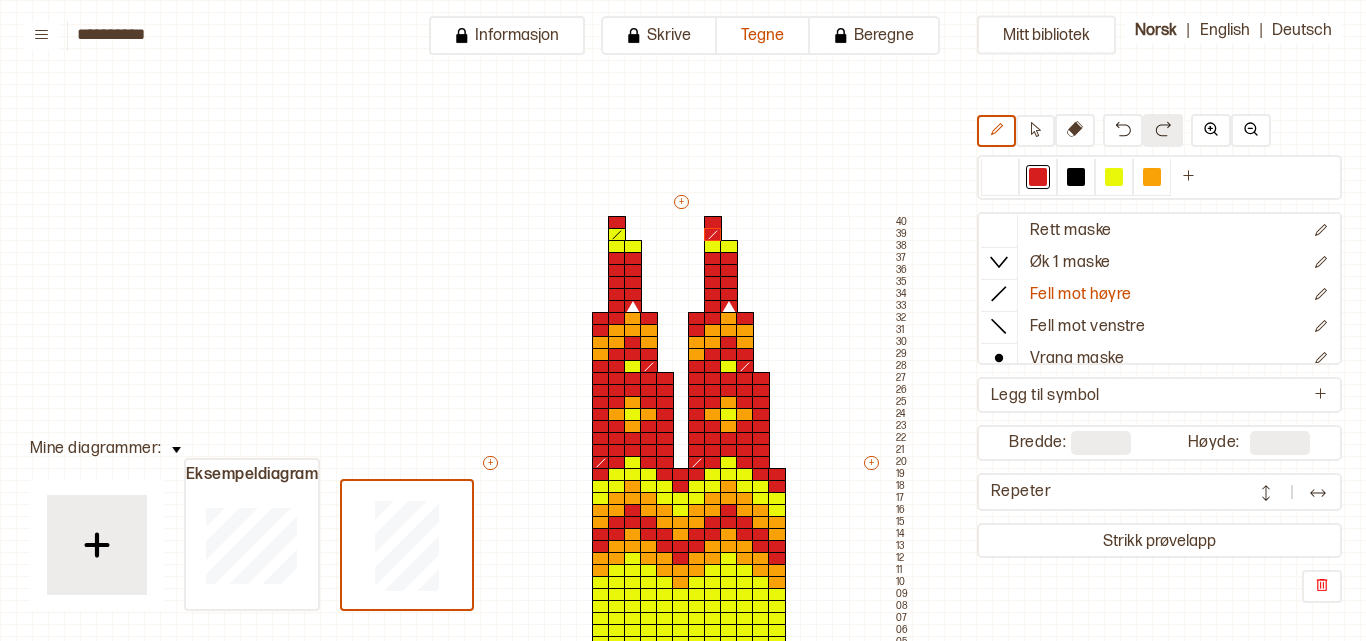 scroll, scrollTop: 0, scrollLeft: 0, axis: both 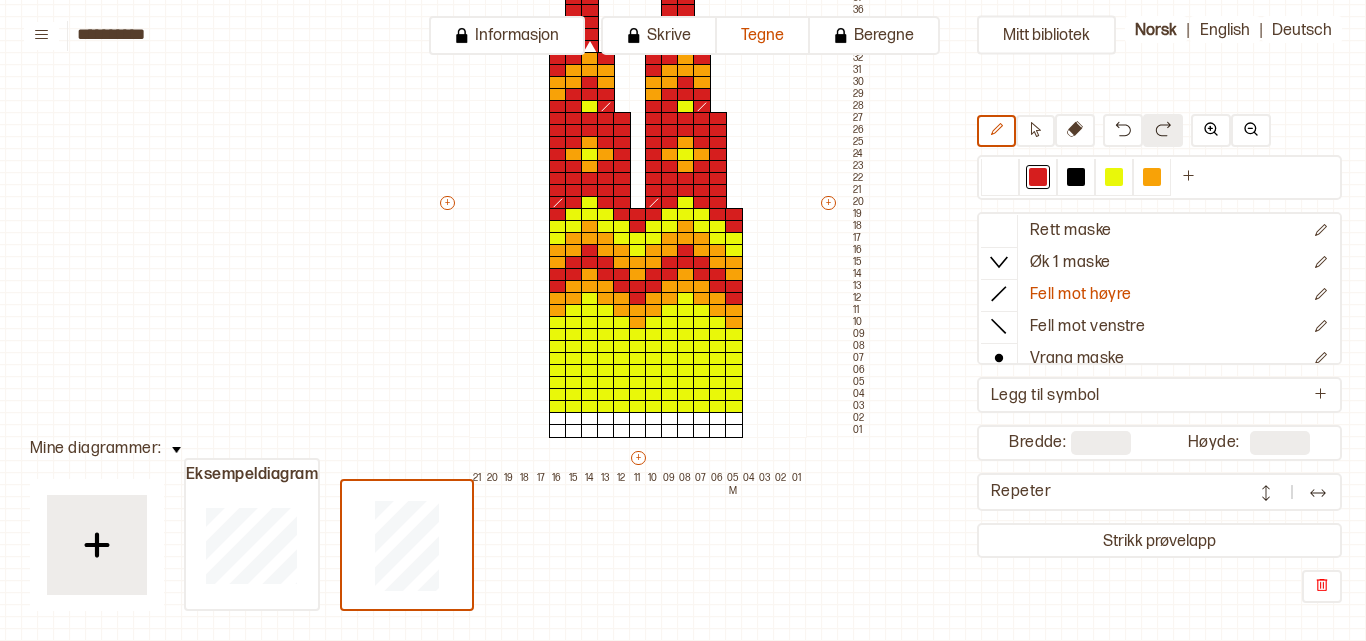 type 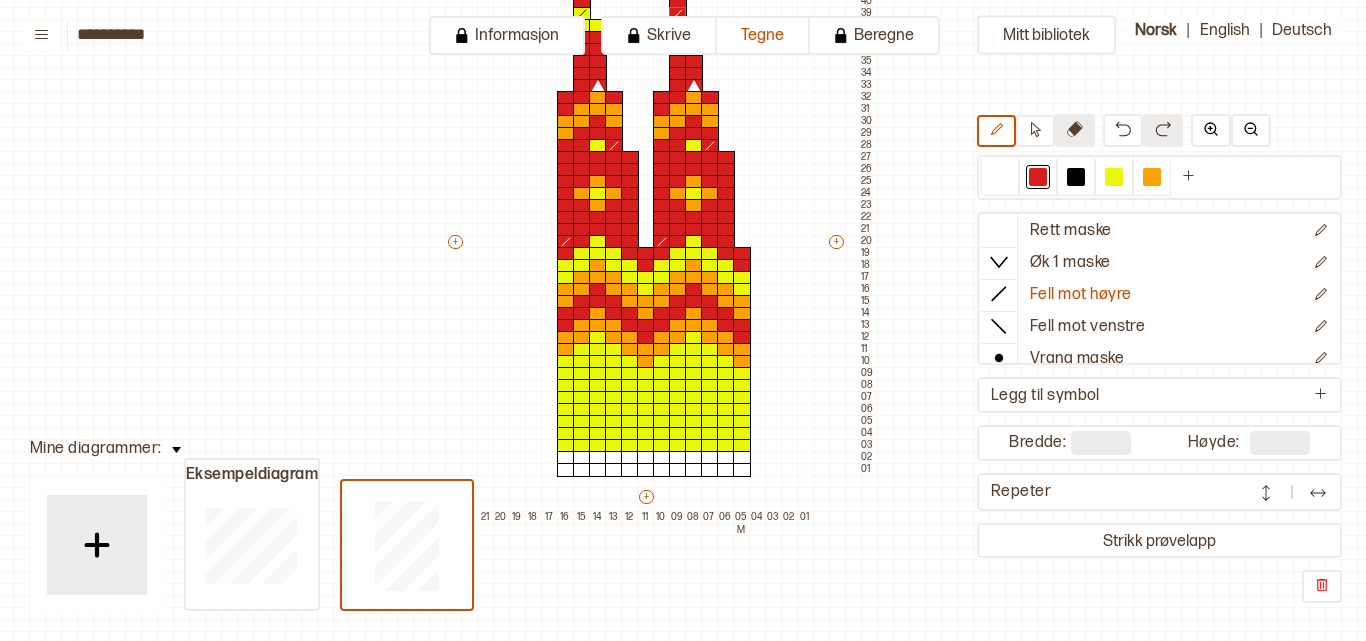 click 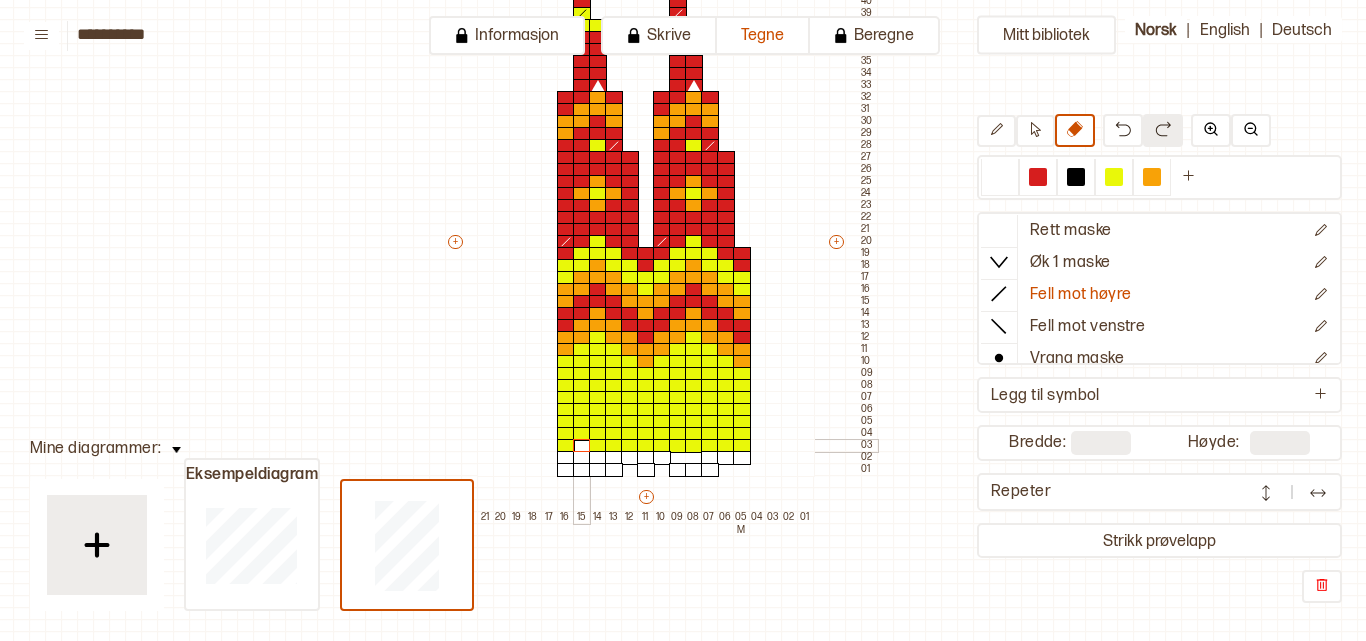 drag, startPoint x: 738, startPoint y: 468, endPoint x: 558, endPoint y: 428, distance: 184.39088 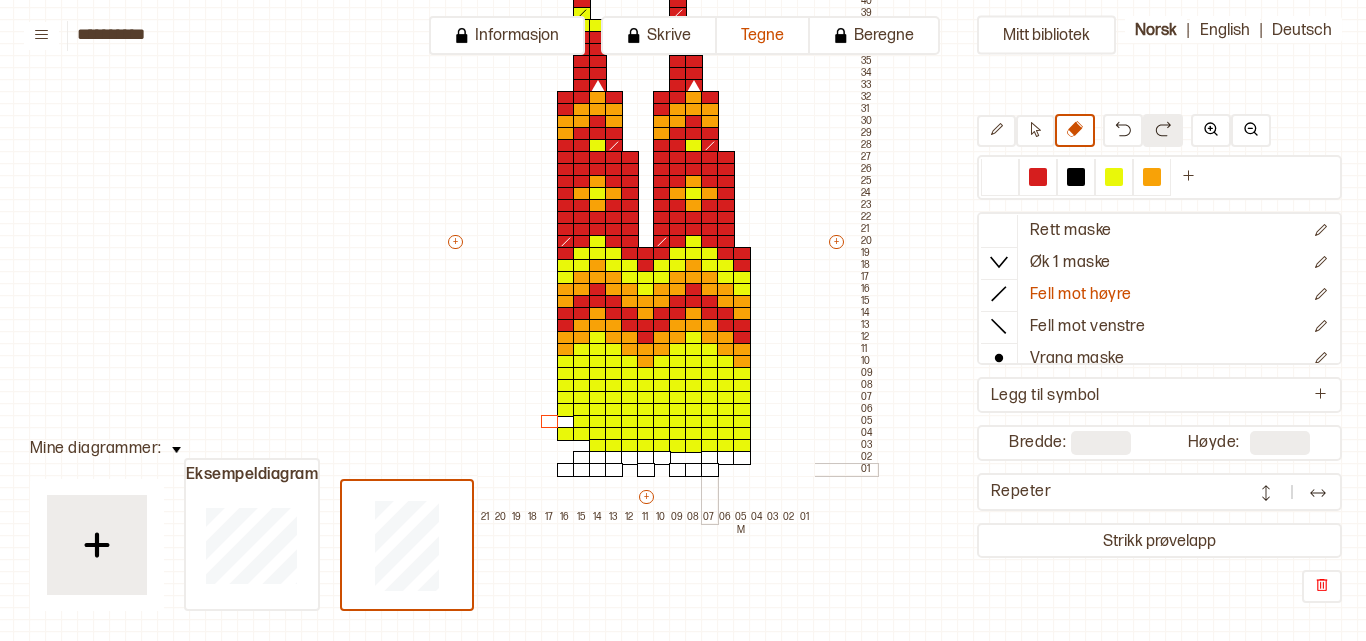 drag, startPoint x: 711, startPoint y: 467, endPoint x: 570, endPoint y: 464, distance: 141.0319 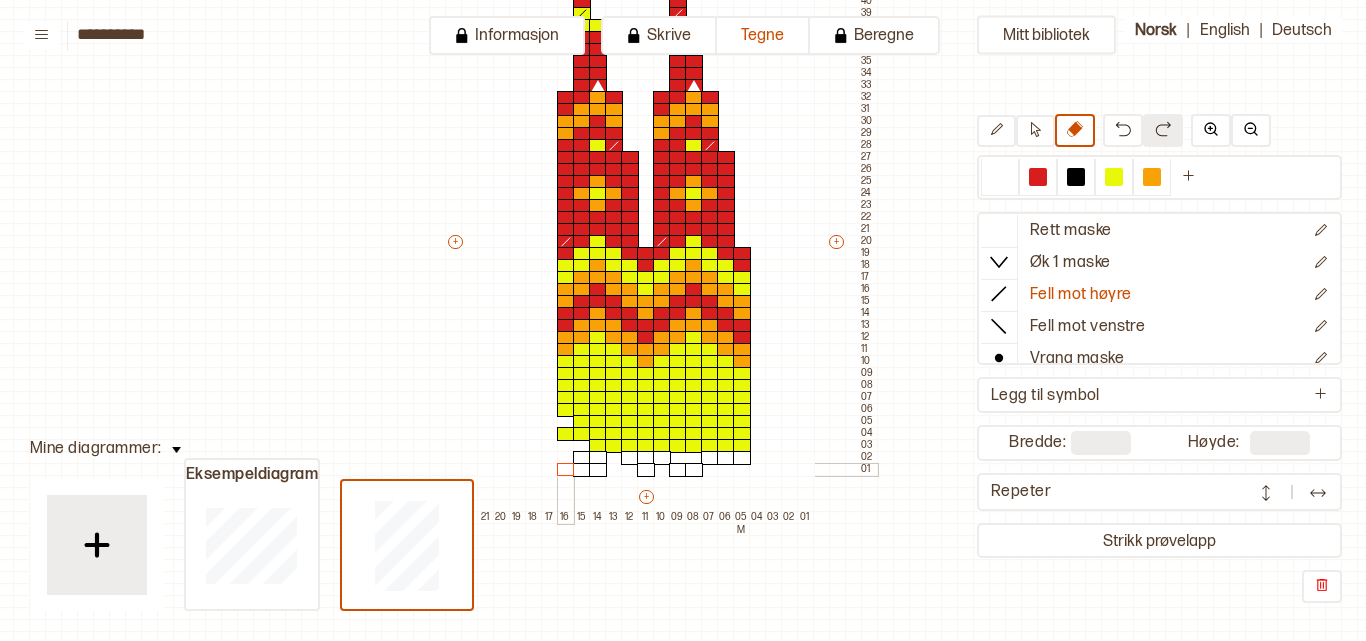 click at bounding box center (566, 470) 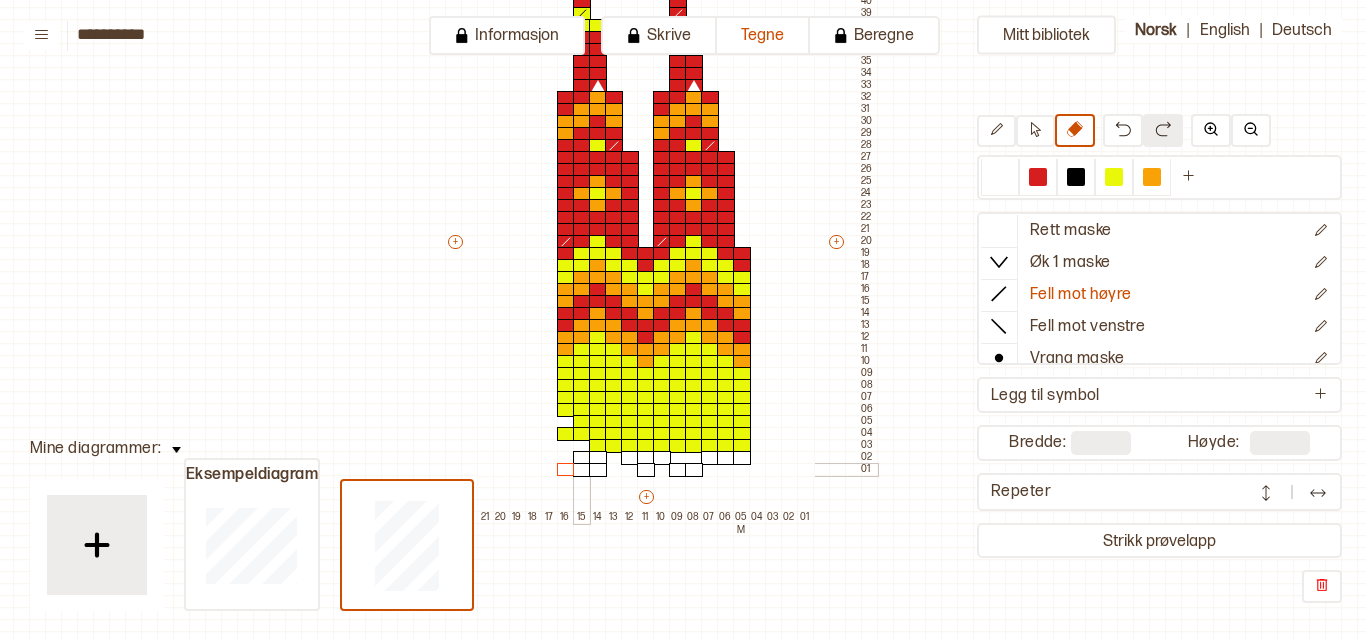 click at bounding box center [582, 470] 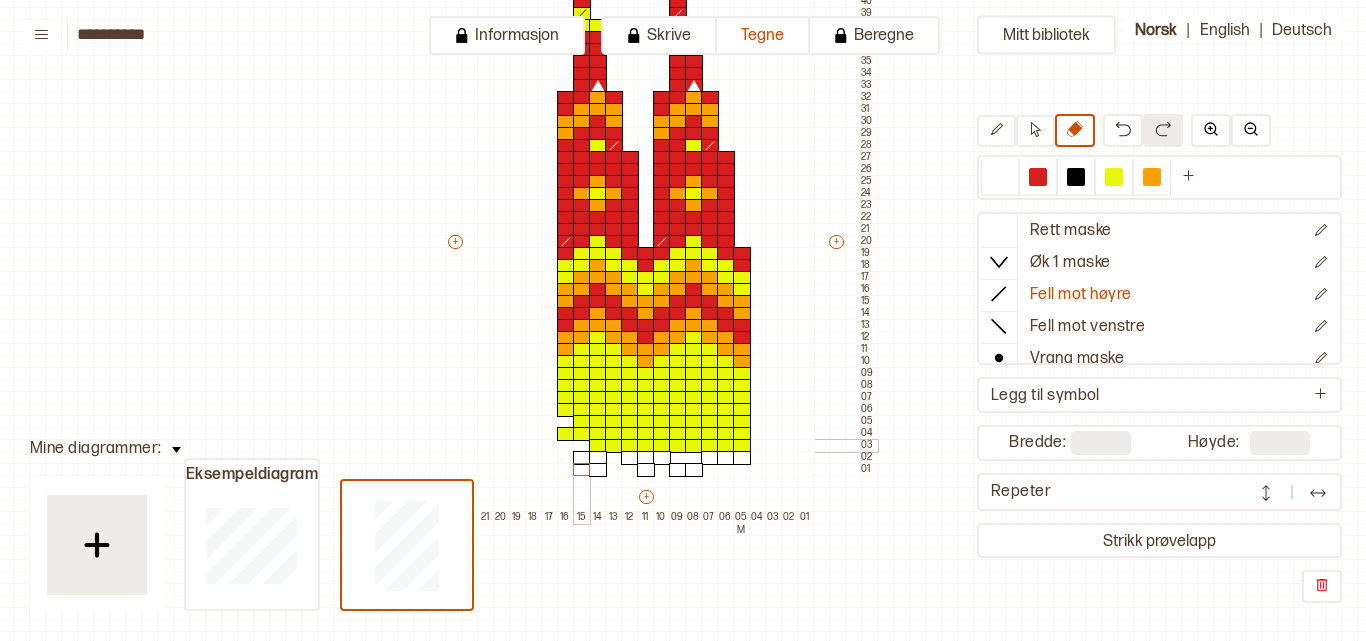 click on "+ + + + 21 20 19 18 17 16 15 14 13 12 11 10 09 08 07 06 05 M 04 03 02 01 40 39 38 37 36 35 34 33 32 31 30 29 28 27 26 25 24 23 22 21 20 19 18 17 16 15 14 13 12 11 10 09 08 07 06 05 04 03 02 01" at bounding box center (661, 247) 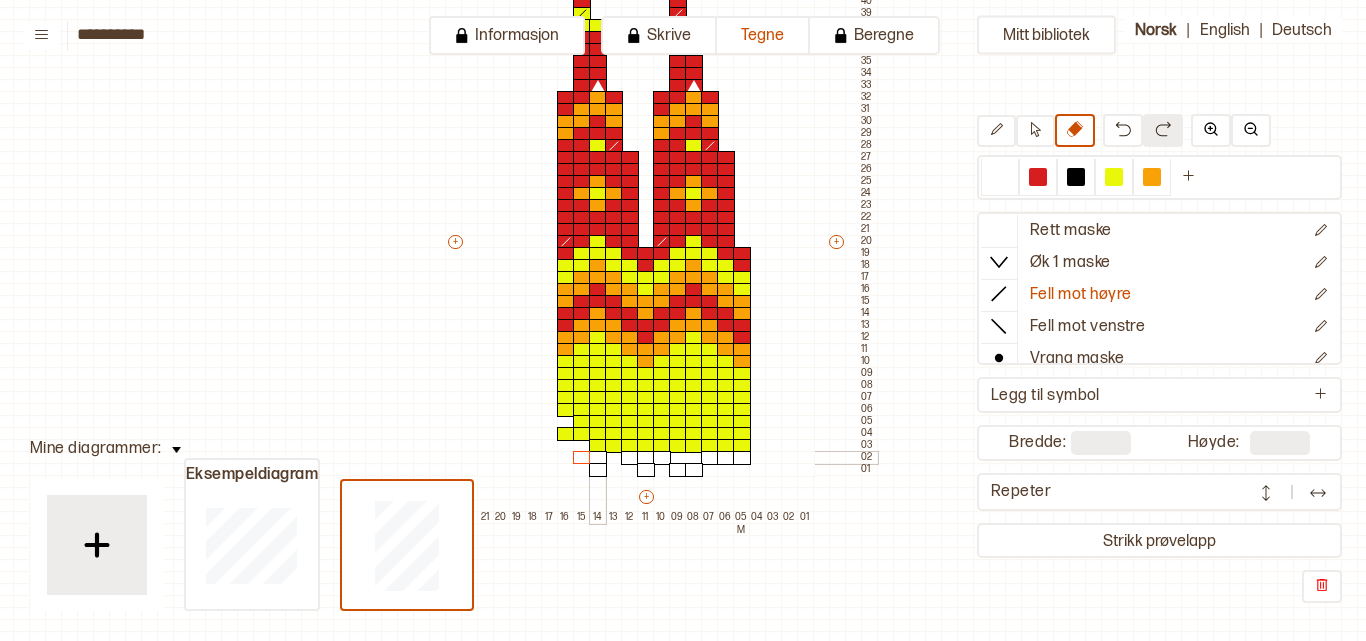 click at bounding box center (598, 458) 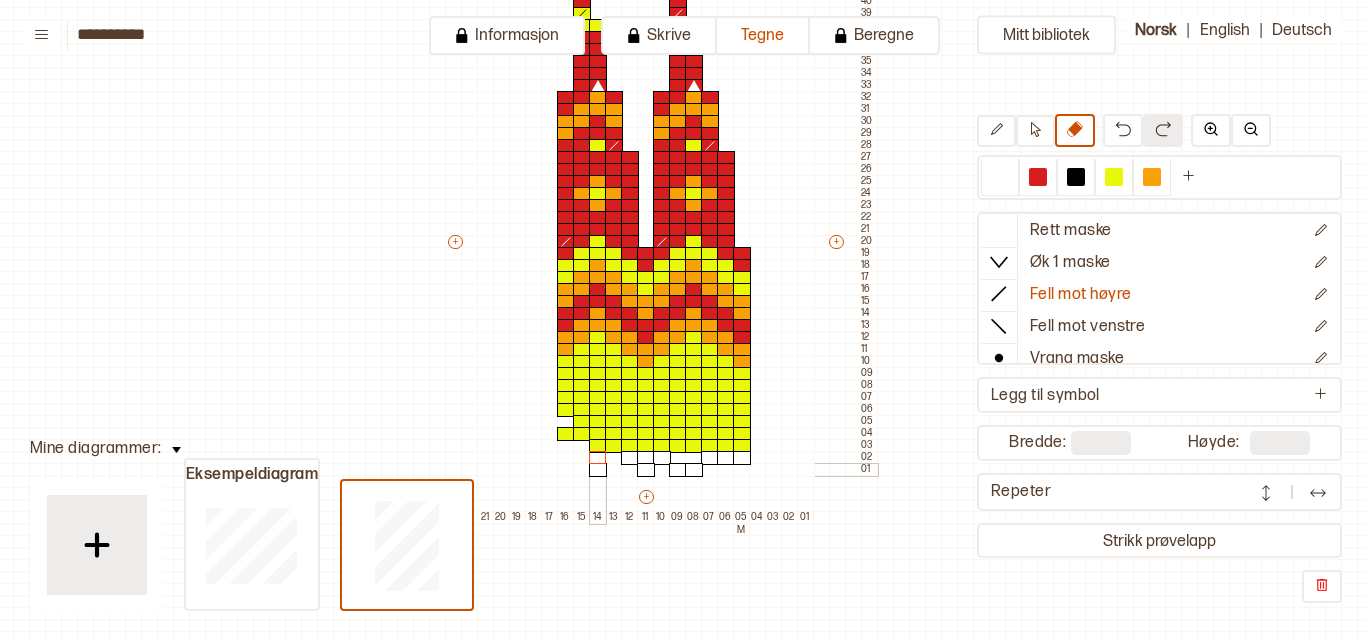 click at bounding box center (598, 470) 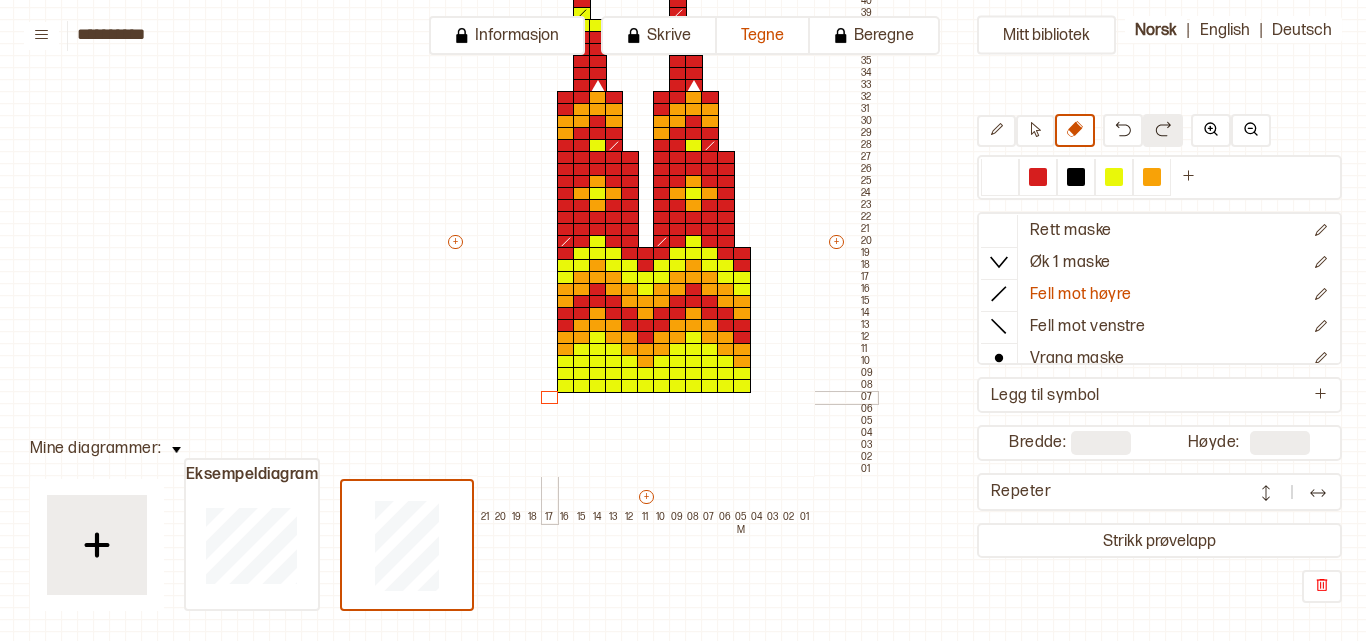 drag, startPoint x: 624, startPoint y: 461, endPoint x: 553, endPoint y: 398, distance: 94.92102 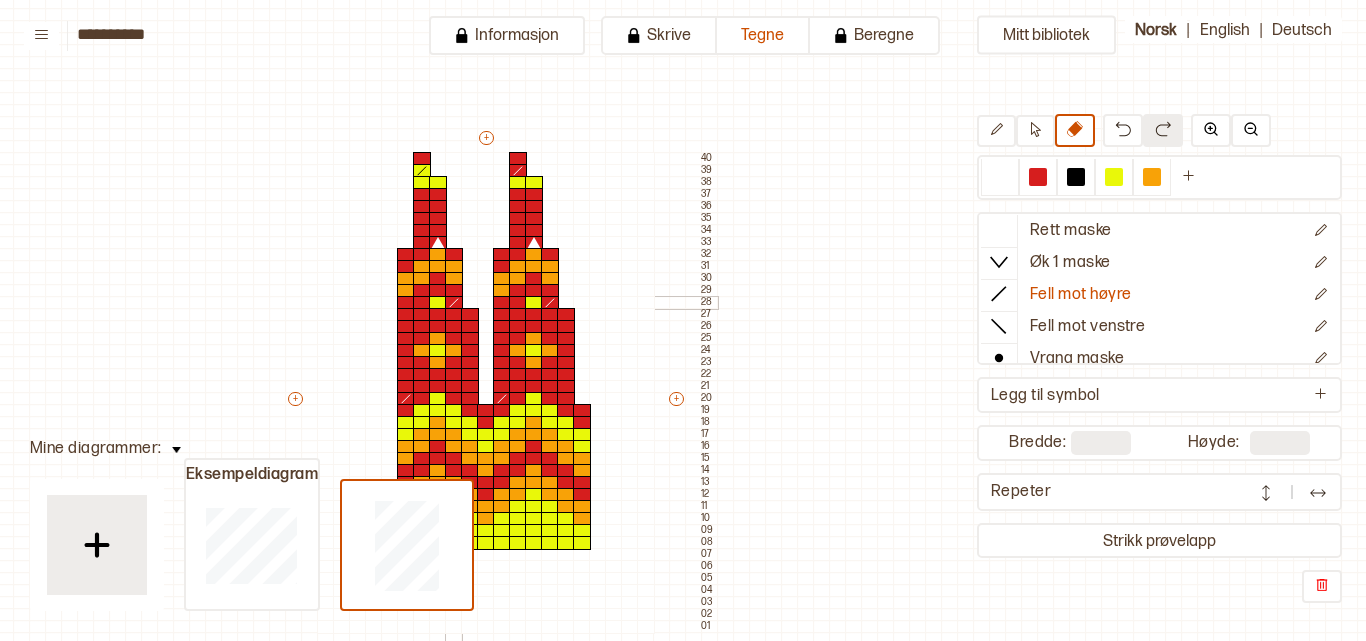 scroll, scrollTop: 0, scrollLeft: 202, axis: horizontal 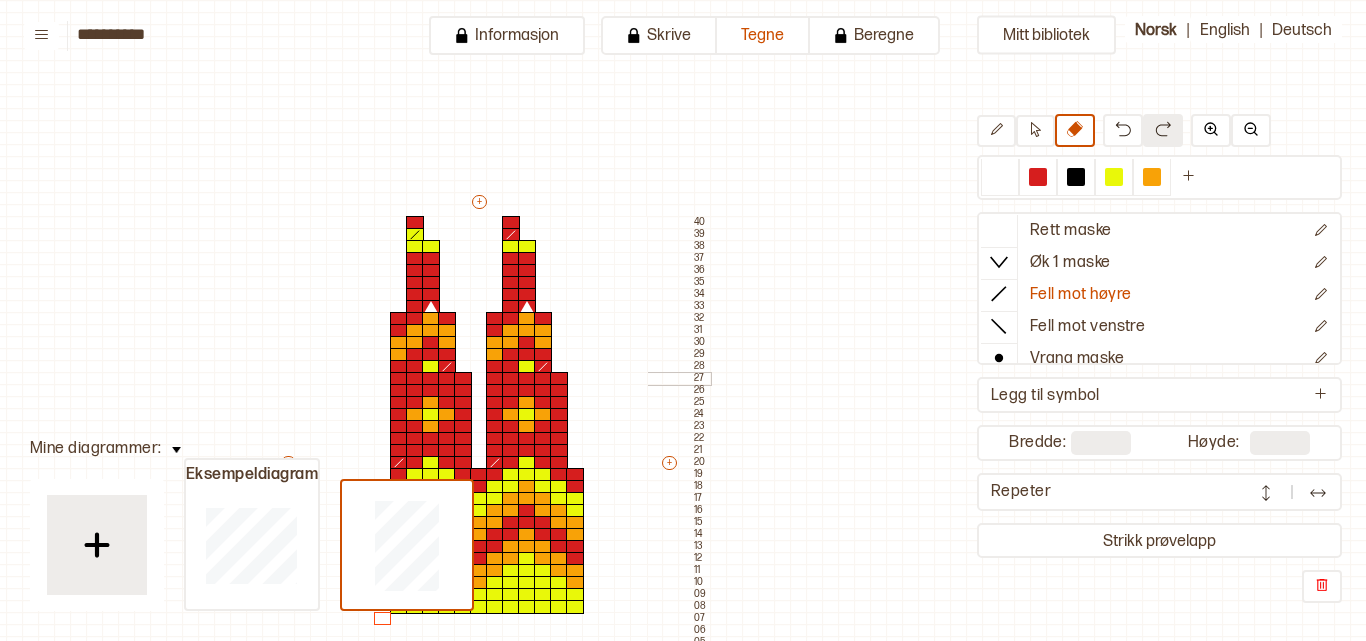 click at bounding box center [463, 379] 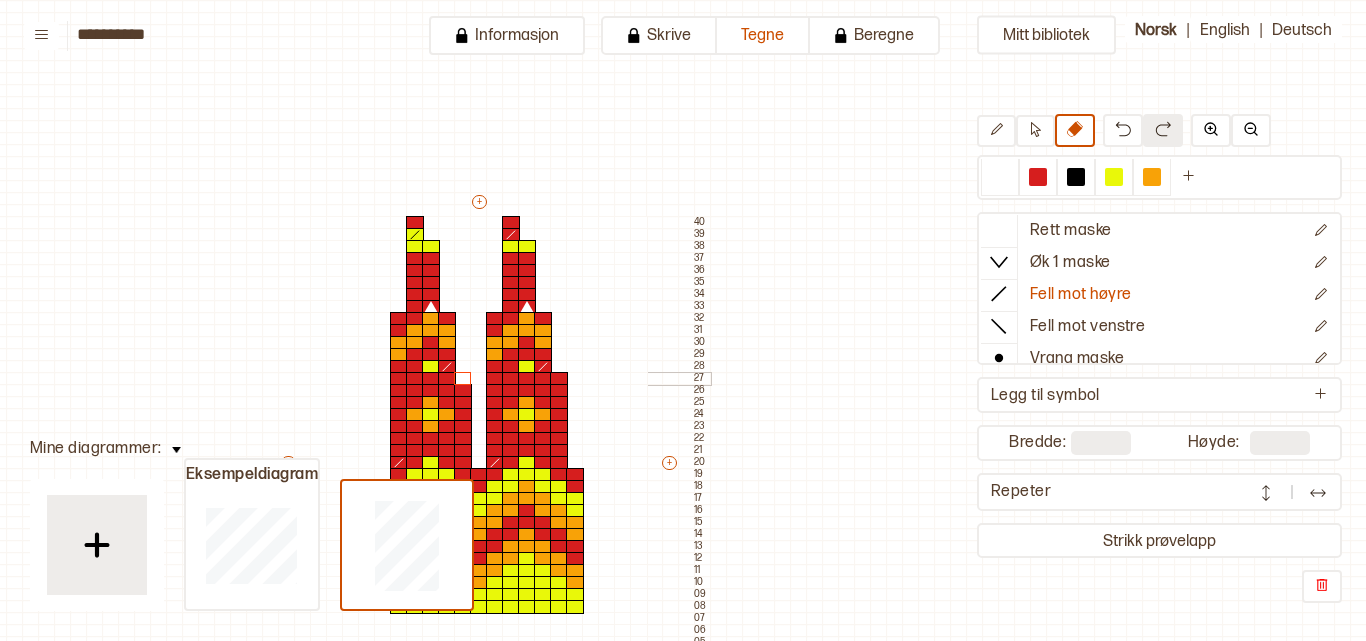 click at bounding box center [559, 379] 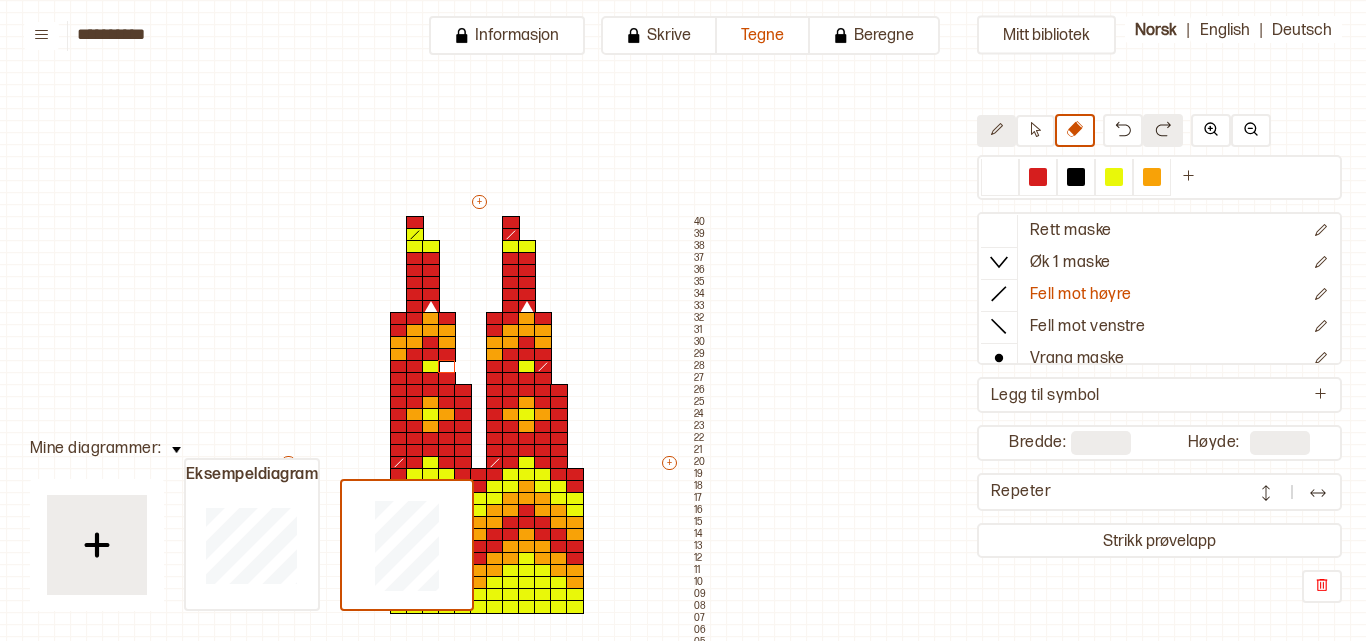 click 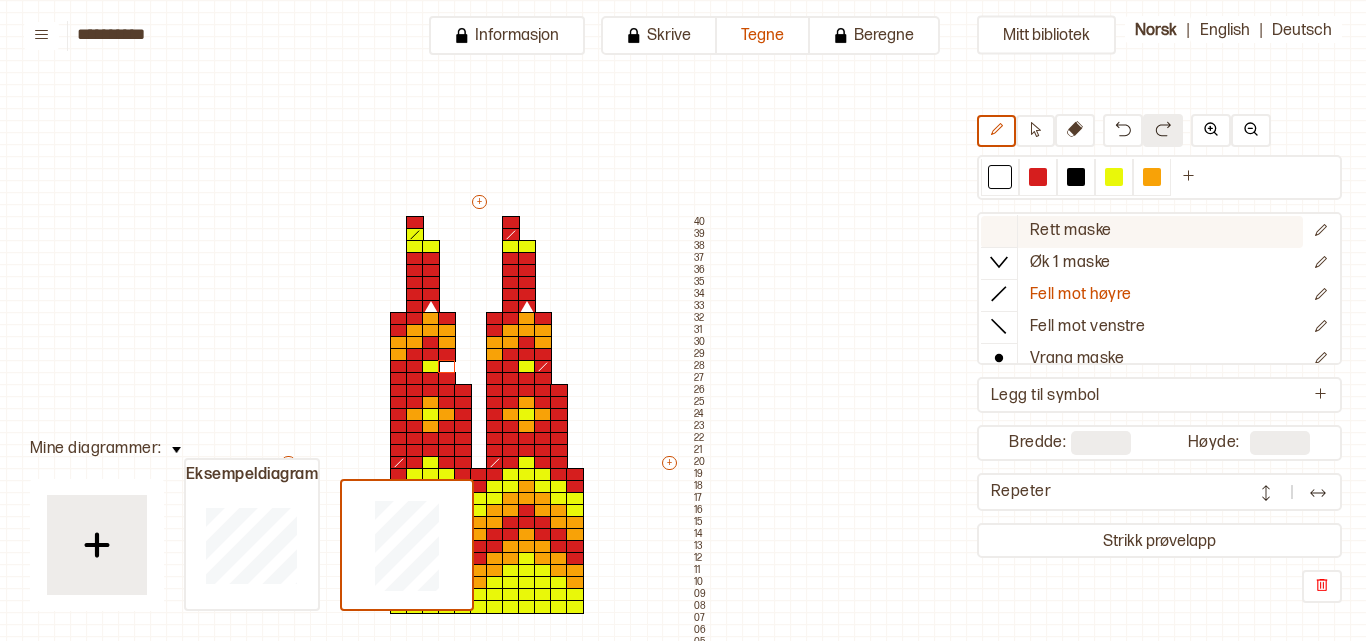 click on "Rett maske" at bounding box center [1071, 231] 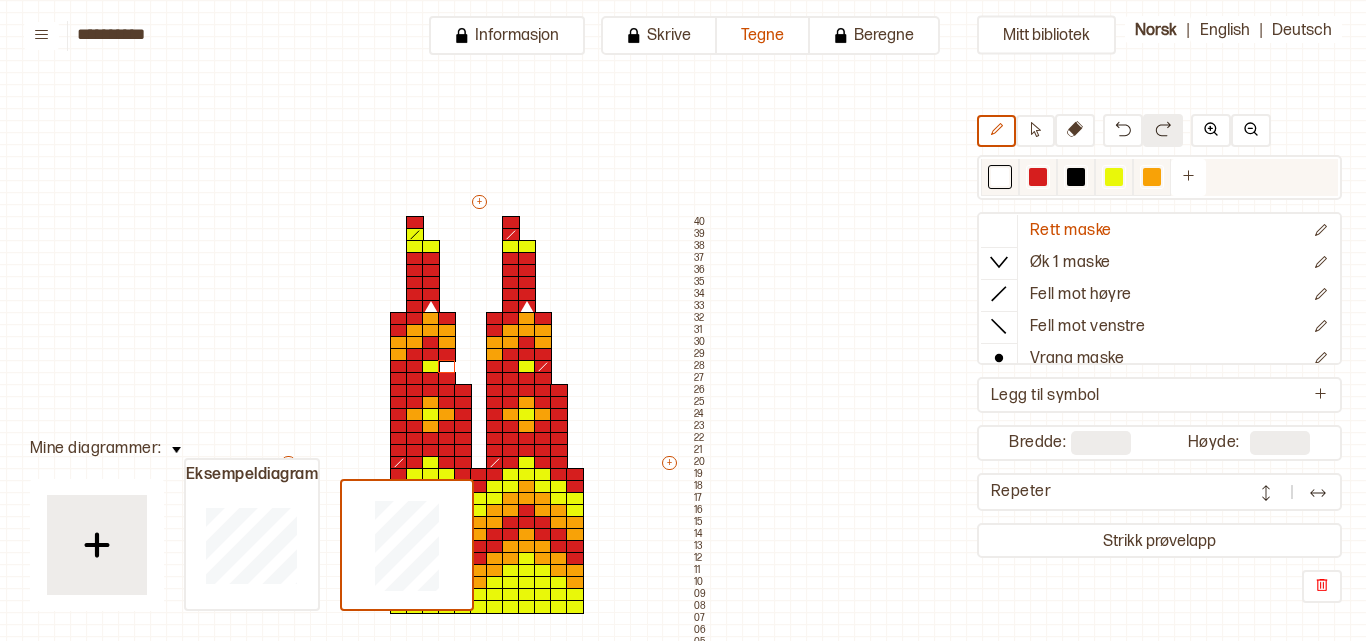 click at bounding box center [1038, 177] 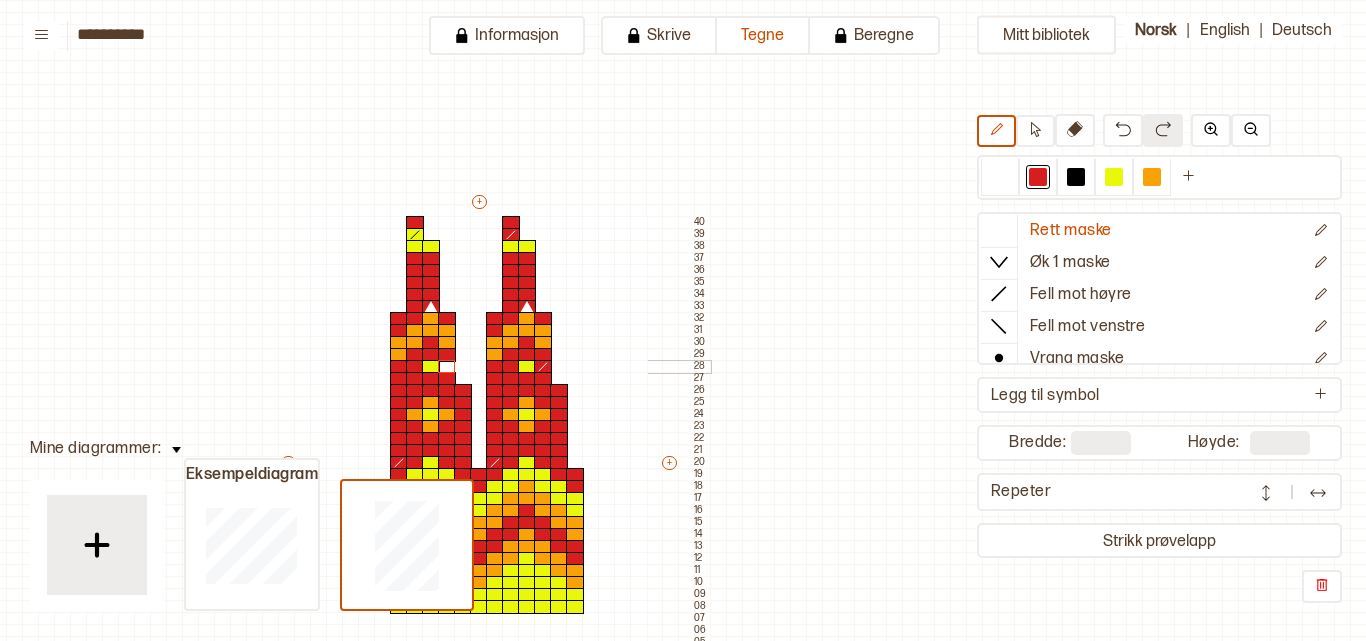 click at bounding box center (447, 367) 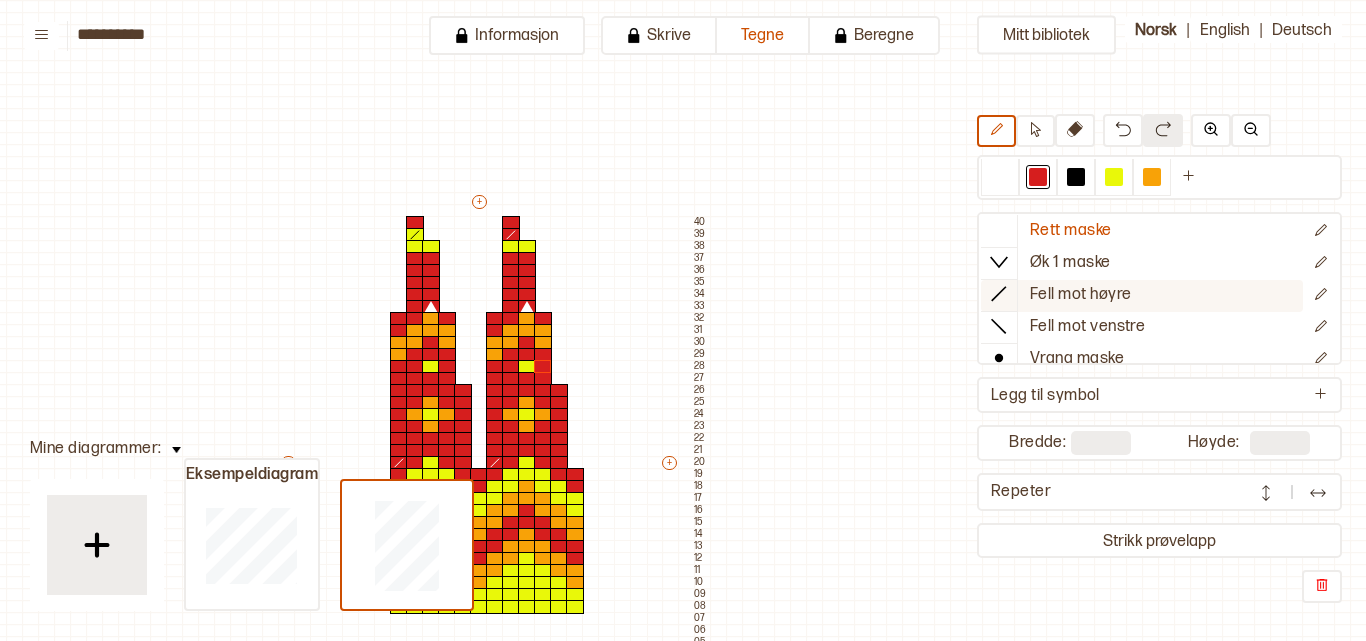 click on "Fell mot høyre" at bounding box center [1081, 295] 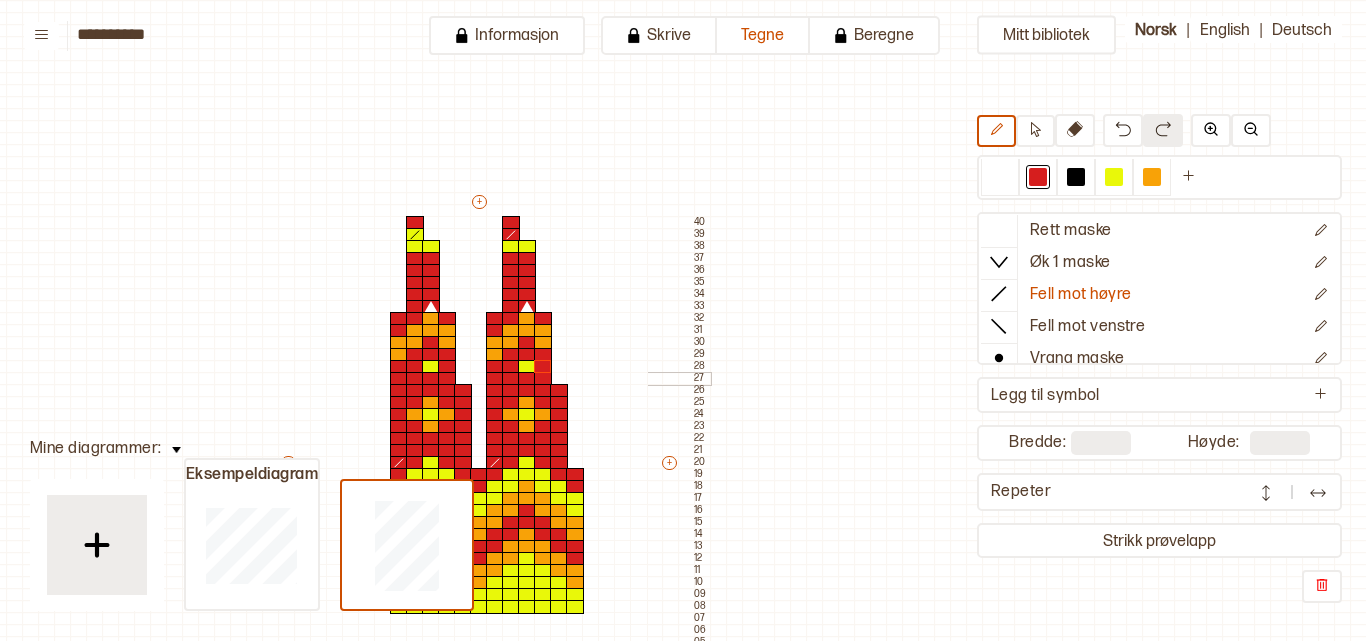 click at bounding box center [543, 379] 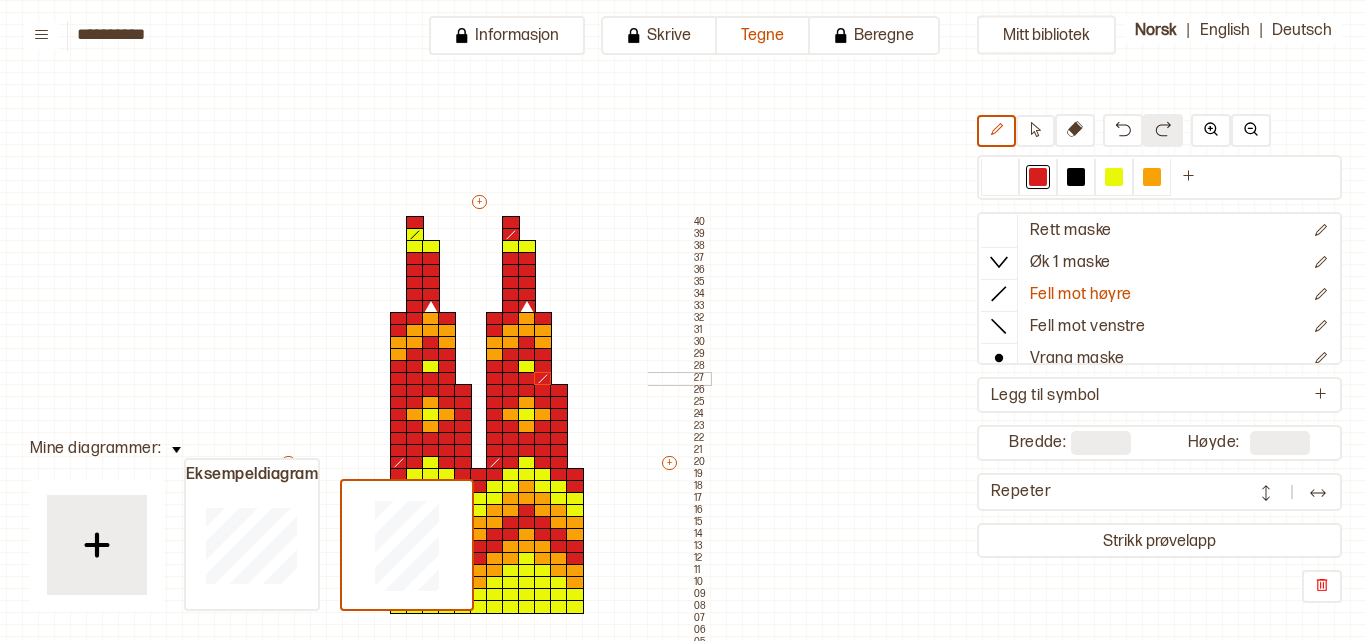 click at bounding box center (447, 379) 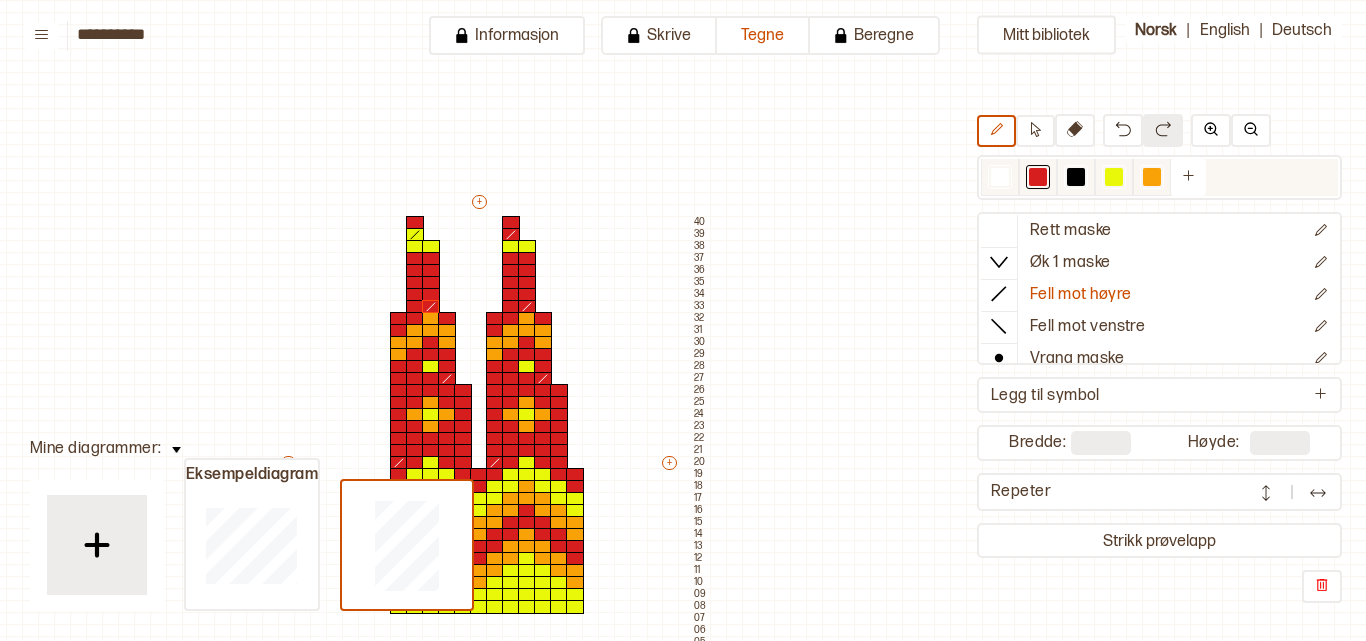 click at bounding box center [1038, 177] 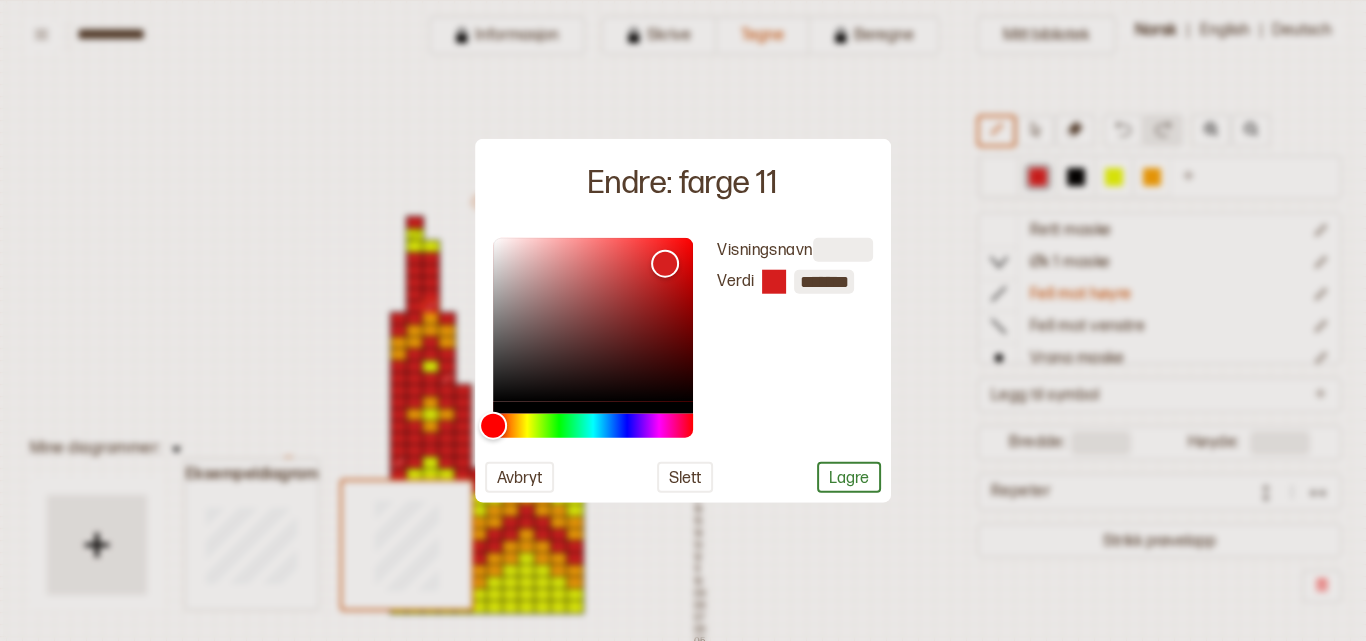 click at bounding box center [683, 320] 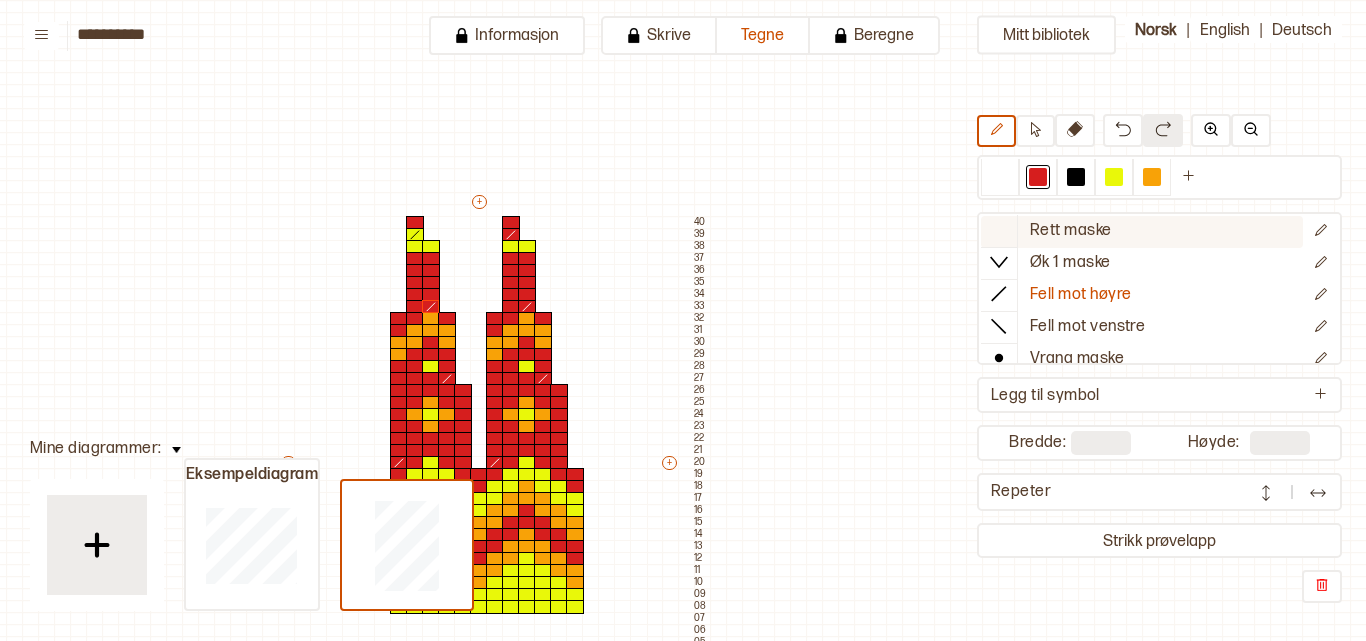 click on "Rett maske" at bounding box center [1071, 231] 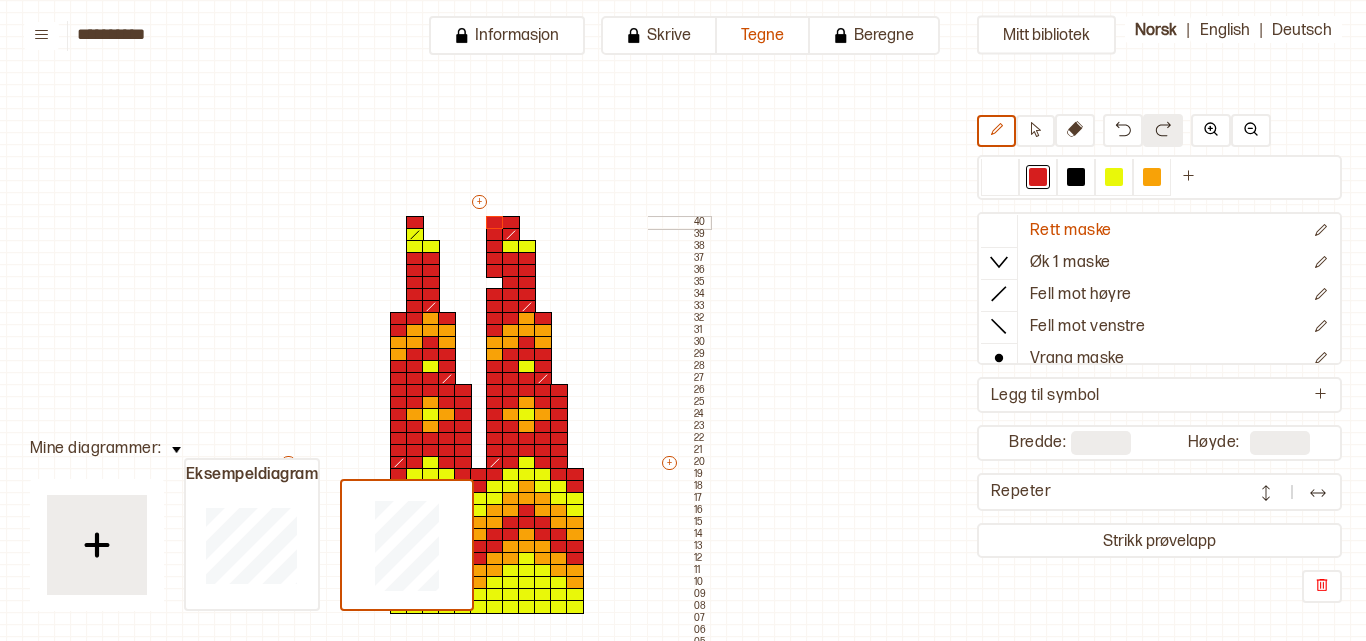 drag, startPoint x: 492, startPoint y: 305, endPoint x: 494, endPoint y: 224, distance: 81.02469 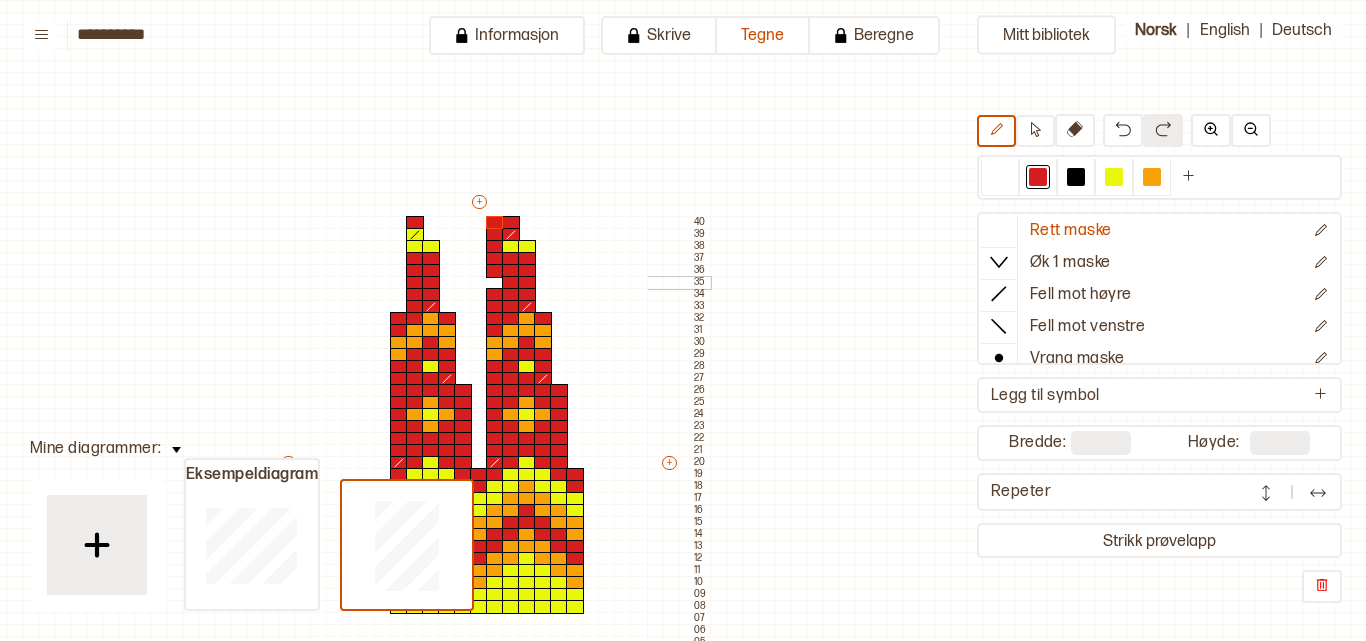 click at bounding box center (495, 283) 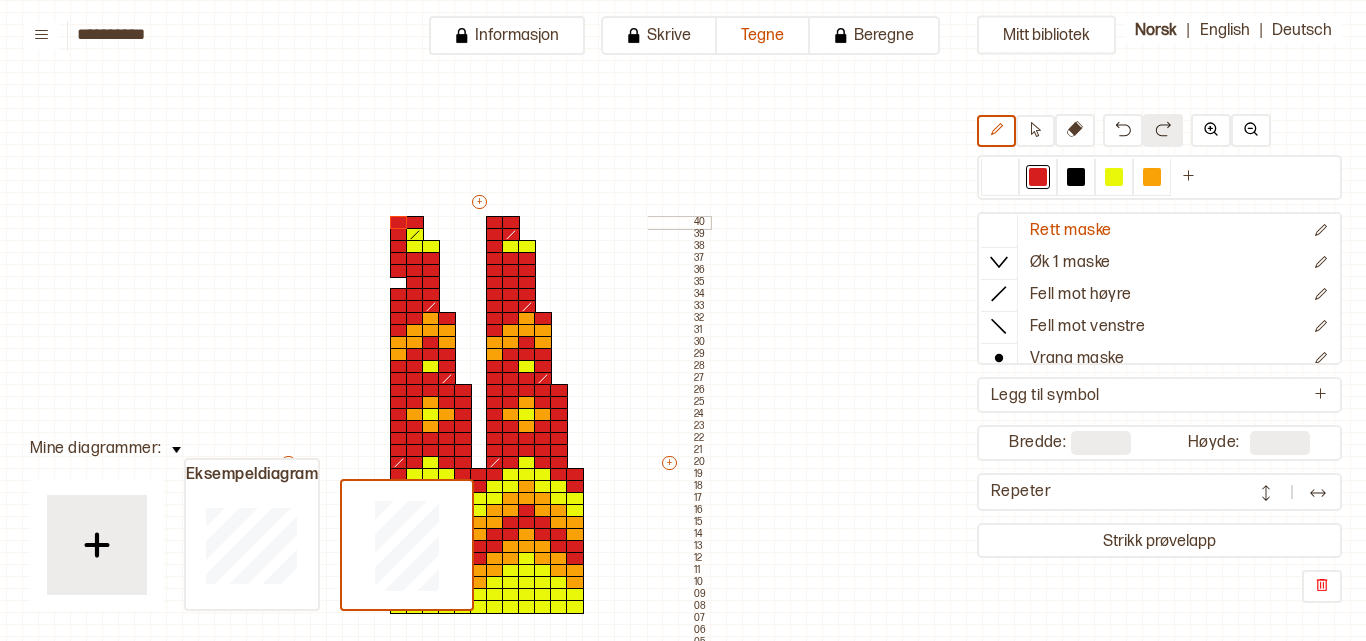 drag, startPoint x: 400, startPoint y: 291, endPoint x: 399, endPoint y: 221, distance: 70.00714 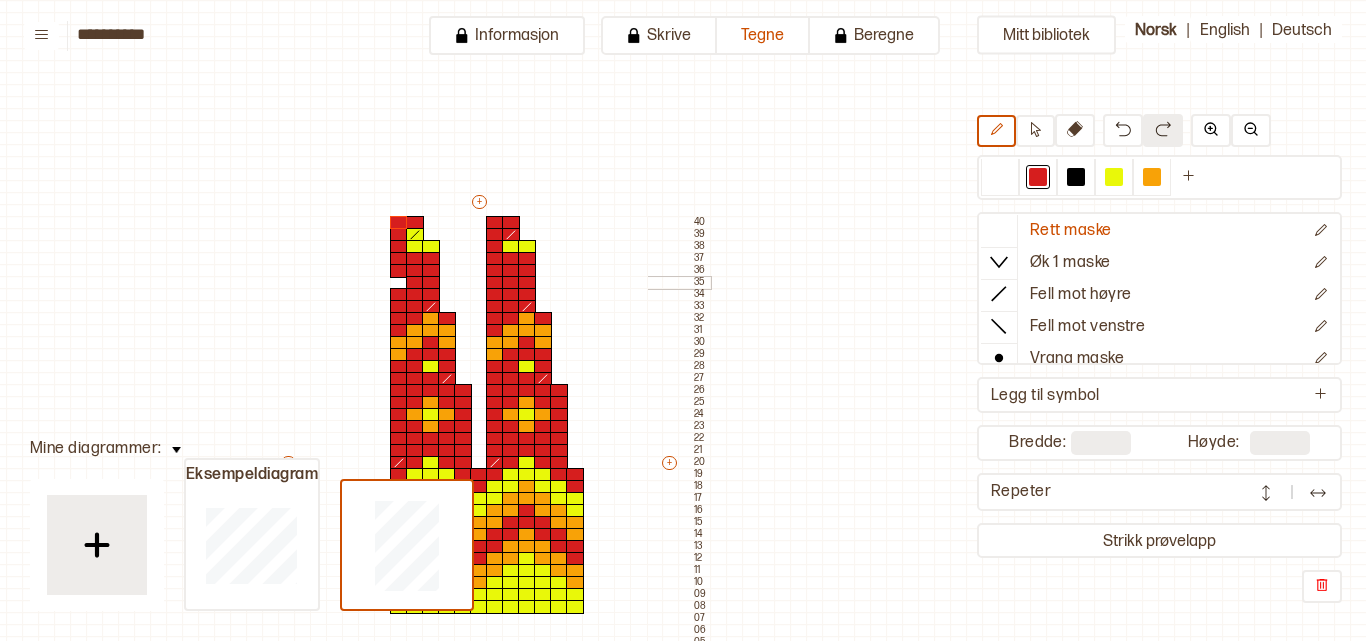 click at bounding box center (399, 283) 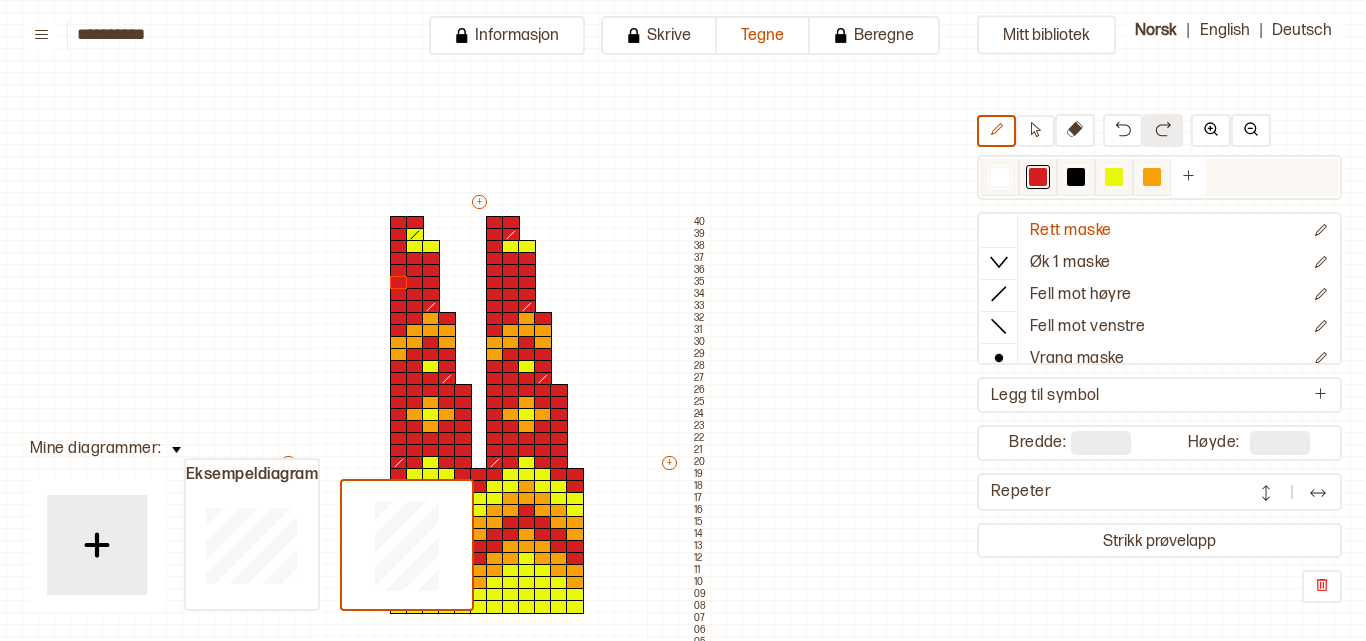 click at bounding box center [1114, 177] 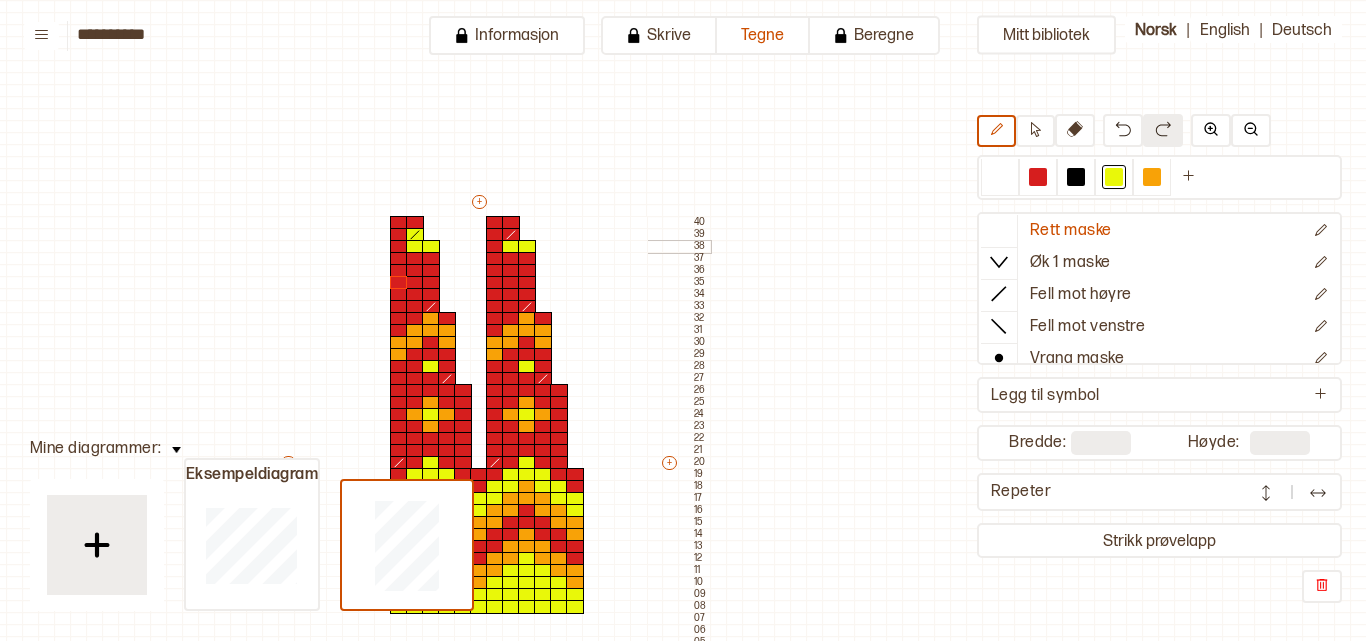 click at bounding box center [495, 247] 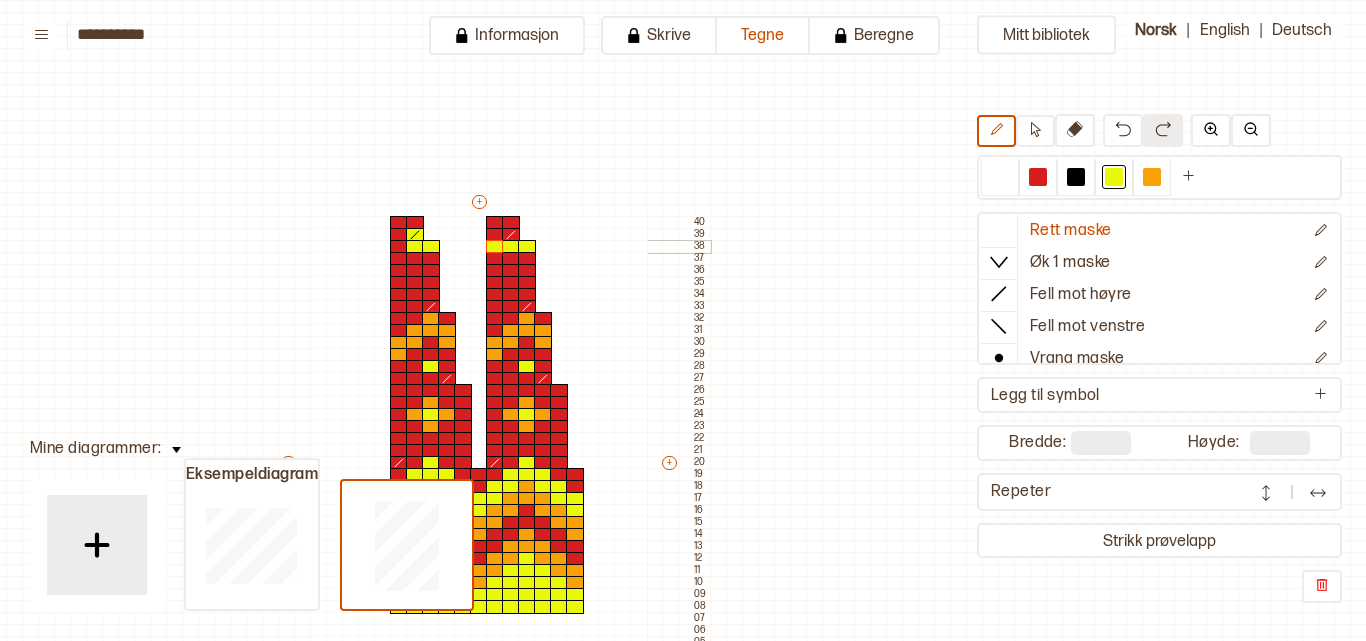 click at bounding box center (399, 247) 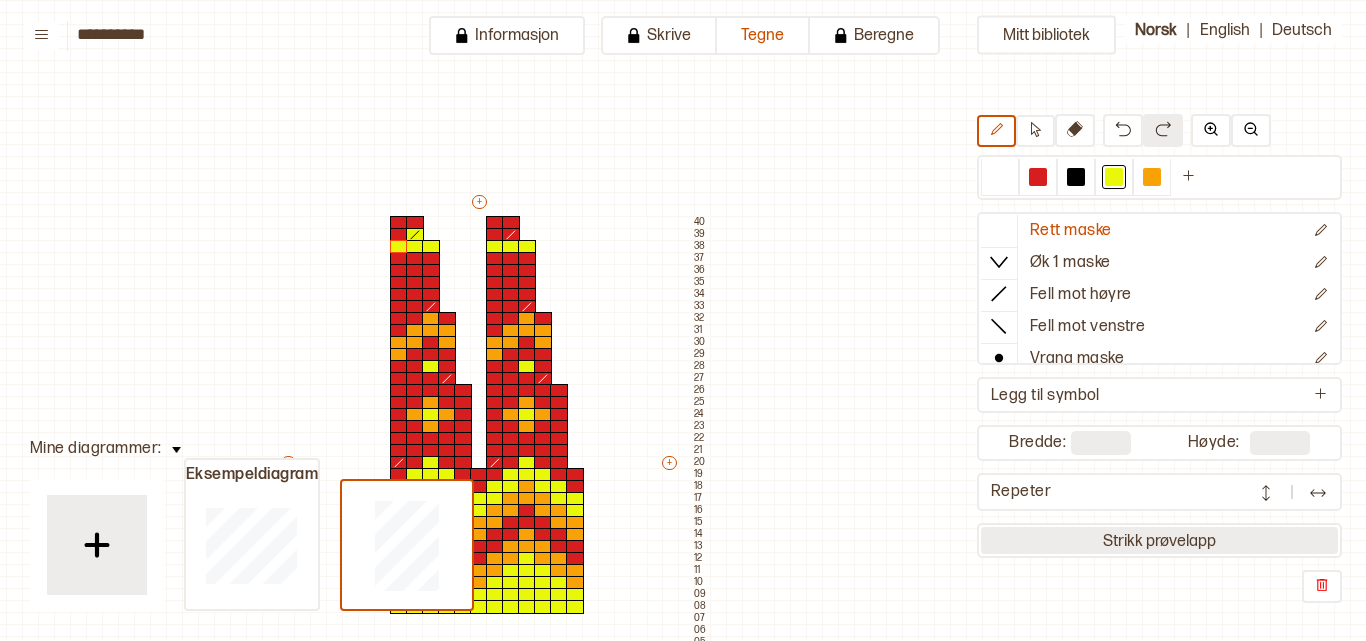 click on "Strikk prøvelapp" at bounding box center [1159, 540] 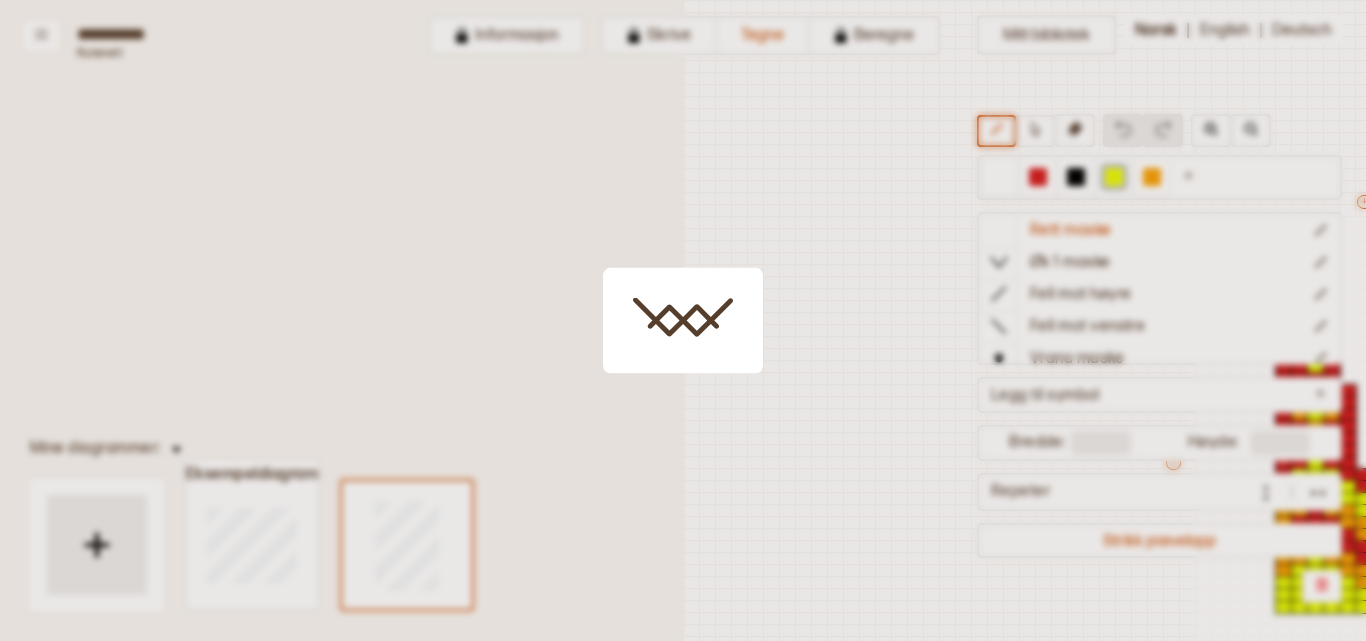 scroll, scrollTop: 157, scrollLeft: 580, axis: both 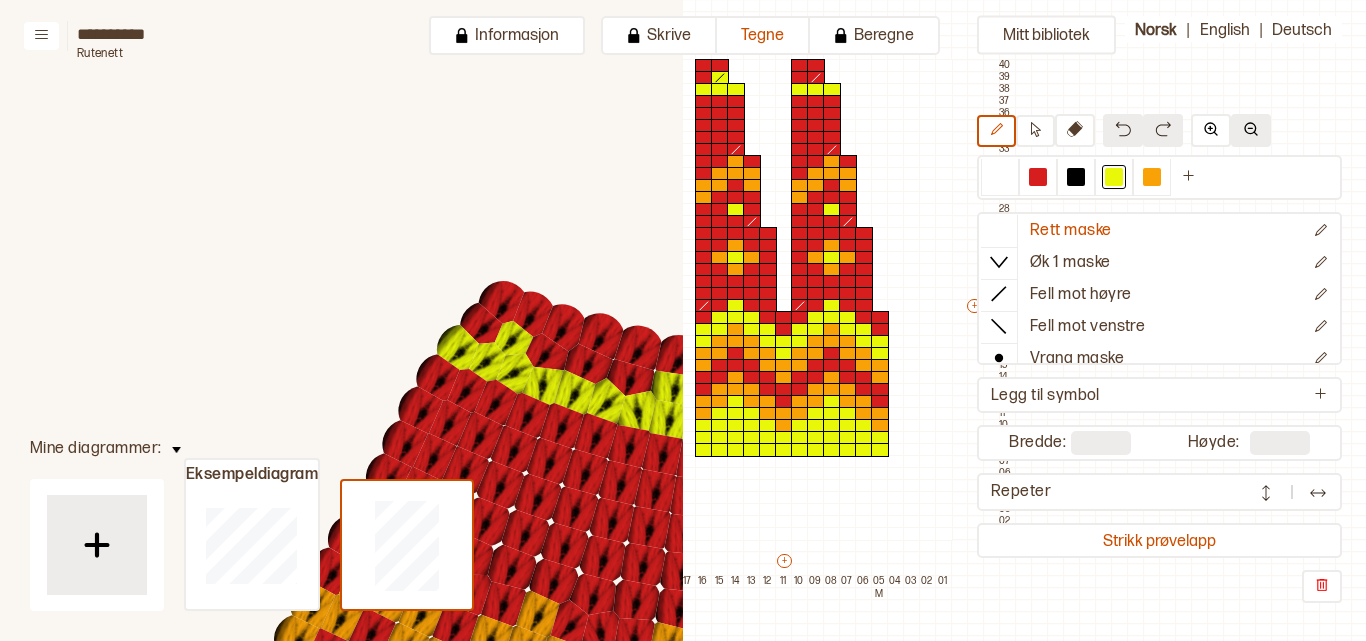 click at bounding box center [1251, 130] 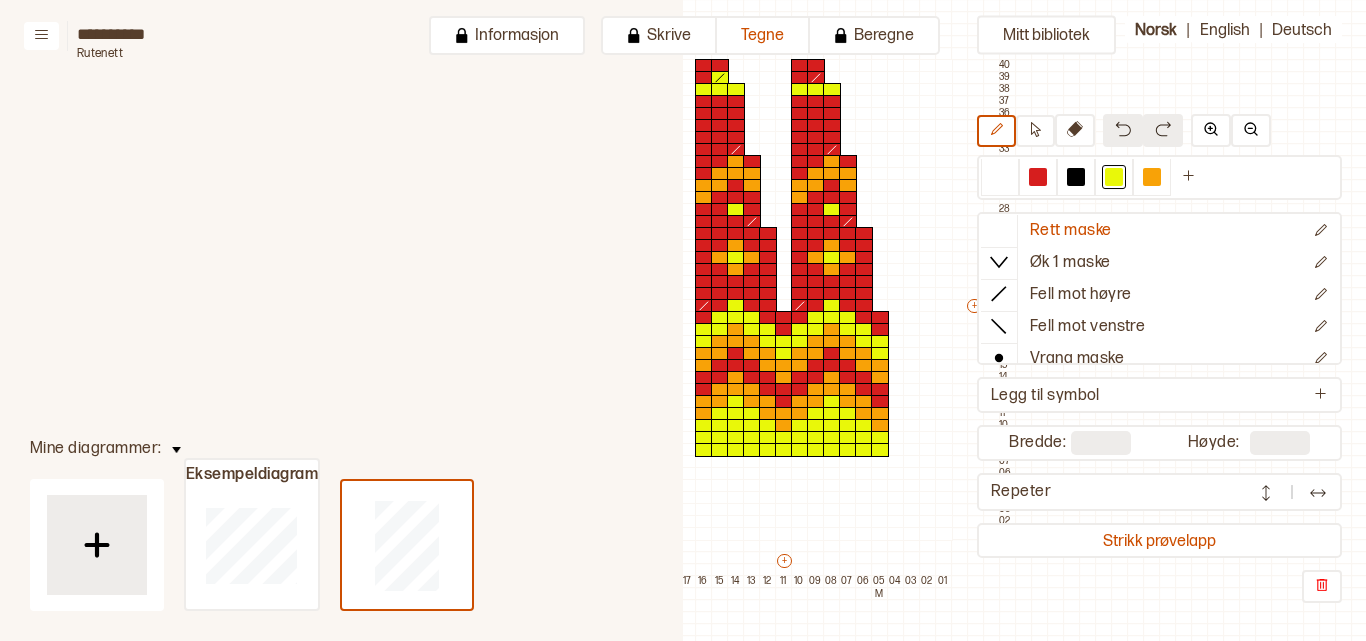 scroll, scrollTop: 464, scrollLeft: 0, axis: vertical 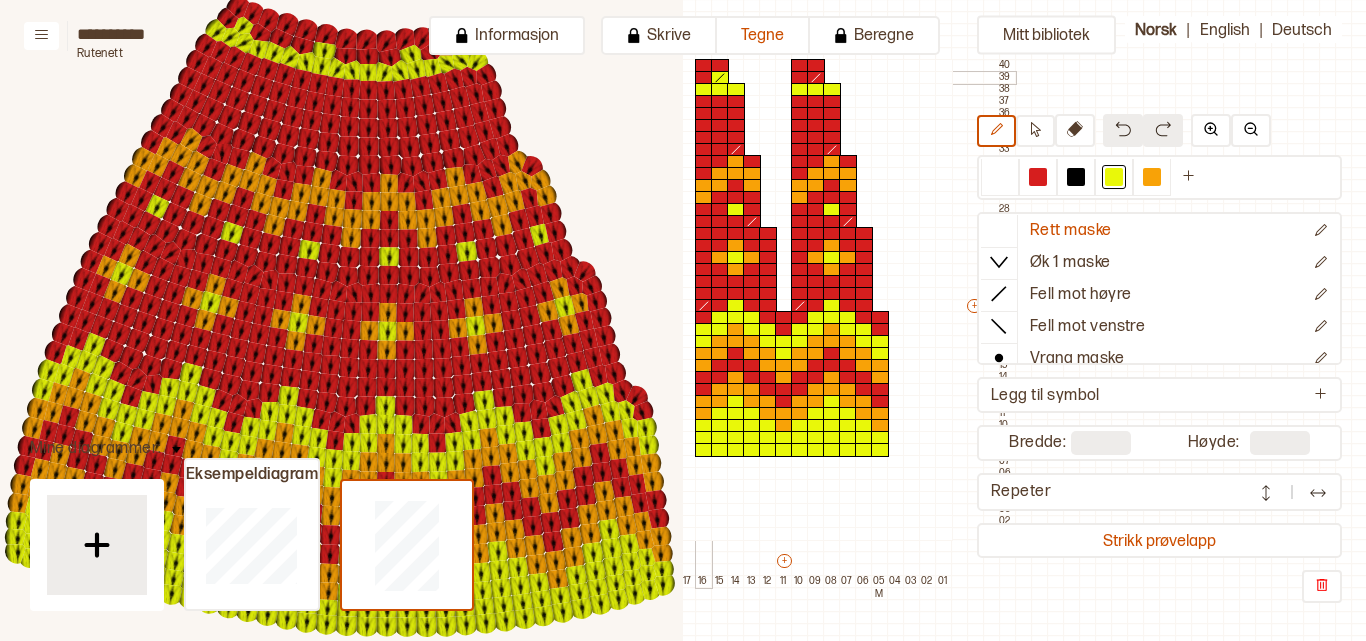 click at bounding box center [704, 78] 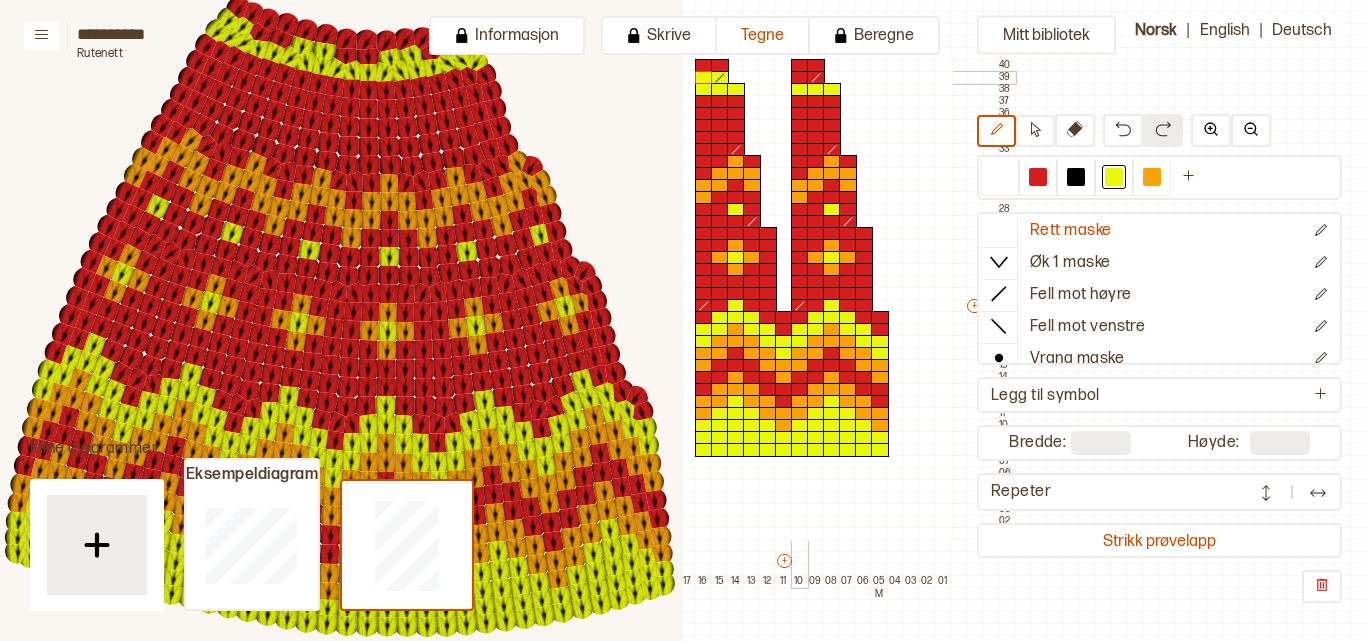click at bounding box center (800, 78) 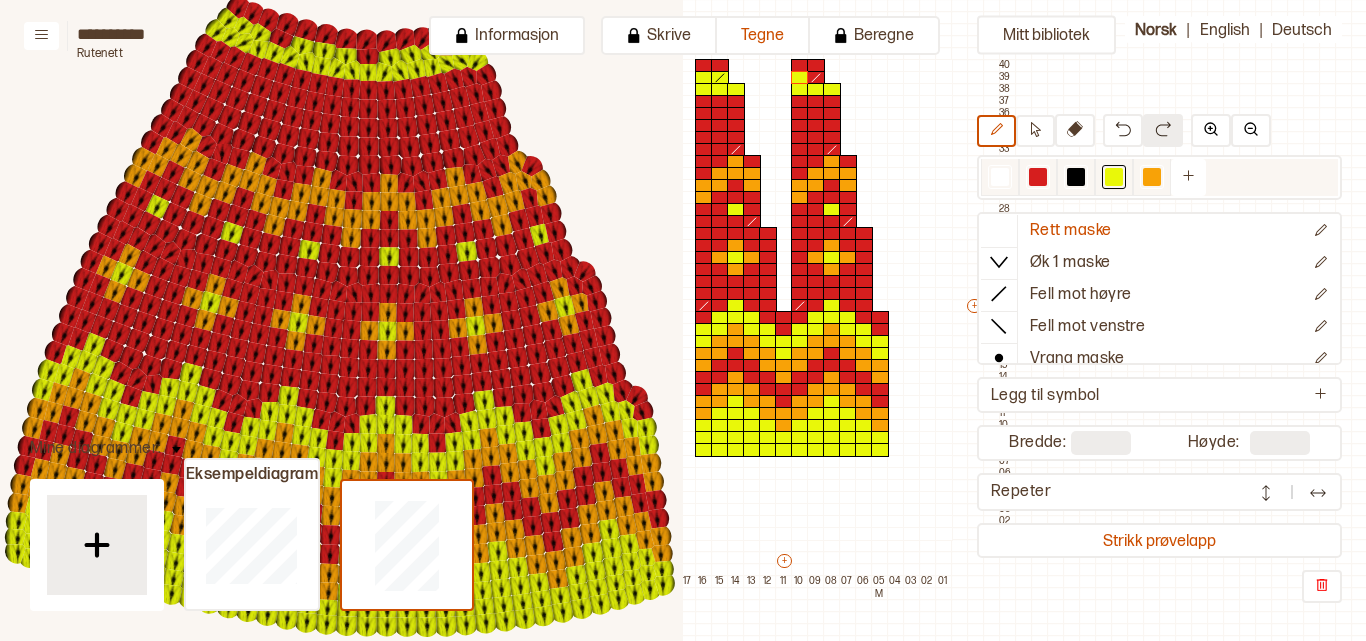 click at bounding box center [1038, 177] 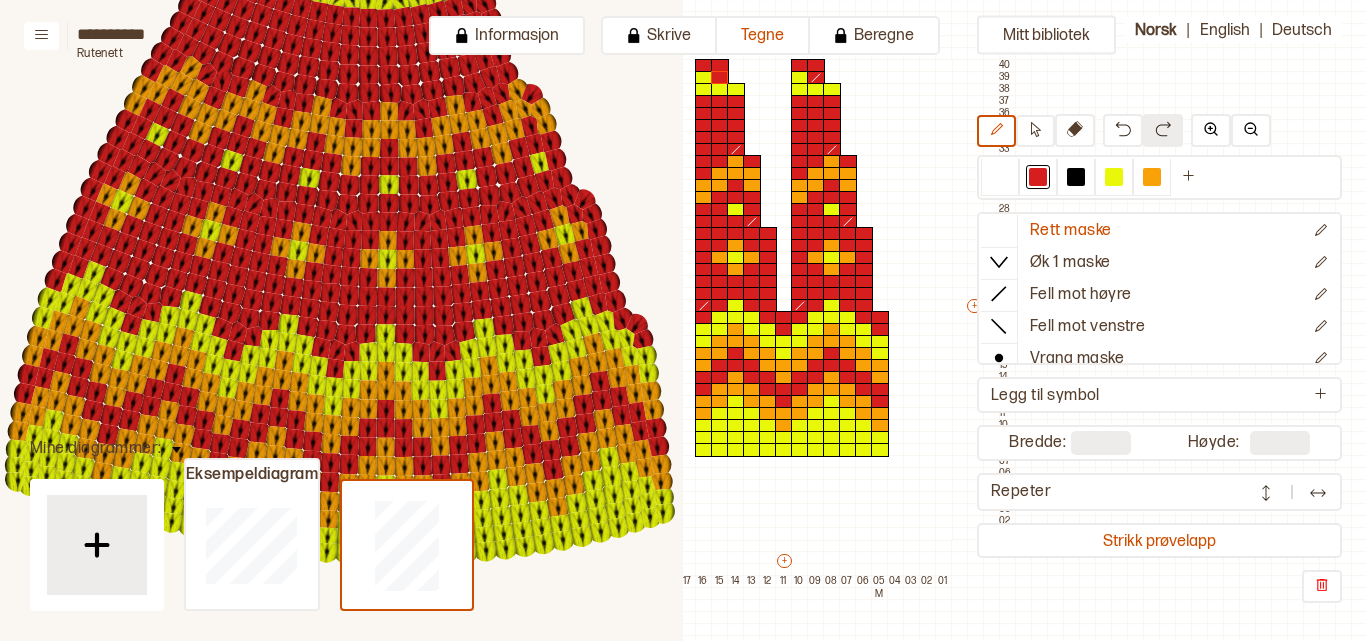 scroll, scrollTop: 665, scrollLeft: 696, axis: both 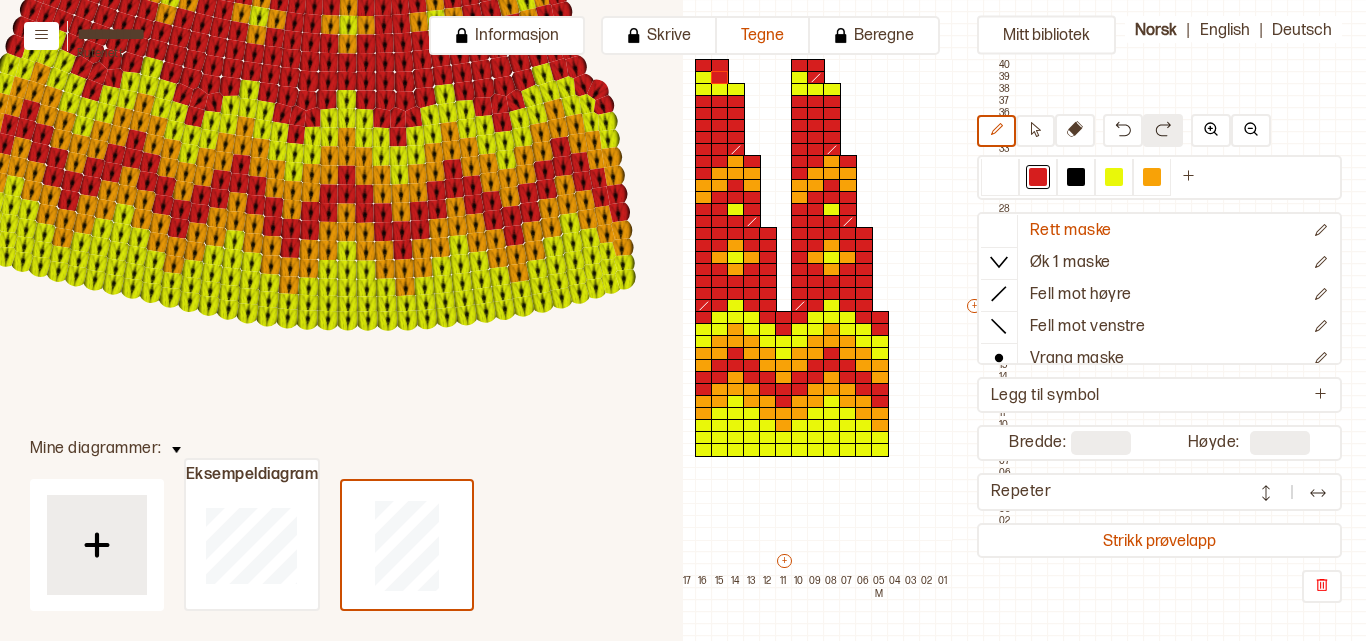 click 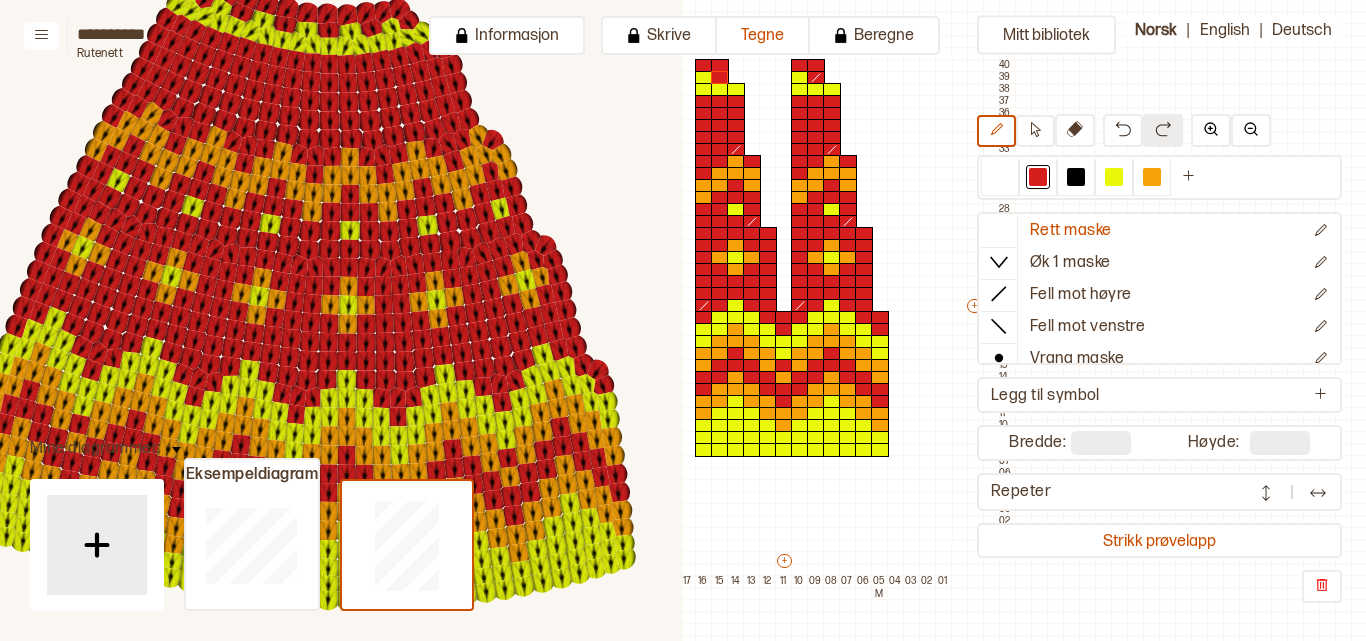 scroll, scrollTop: 352, scrollLeft: 696, axis: both 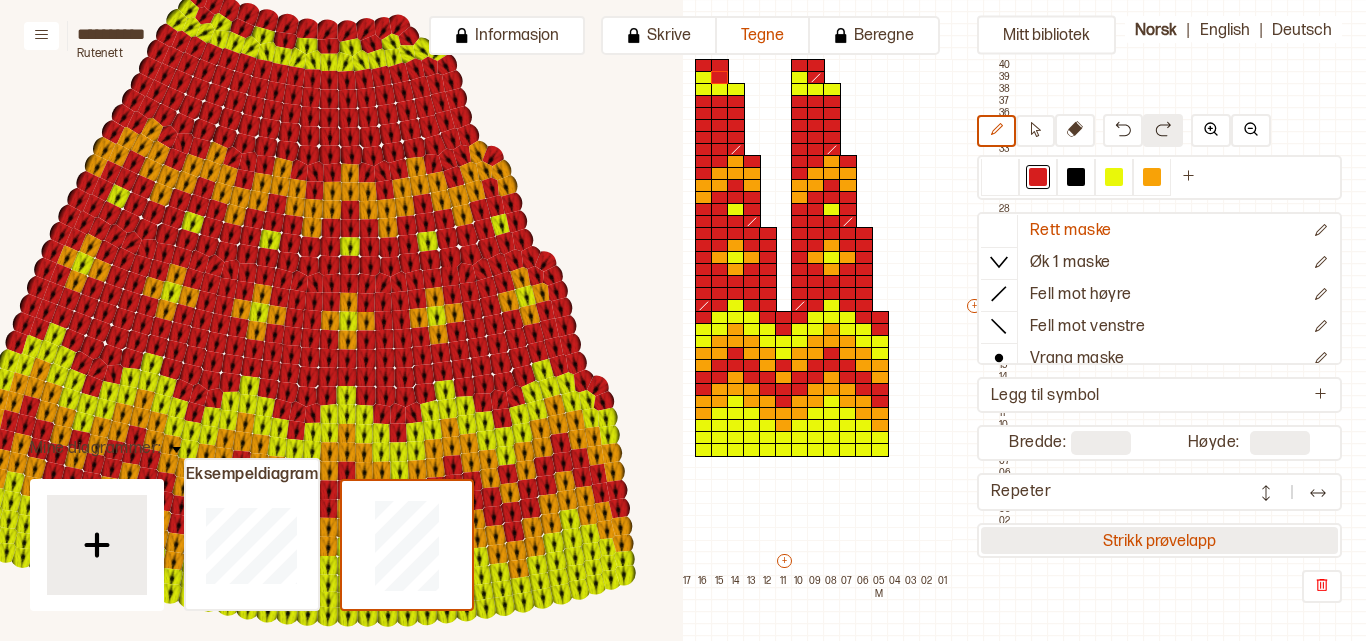 click on "Strikk prøvelapp" at bounding box center (1159, 540) 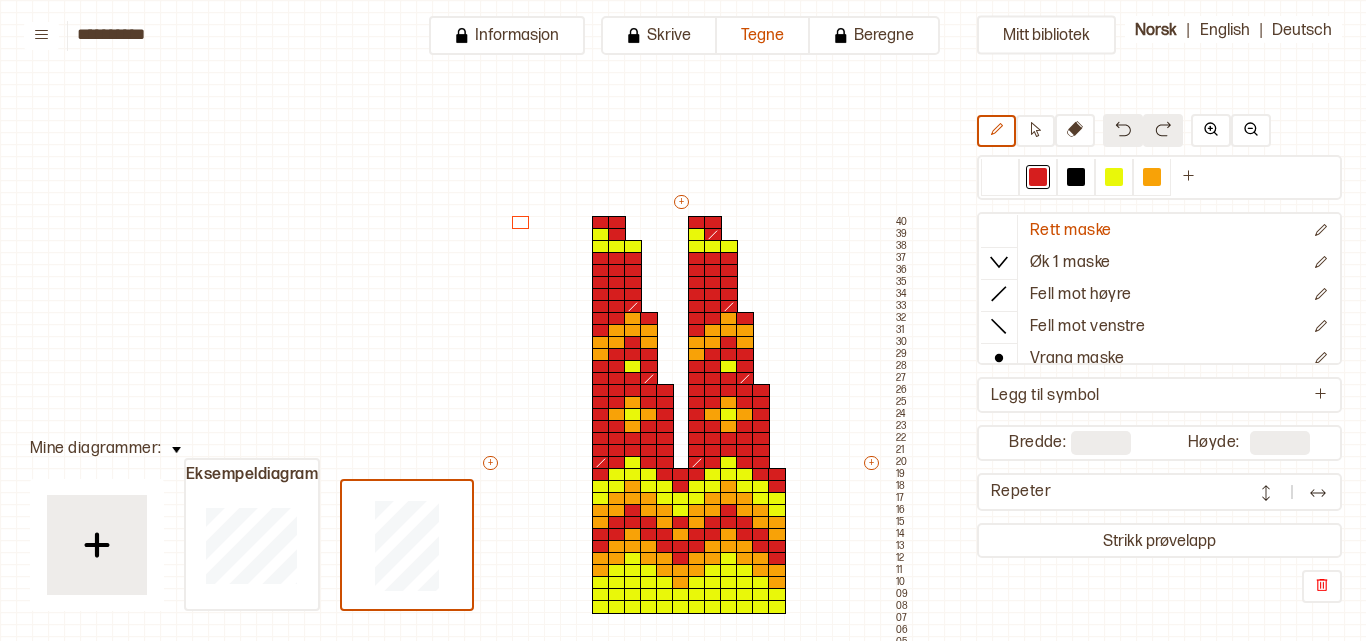 scroll, scrollTop: 157, scrollLeft: 22, axis: both 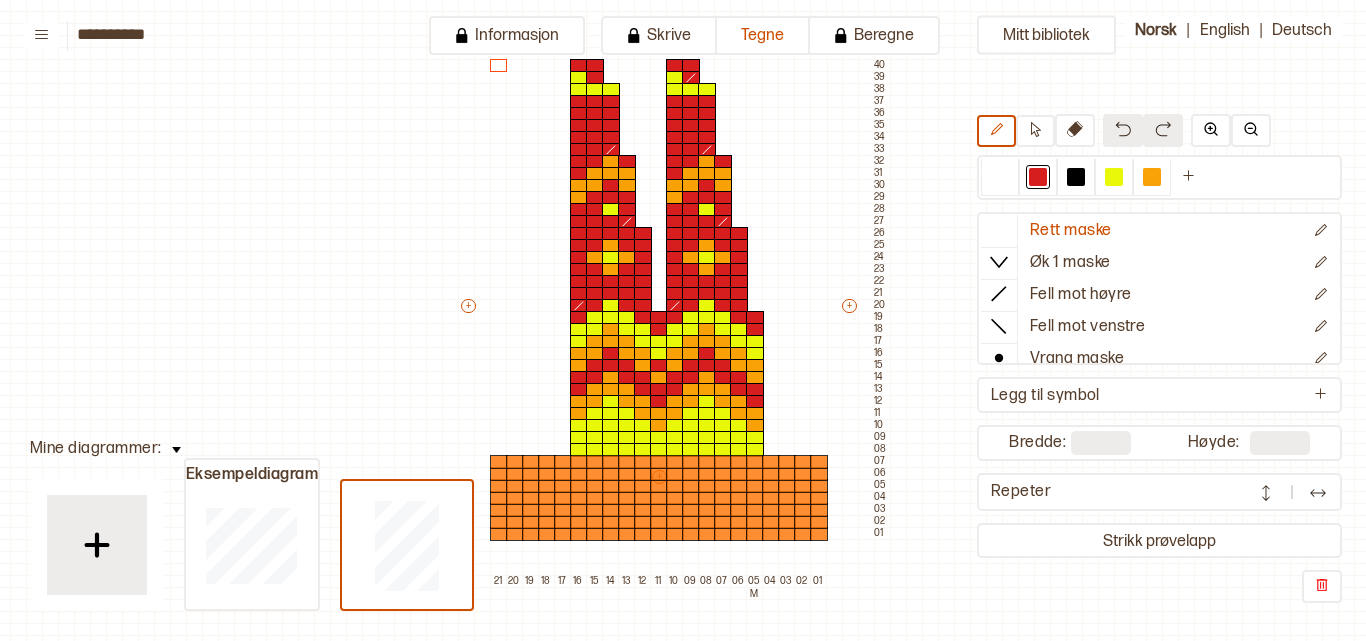 type on "**" 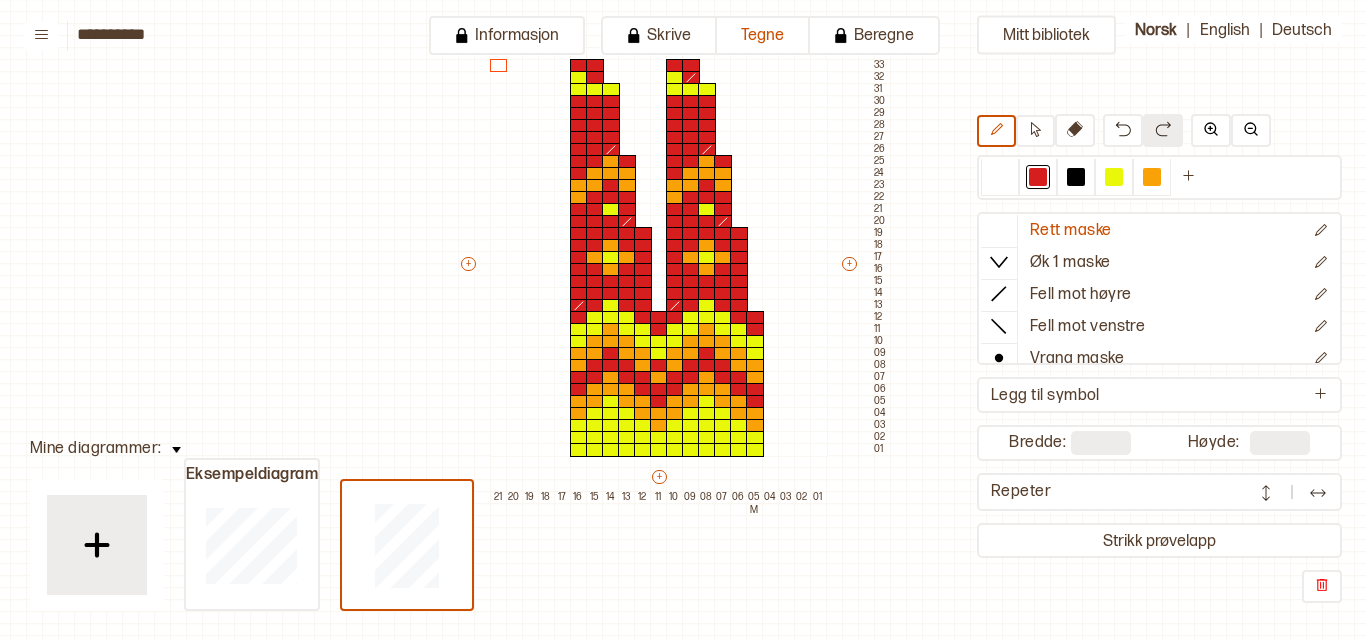 type 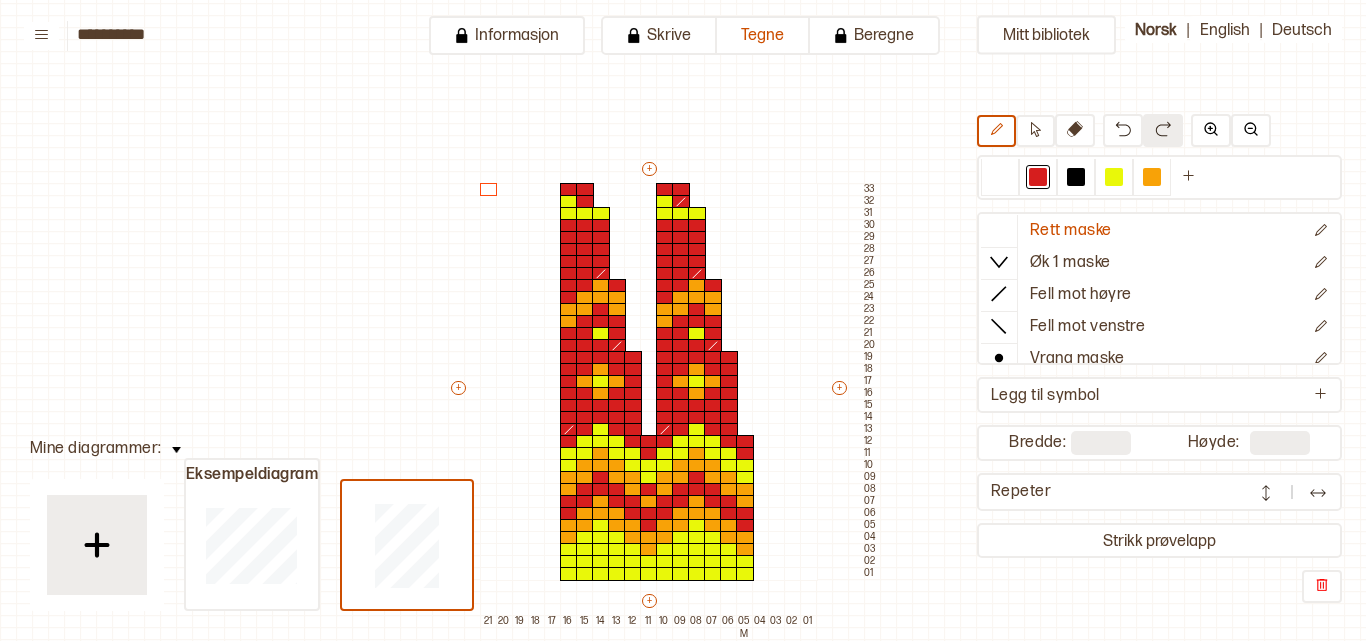 scroll, scrollTop: 0, scrollLeft: 35, axis: horizontal 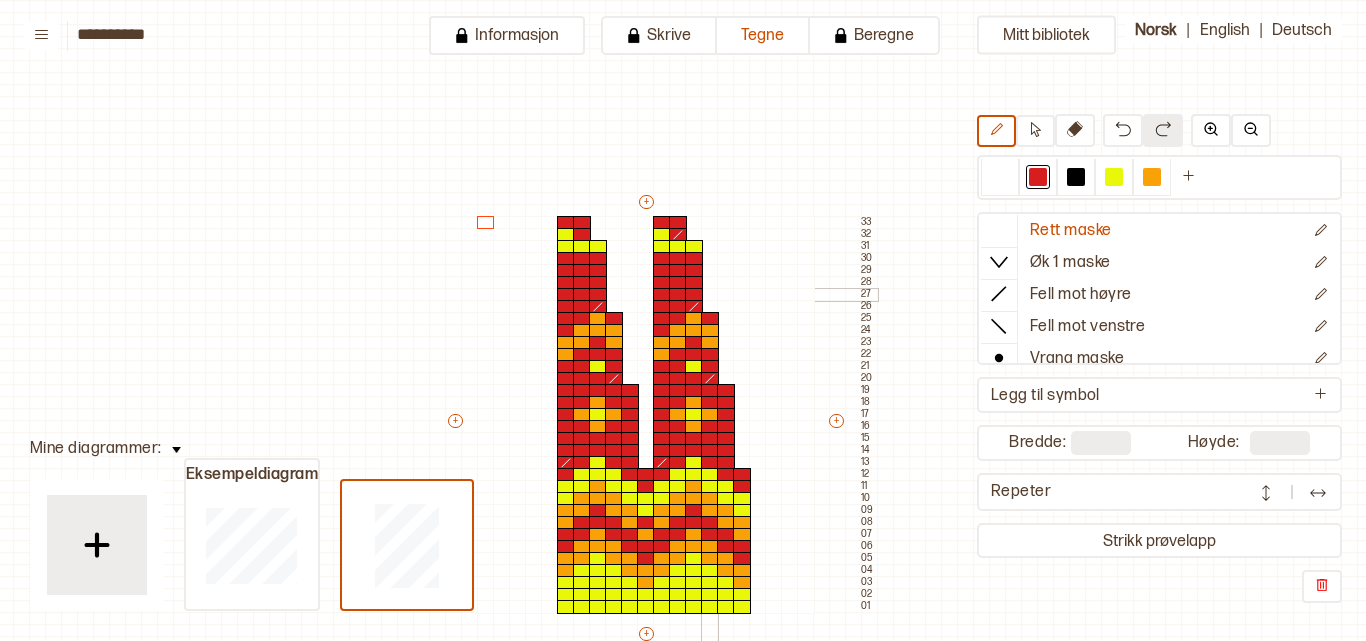 click at bounding box center (694, 283) 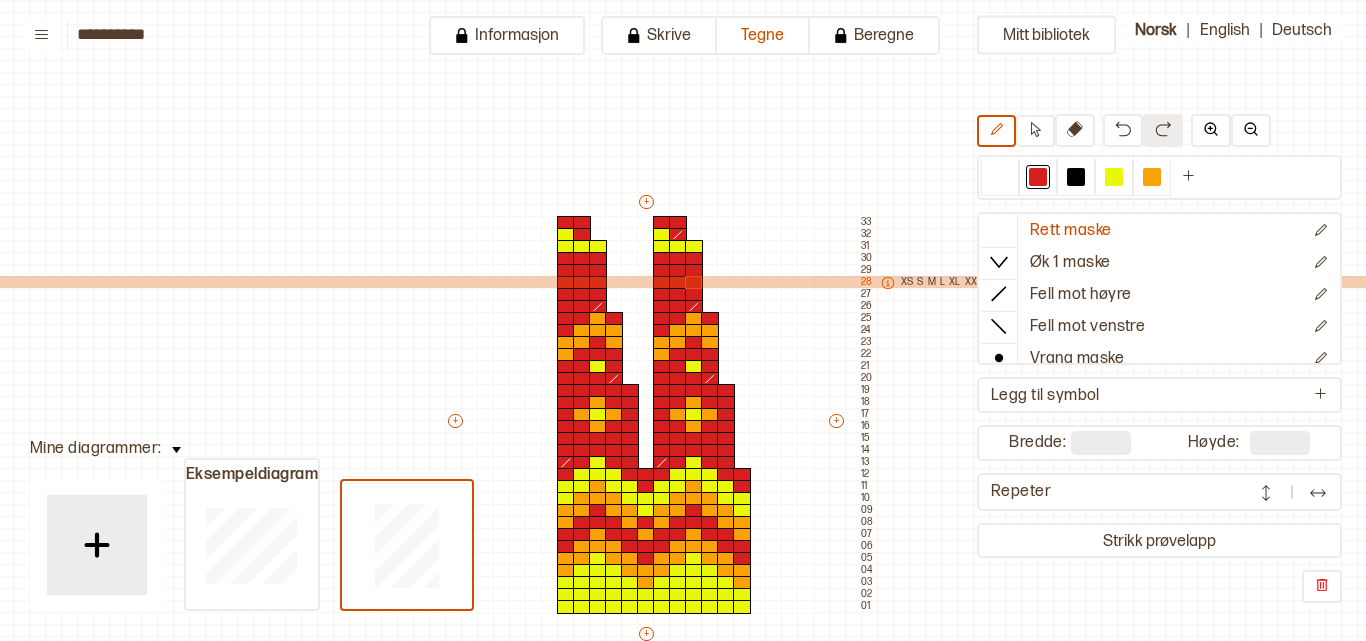 click on "28 XS S M L XL XXL XXXL" at bounding box center (937, 282) 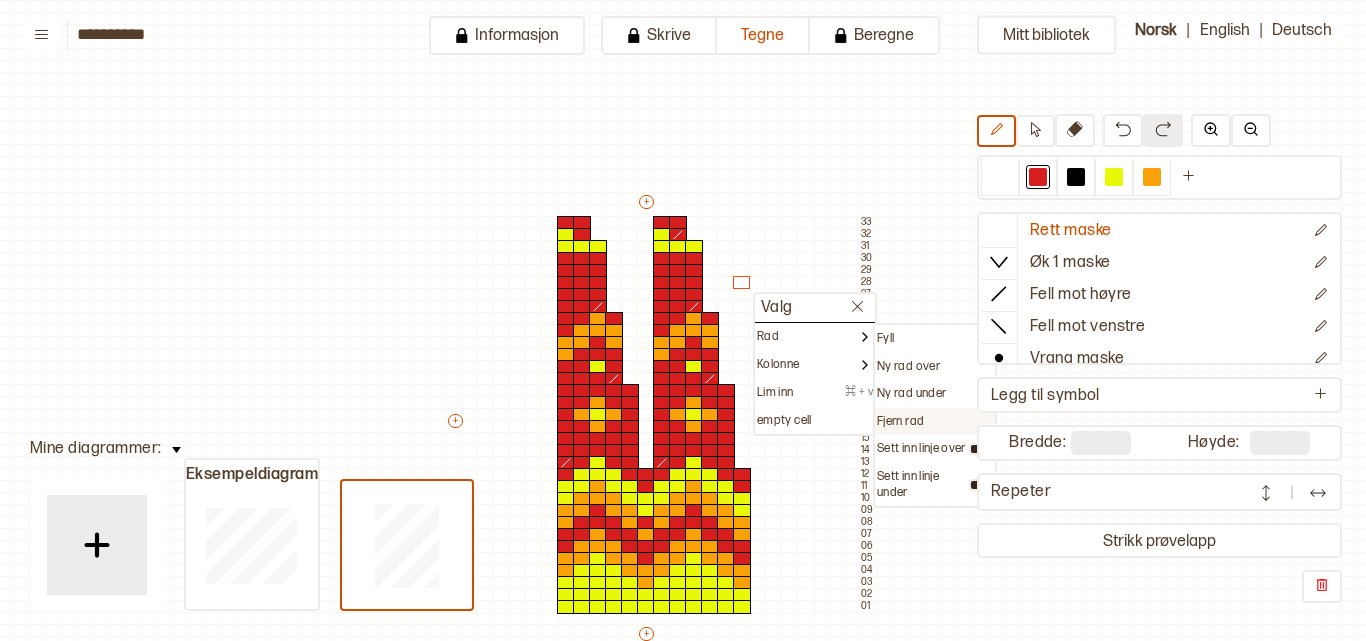 click on "Fjern rad" at bounding box center (900, 422) 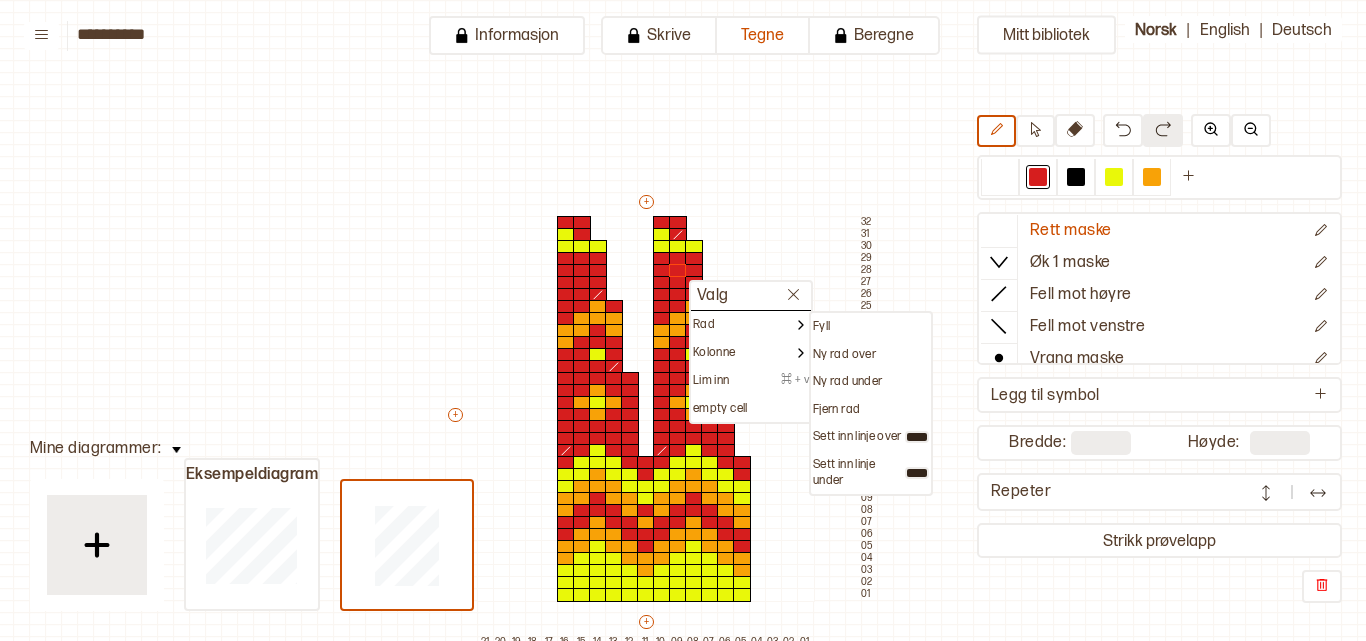 drag, startPoint x: 841, startPoint y: 407, endPoint x: 822, endPoint y: 409, distance: 19.104973 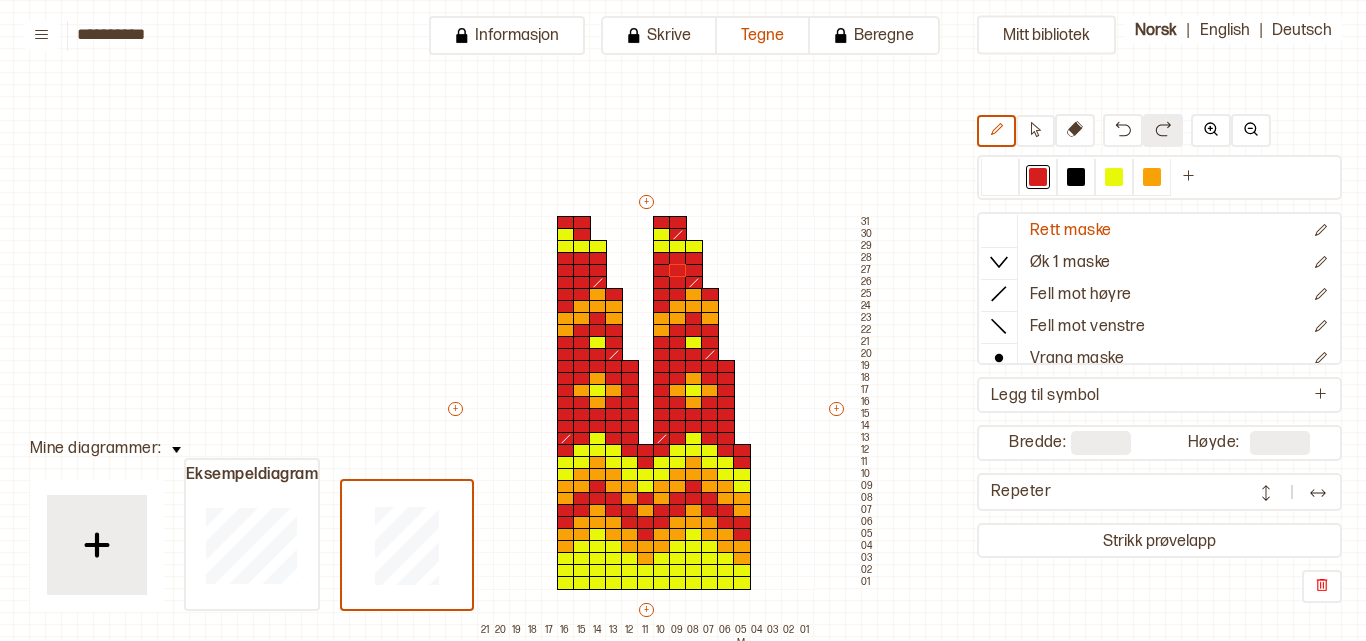 click on "Mitt bibliotek Rett maske Øk 1 maske Fell mot høyre Fell mot venstre Vrang maske Kast Flette foran Flette bak En løst av to rett sammen en løst over Legg til symbol Bredde:   ** Høyde:   ** Repeter Strikk prøvelapp + + + + 21 20 19 18 17 16 15 14 13 12 11 10 09 08 07 06 05 M 04 03 02 01 31 30 29 28 27 26 25 24 23 22 21 20 19 18 17 16 15 14 13 12 11 10 09 08 07 06 05 04 03 02 01" at bounding box center (1331, 641) 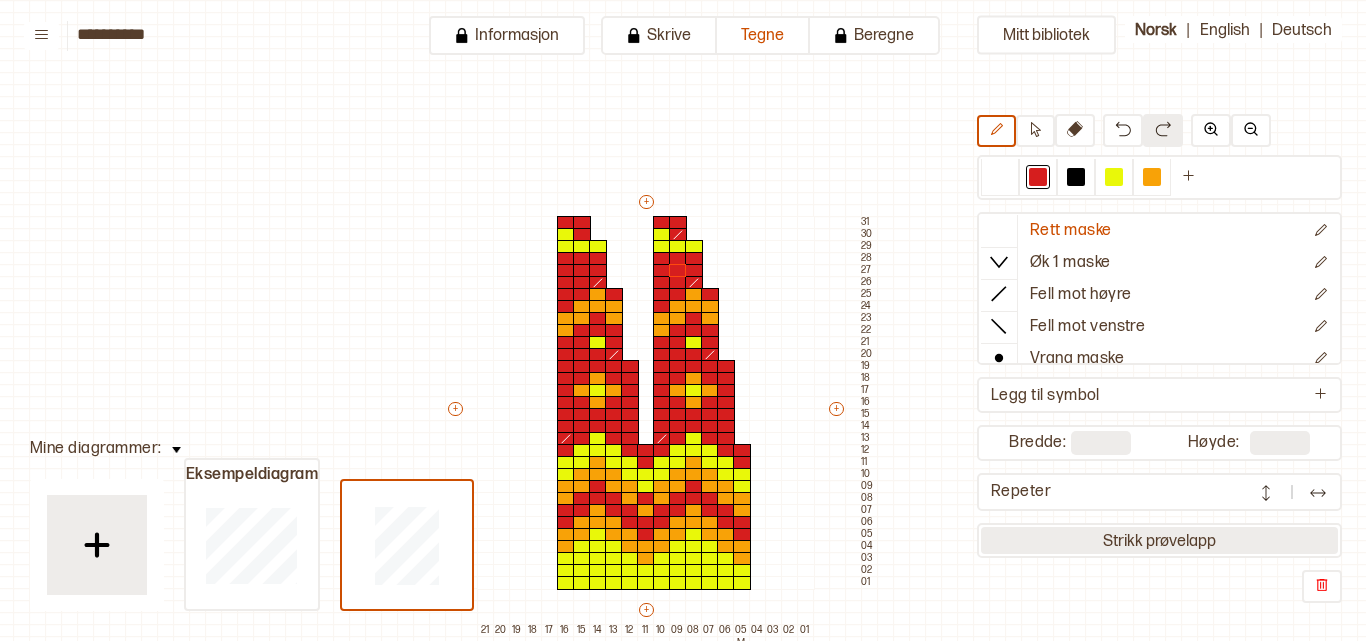 click on "Strikk prøvelapp" at bounding box center (1159, 540) 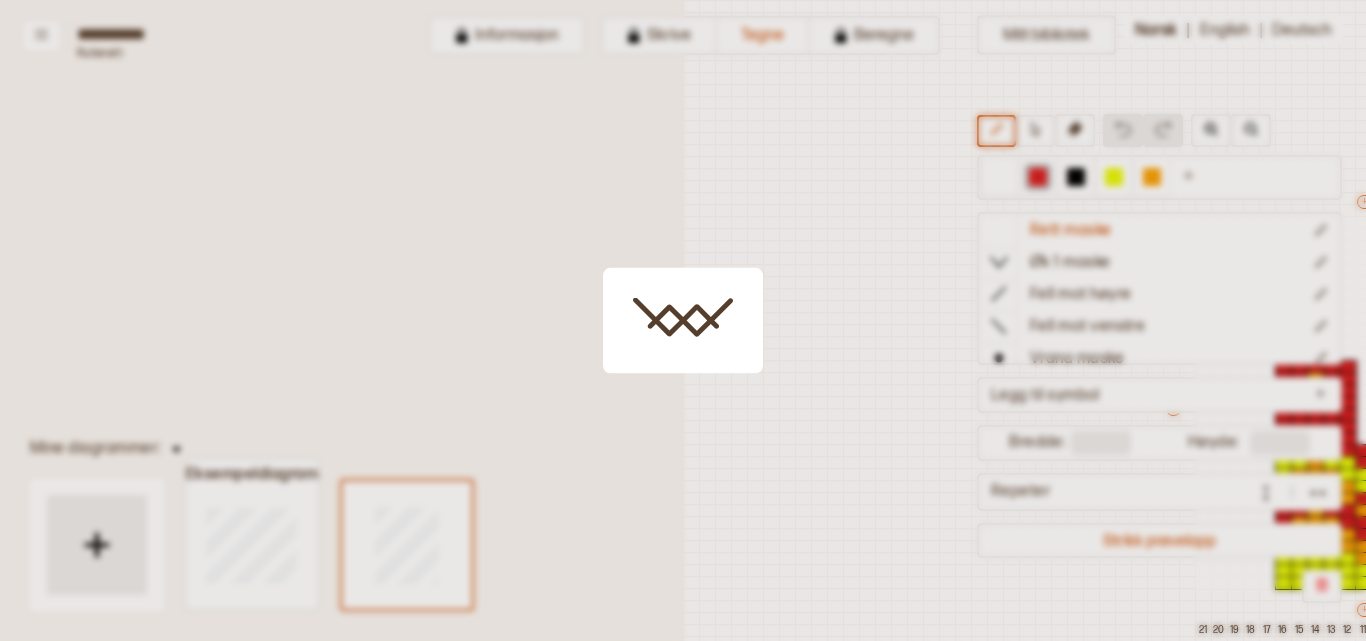 scroll, scrollTop: 103, scrollLeft: 580, axis: both 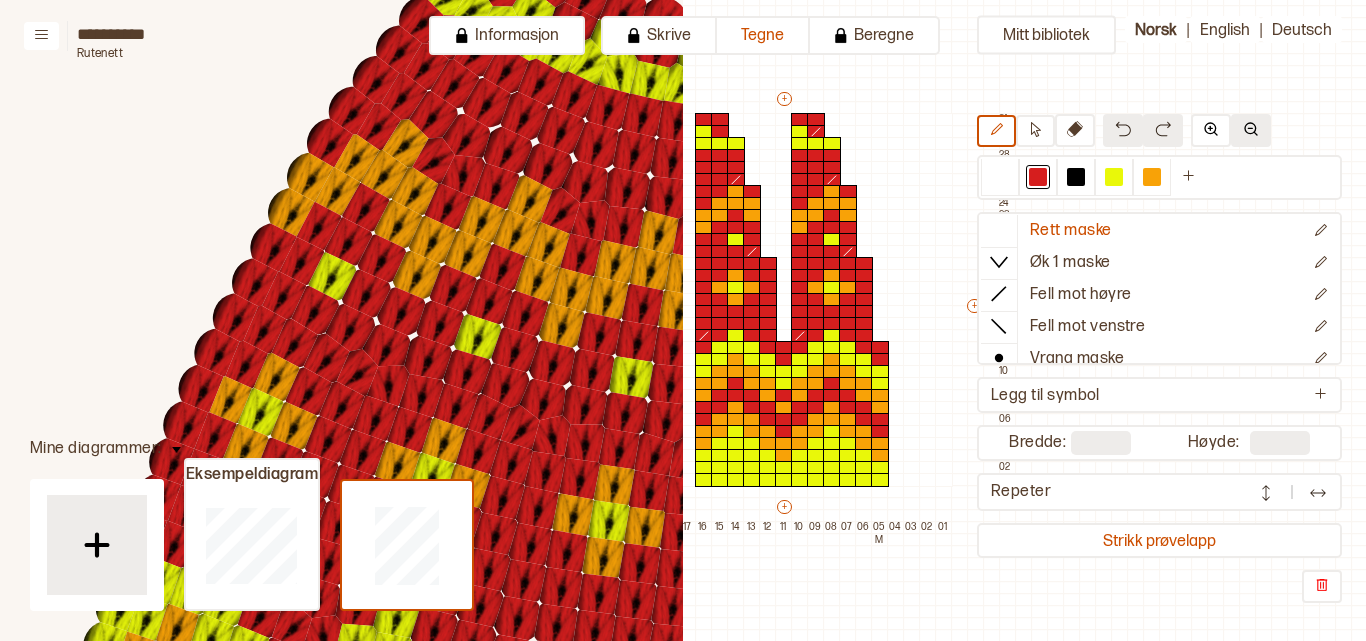 click at bounding box center (1251, 129) 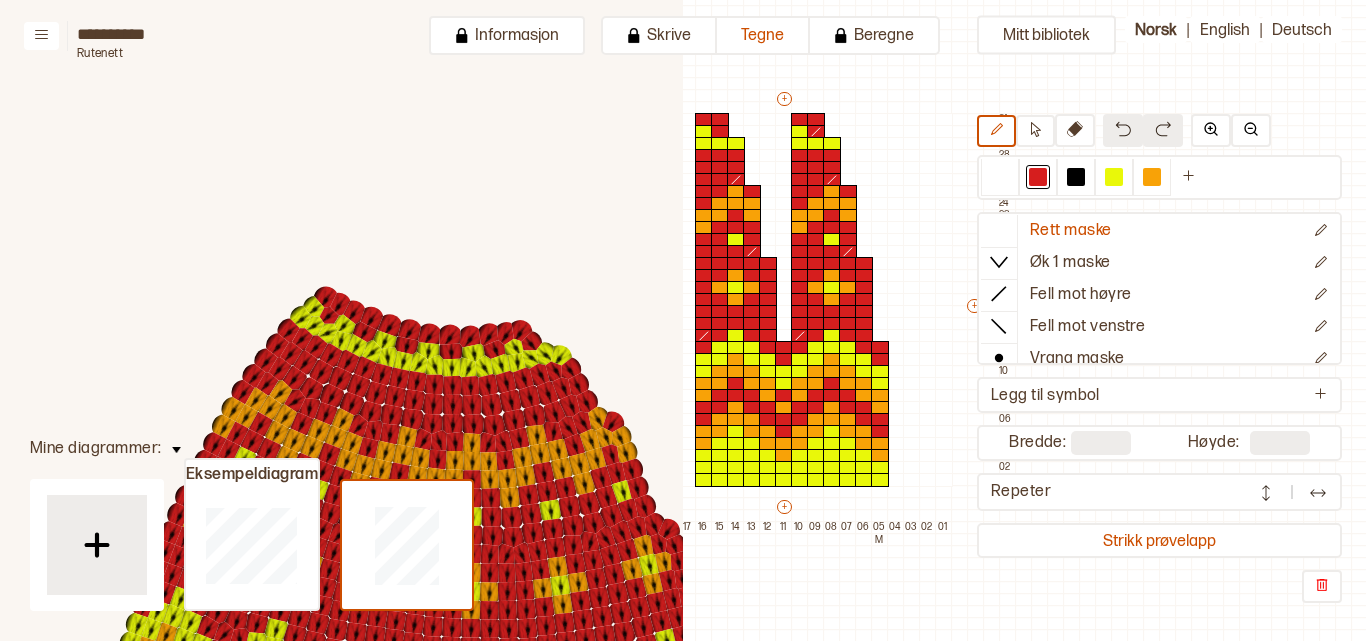 scroll, scrollTop: 0, scrollLeft: 609, axis: horizontal 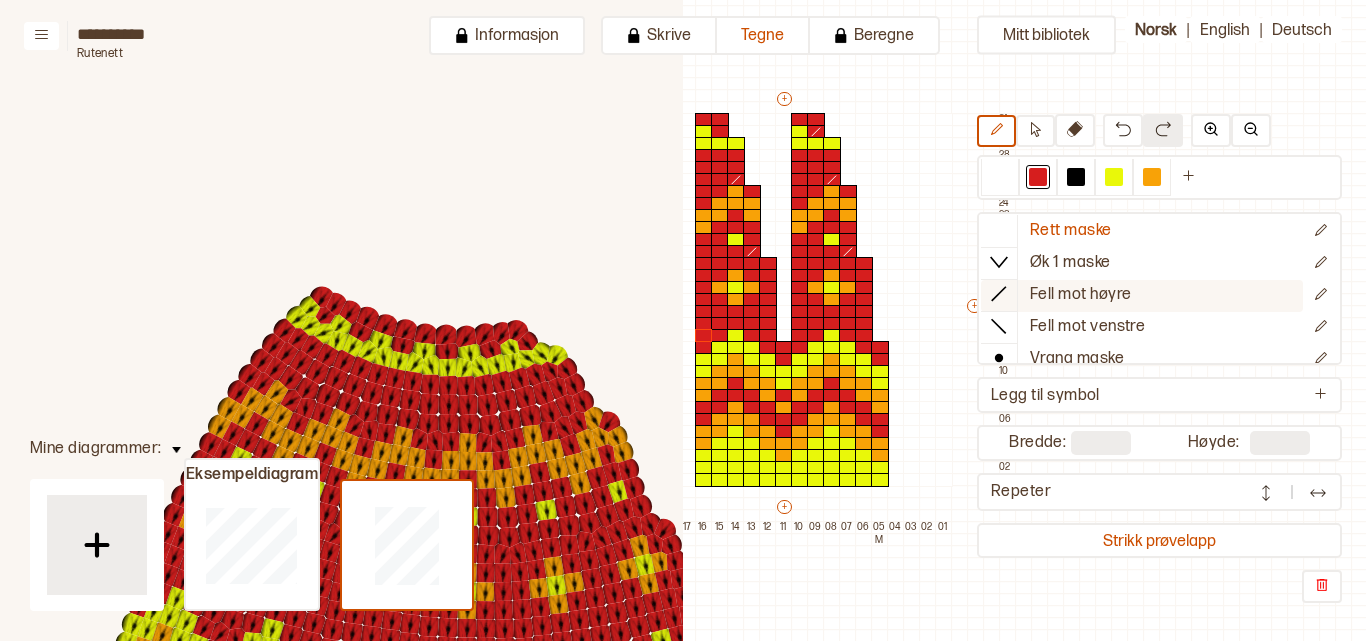 click on "Fell mot høyre" at bounding box center [1081, 295] 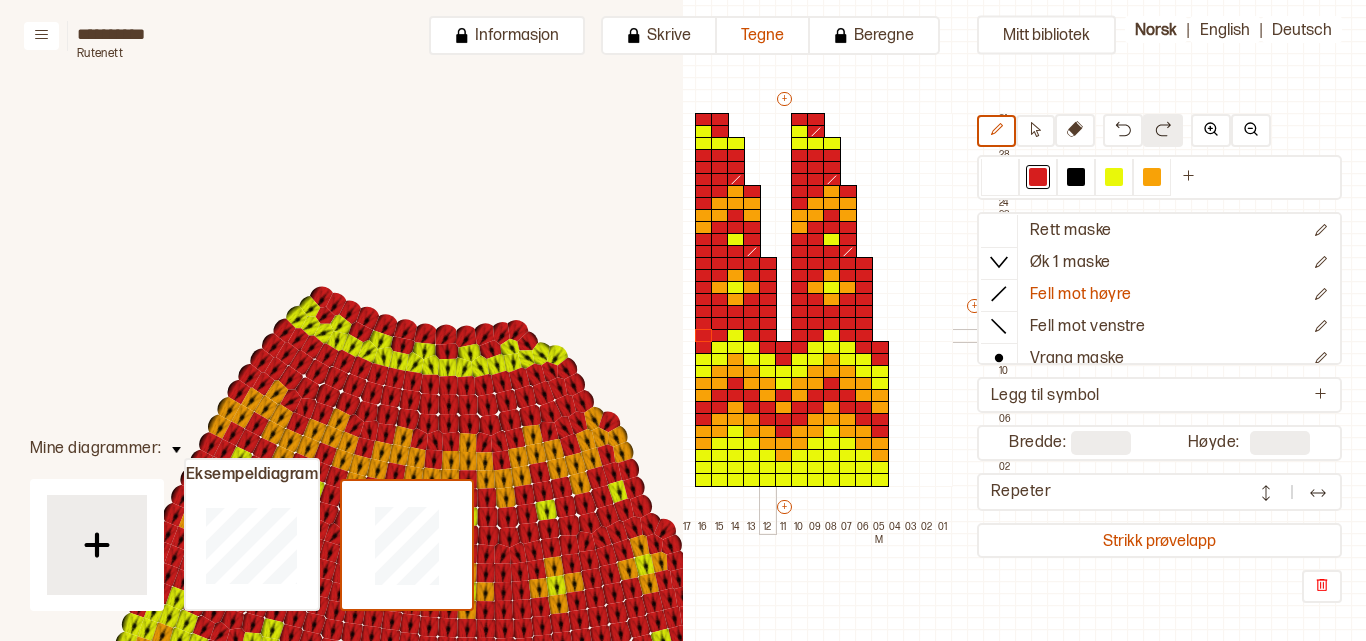 click at bounding box center (768, 336) 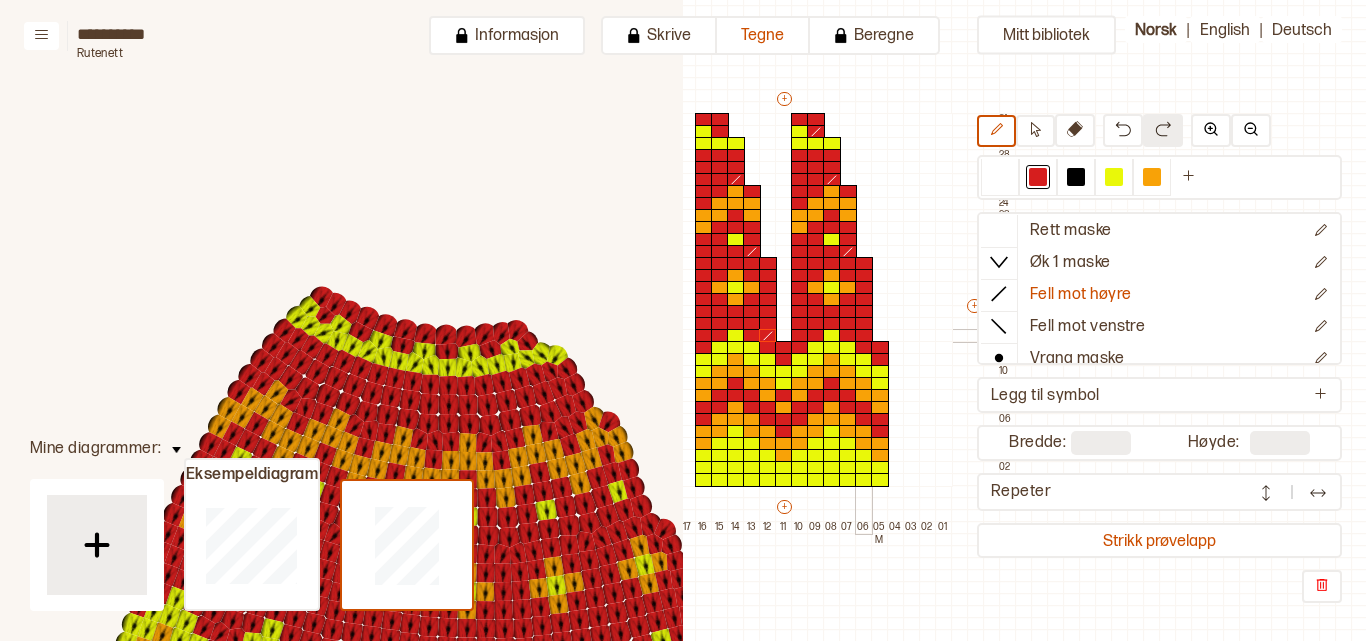 click at bounding box center [864, 336] 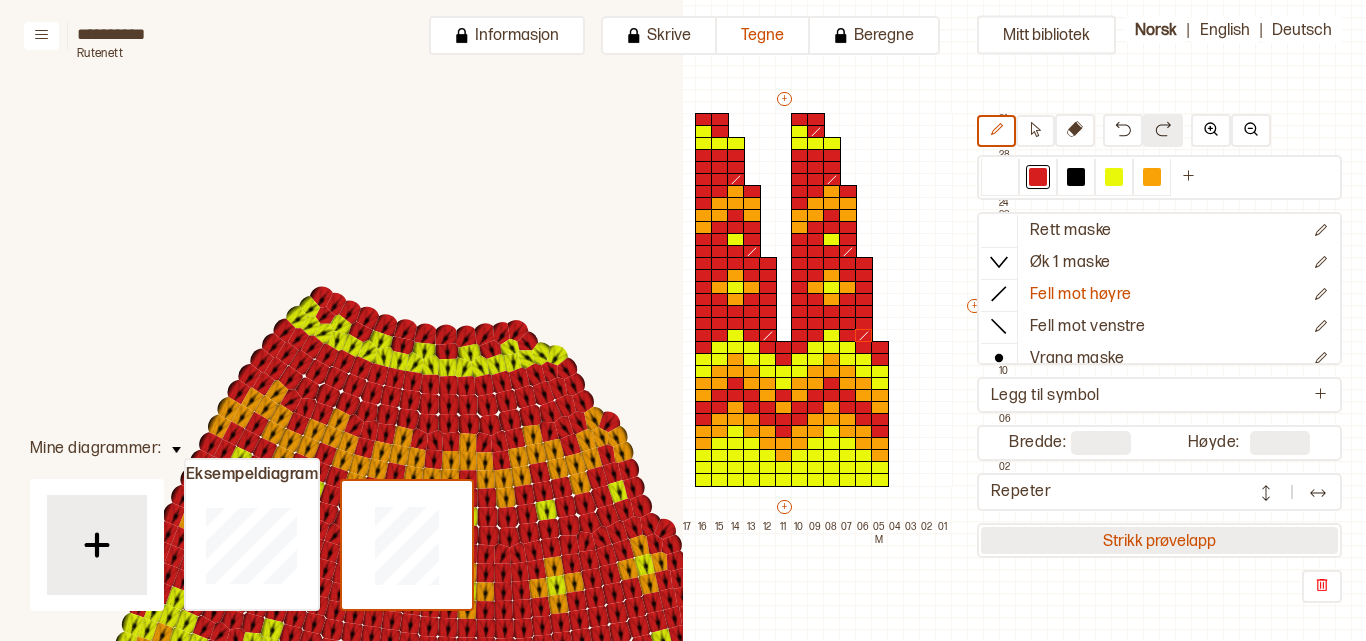 click on "Strikk prøvelapp" at bounding box center (1159, 540) 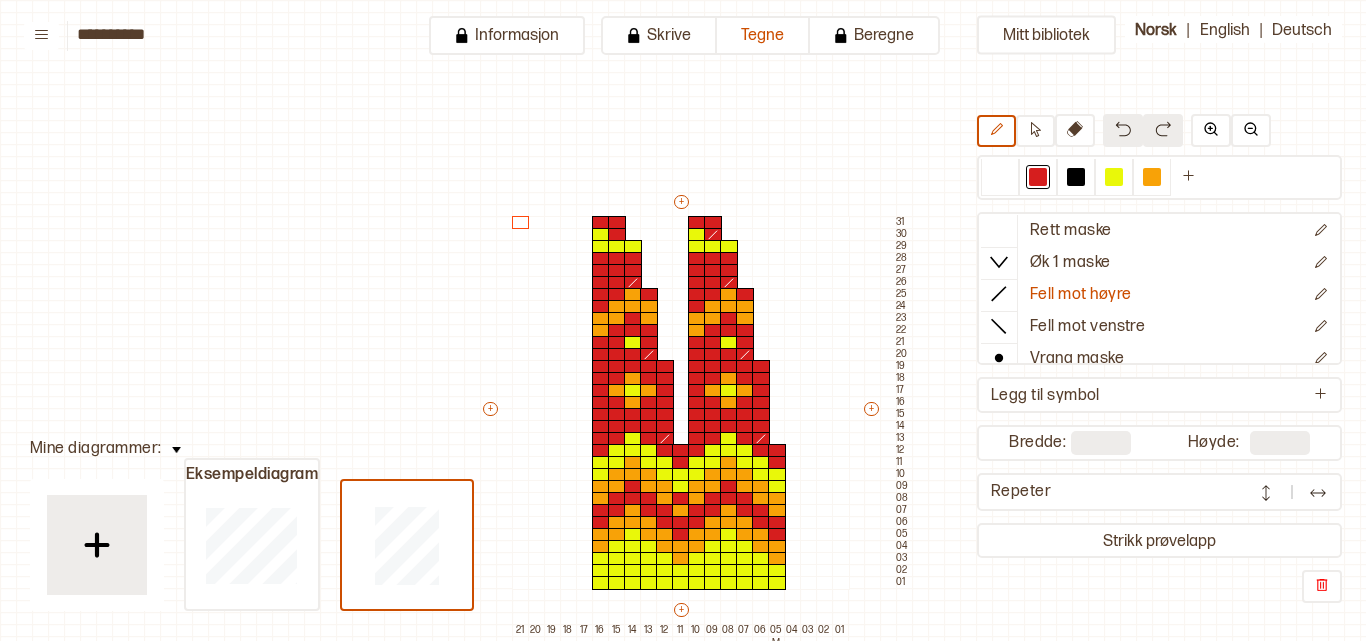 scroll, scrollTop: 103, scrollLeft: 22, axis: both 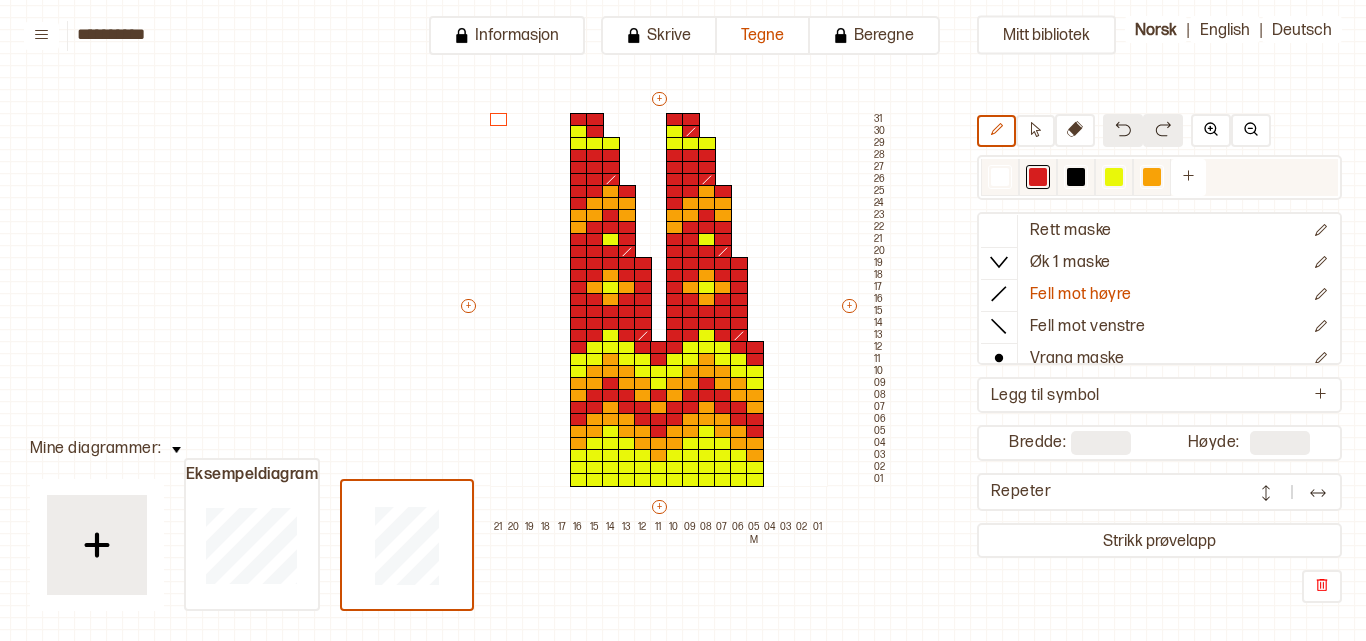 click at bounding box center (1114, 177) 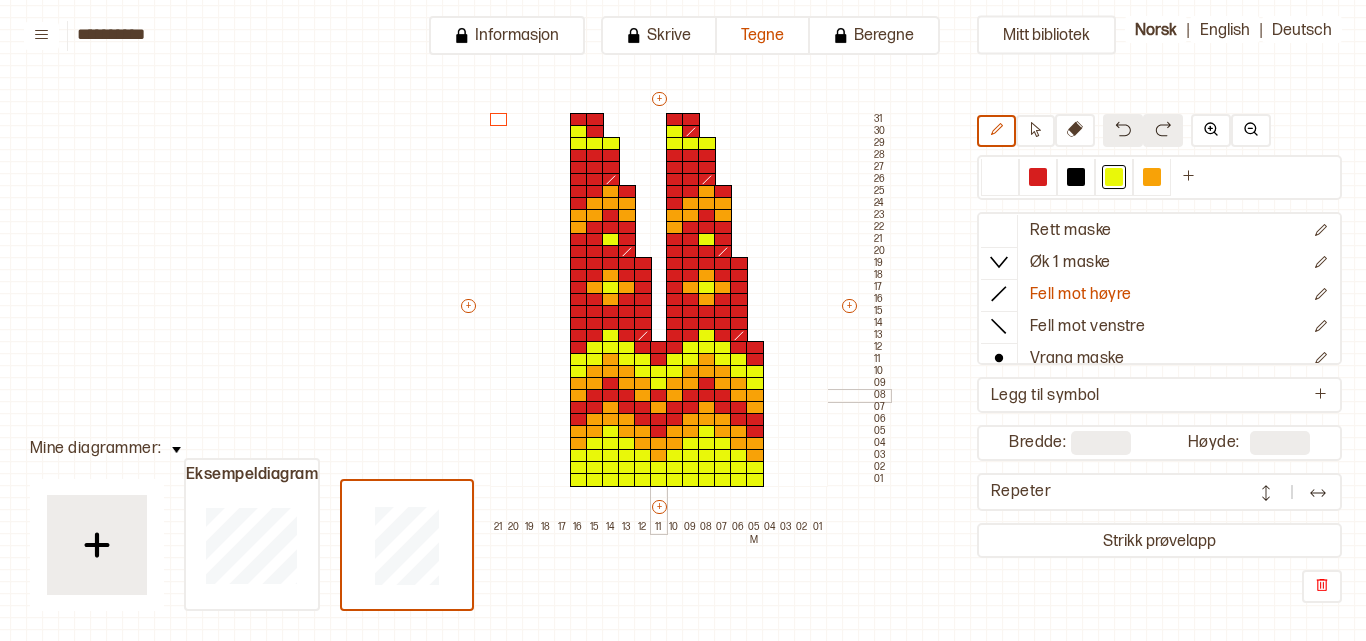 click at bounding box center [659, 396] 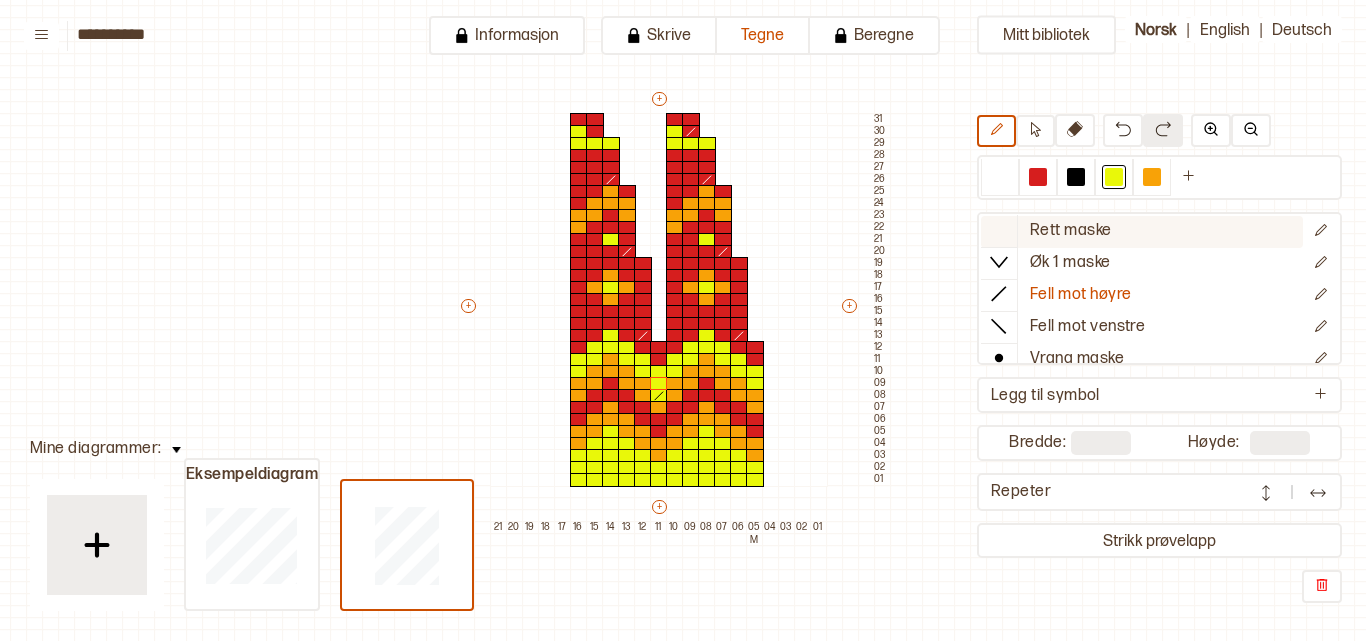 click on "Rett maske" at bounding box center (1071, 231) 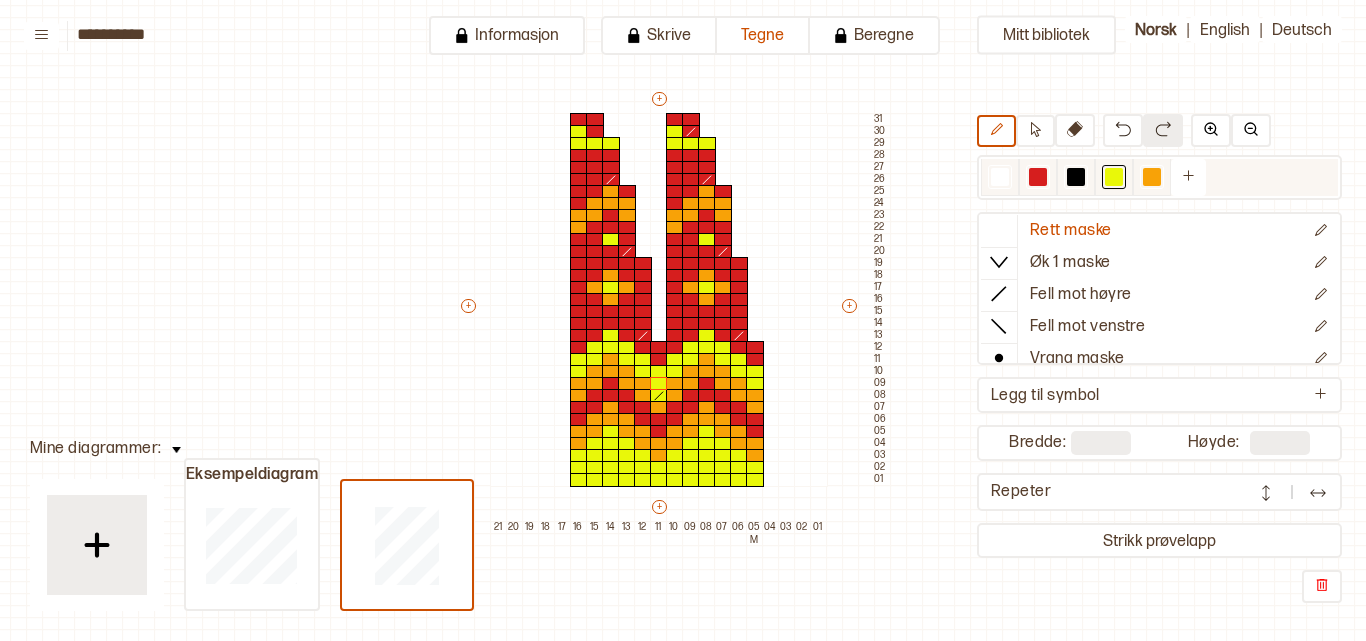click at bounding box center (1152, 177) 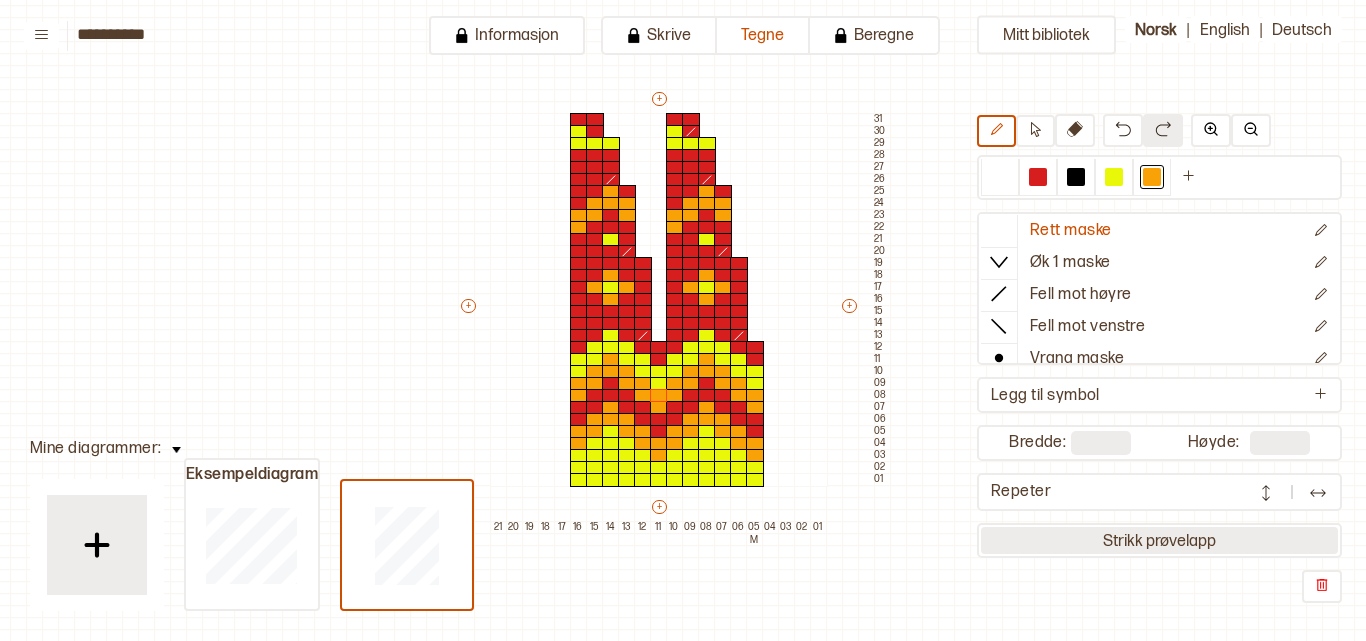 click on "Strikk prøvelapp" at bounding box center (1159, 540) 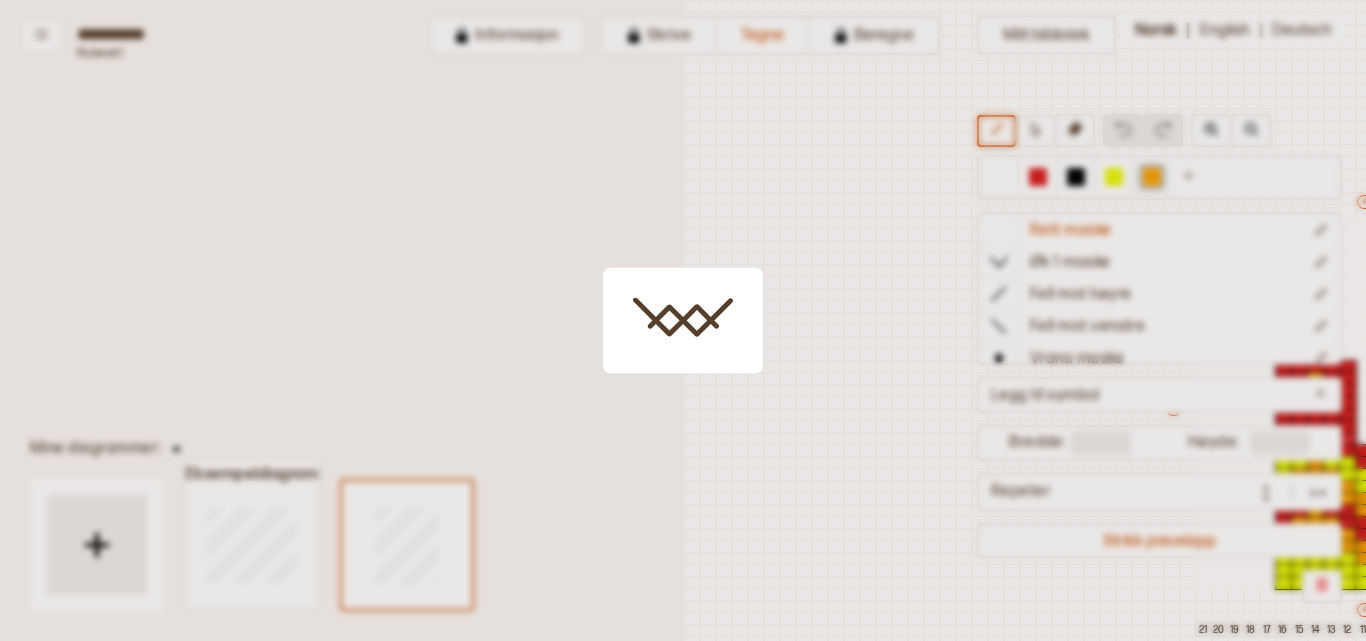 scroll, scrollTop: 103, scrollLeft: 580, axis: both 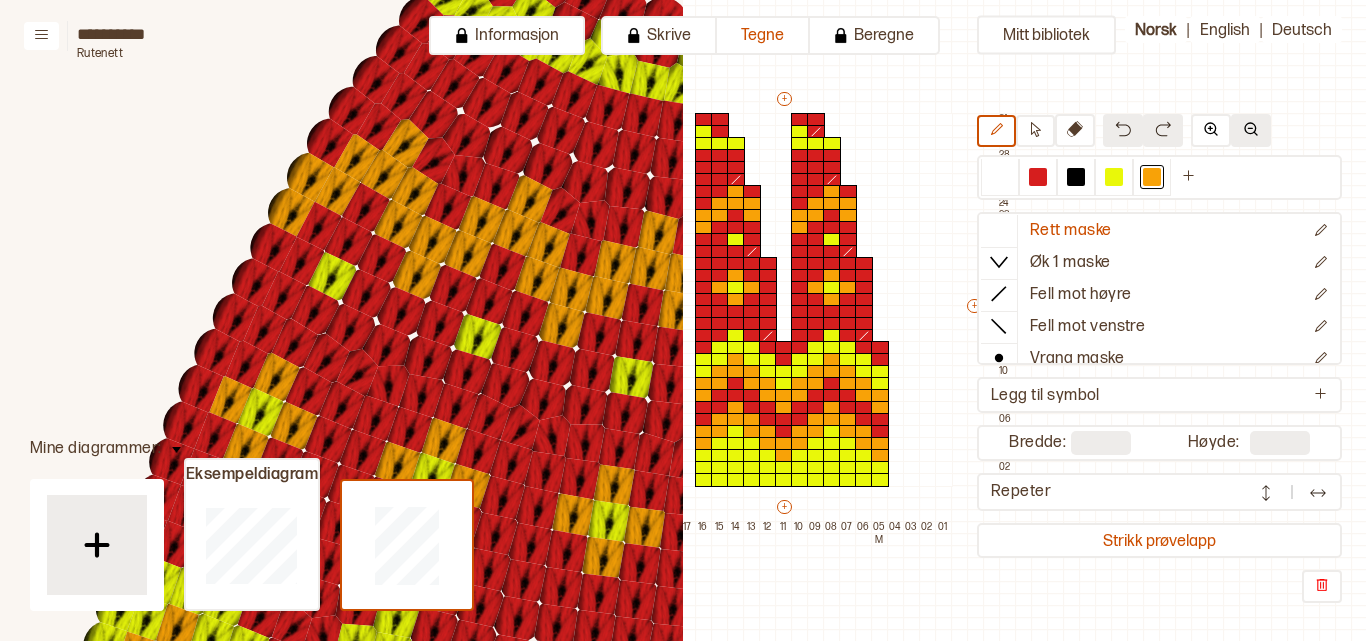 click at bounding box center [1251, 129] 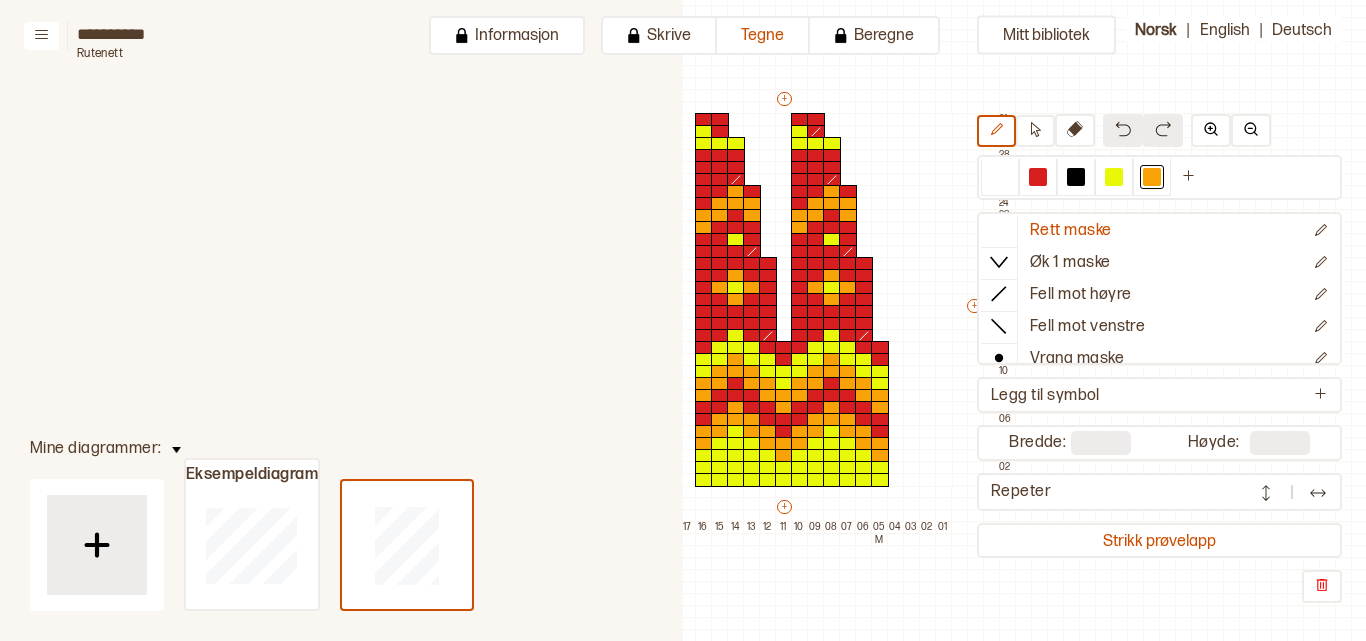 scroll, scrollTop: 411, scrollLeft: 0, axis: vertical 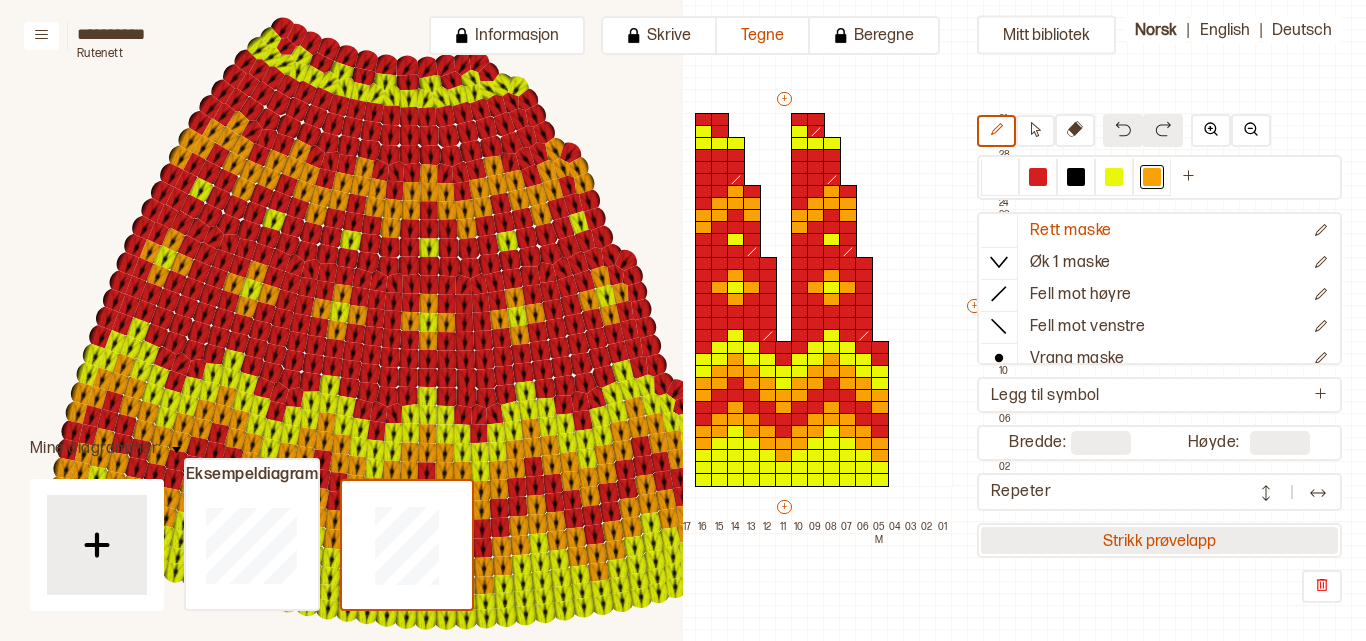 click on "Strikk prøvelapp" at bounding box center [1159, 540] 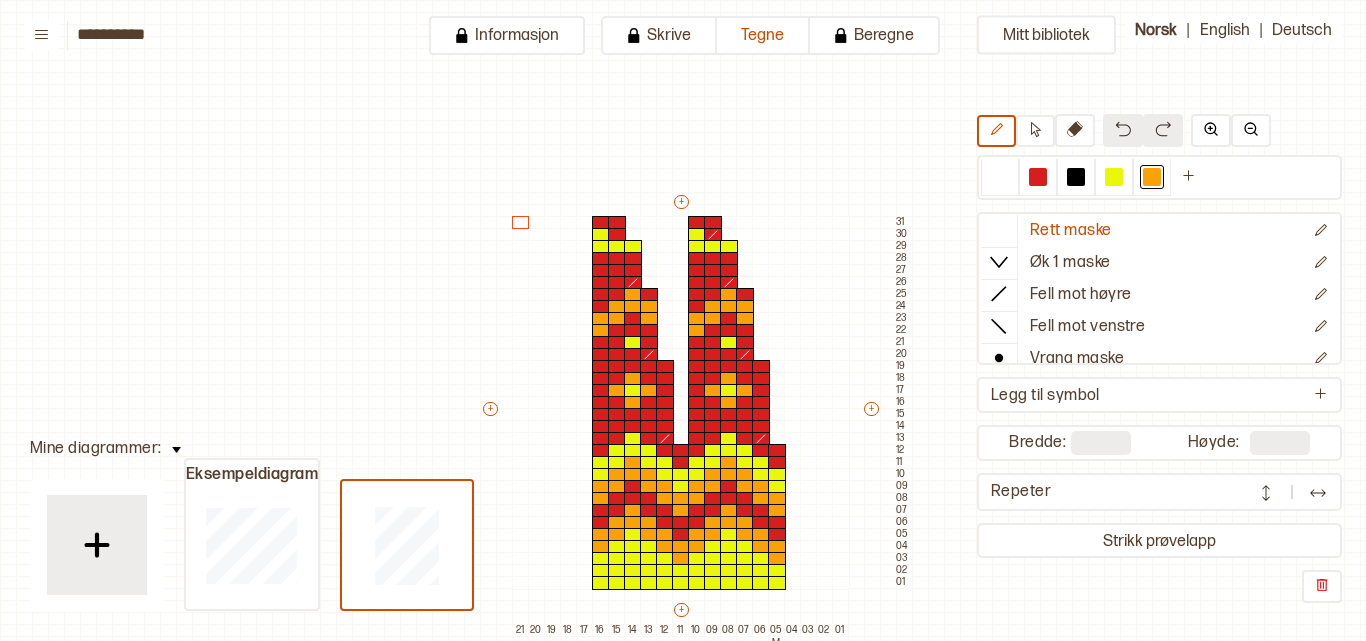 scroll, scrollTop: 103, scrollLeft: 22, axis: both 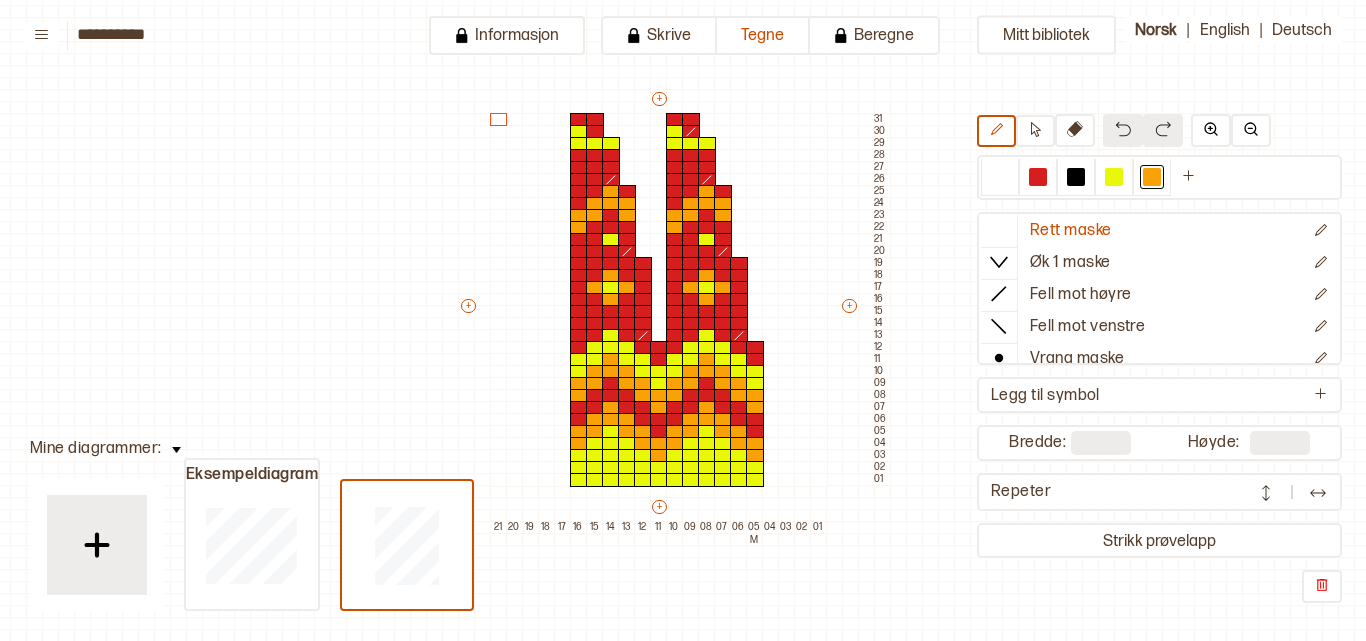 click at bounding box center (1318, 493) 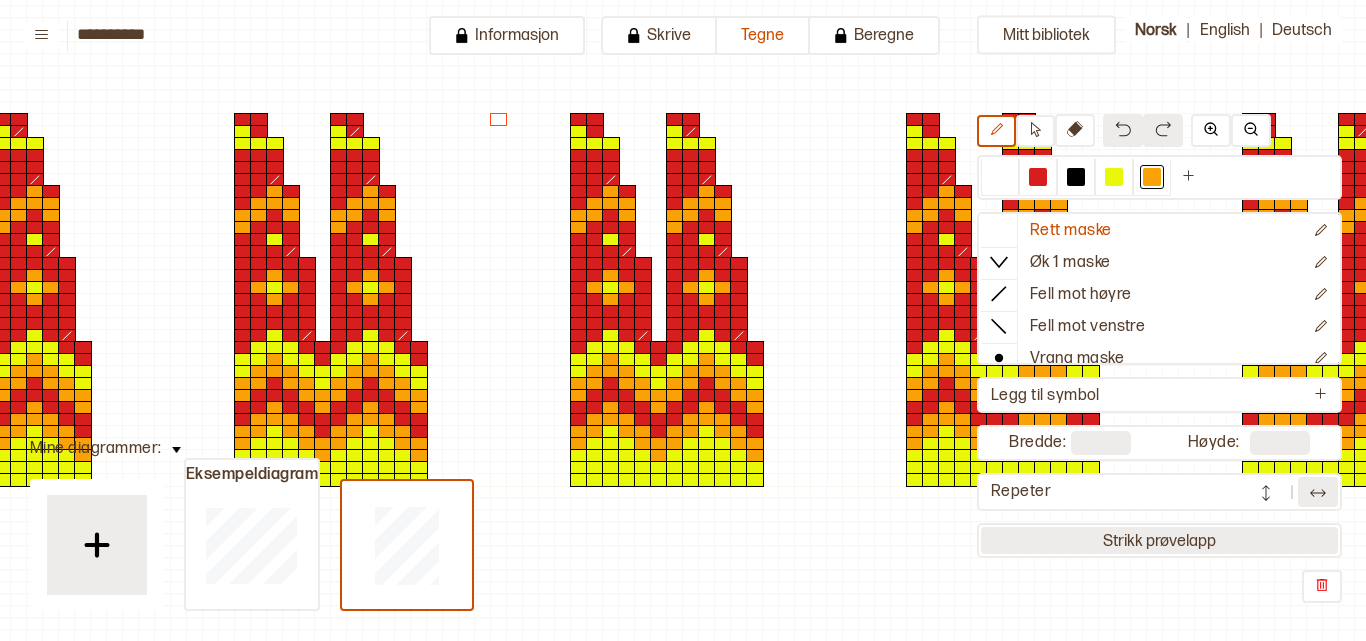 click on "Strikk prøvelapp" at bounding box center (1159, 540) 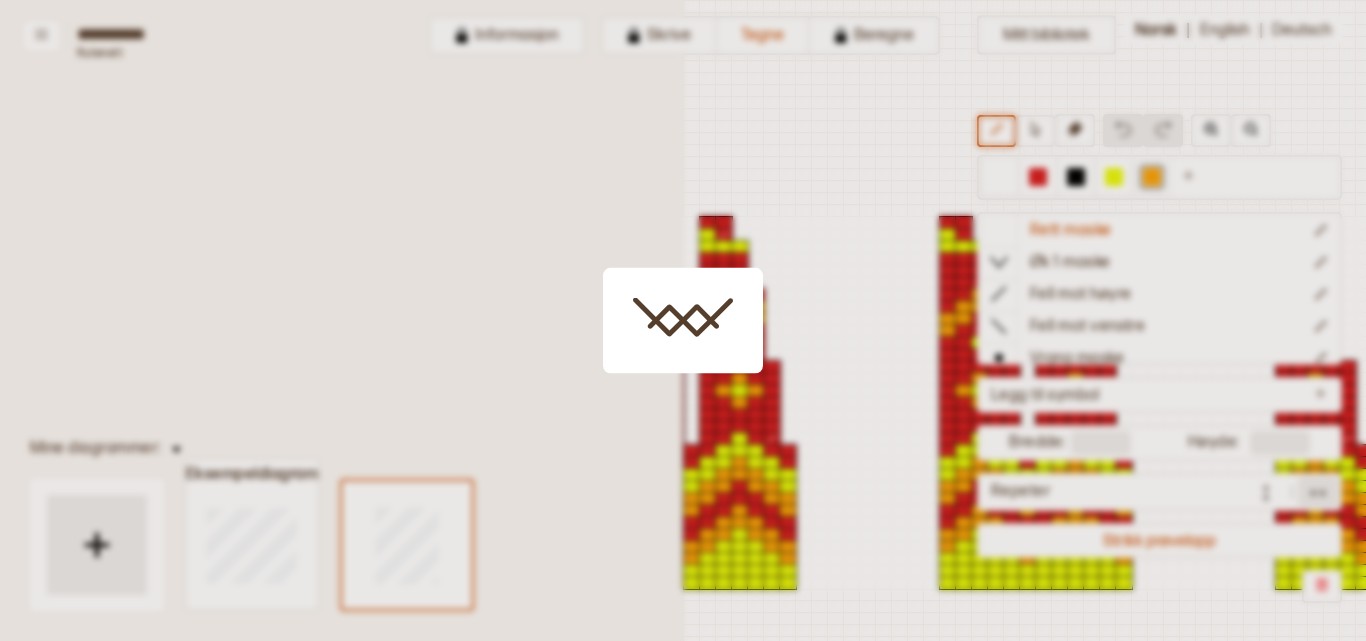 scroll, scrollTop: 103, scrollLeft: 580, axis: both 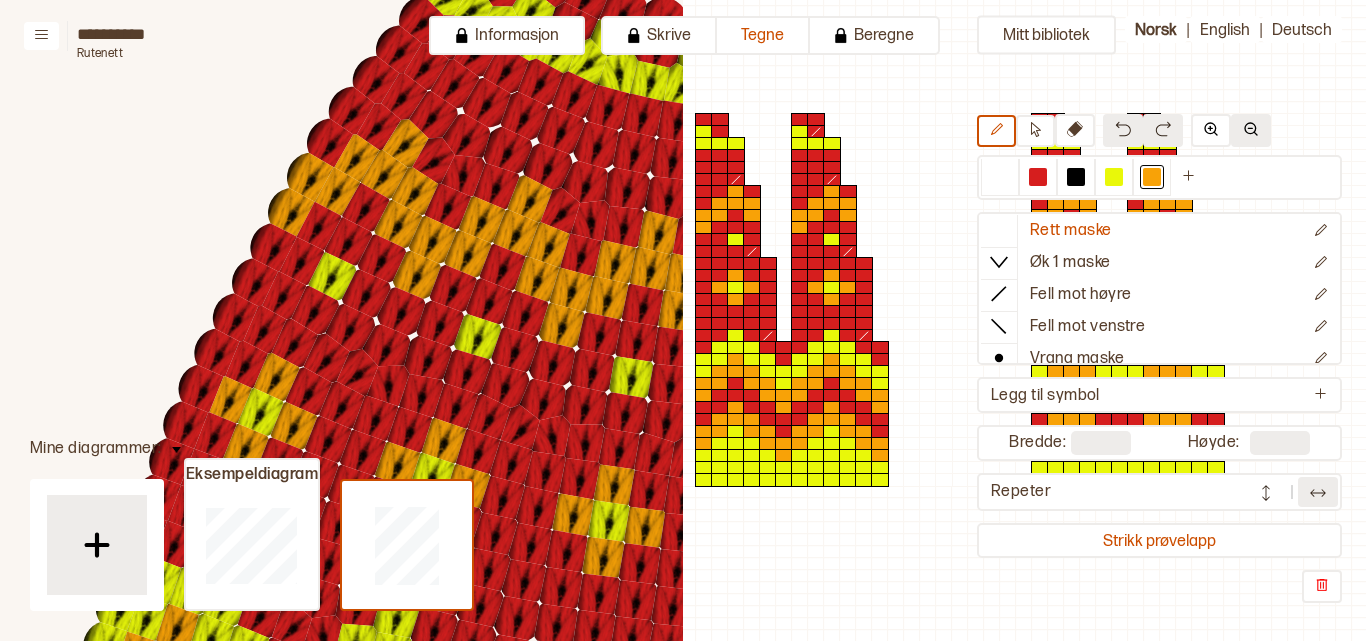 click at bounding box center [1251, 130] 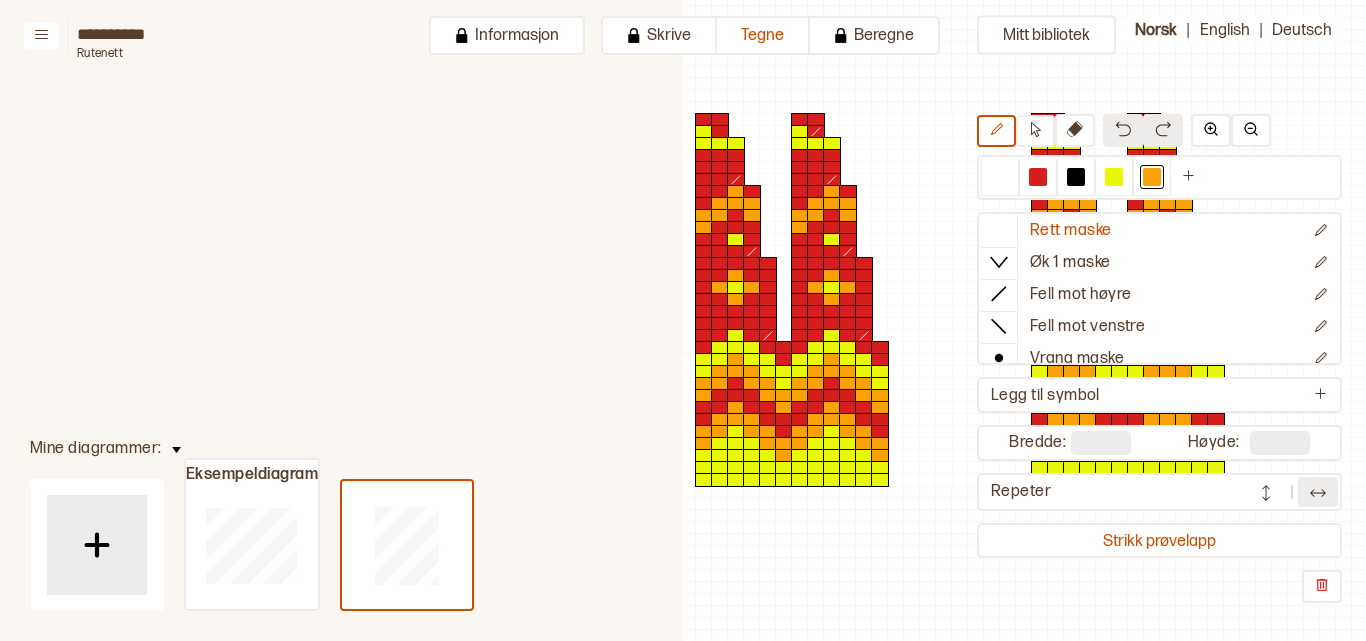 scroll, scrollTop: 374, scrollLeft: 0, axis: vertical 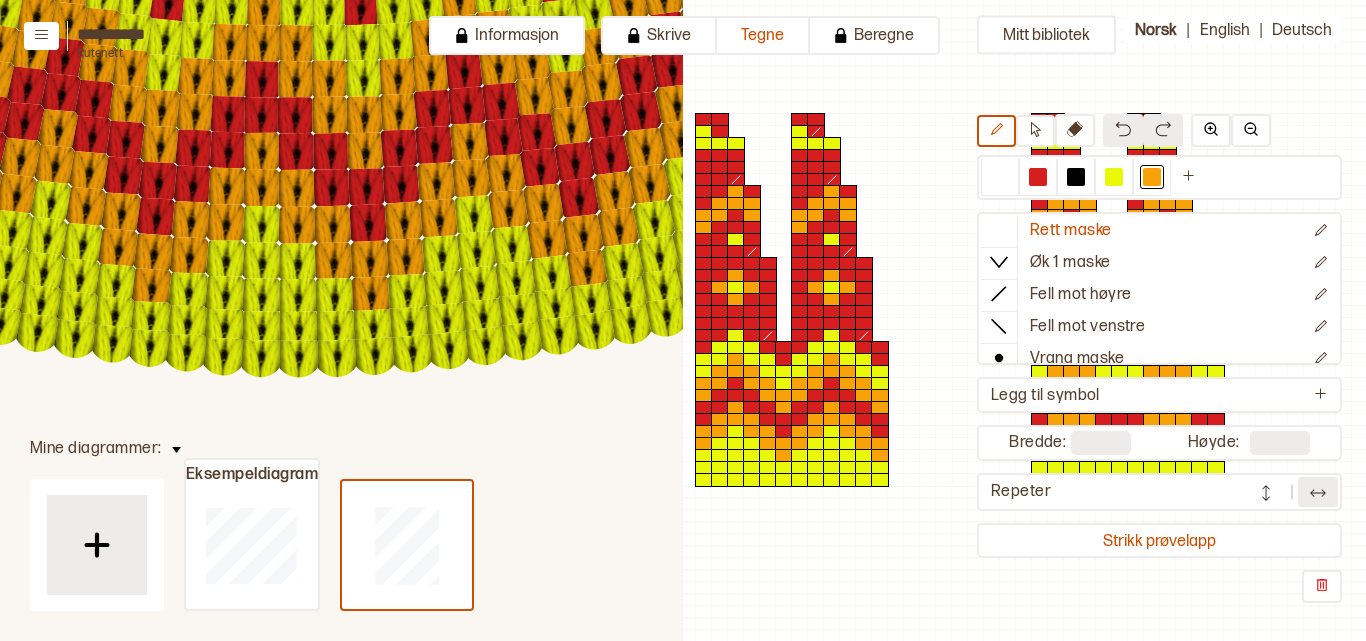 type 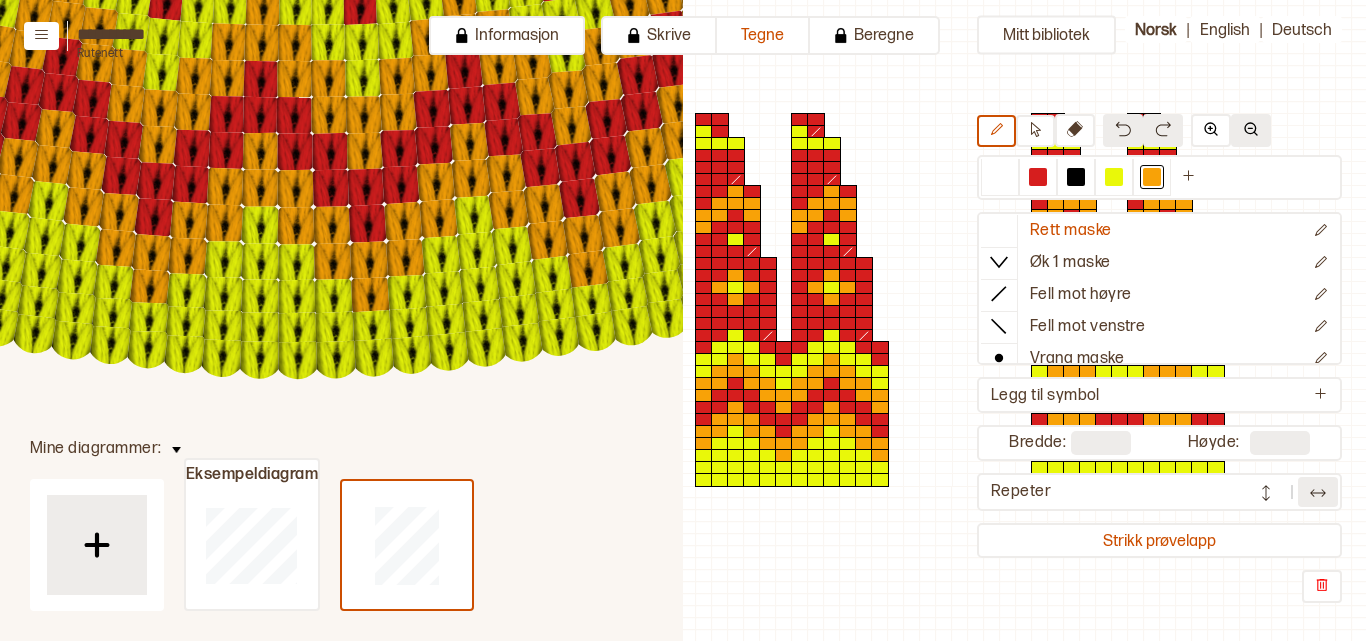 click at bounding box center [1251, 130] 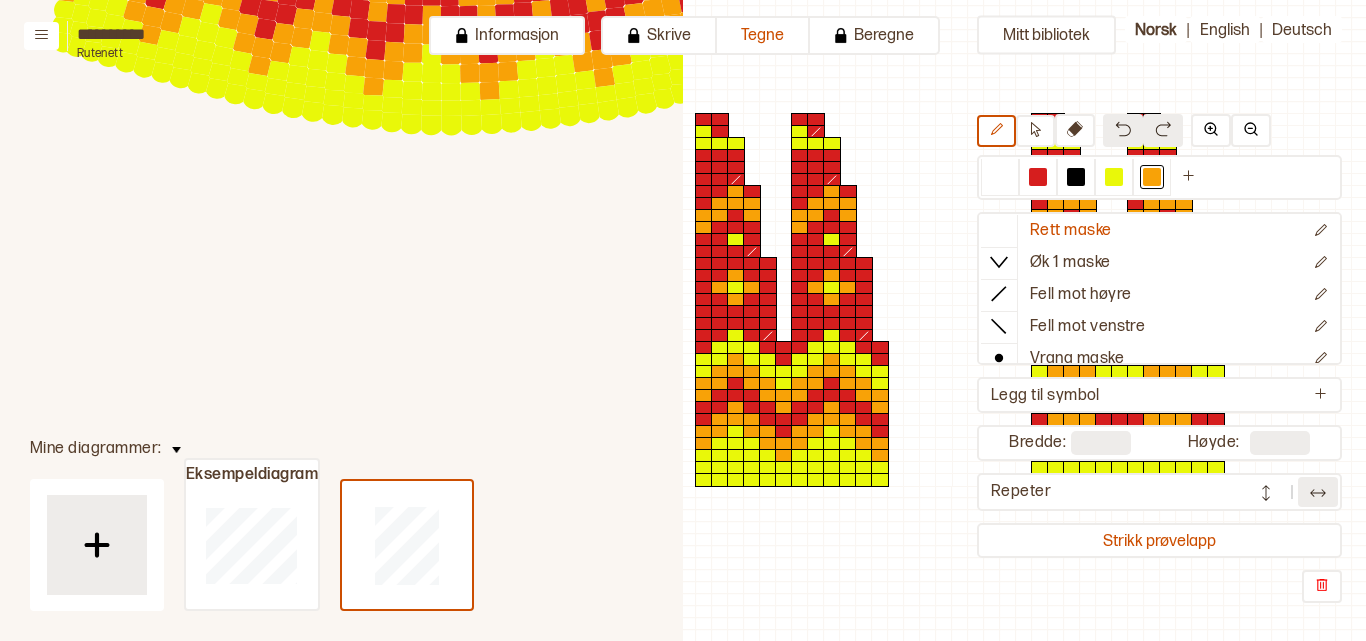 drag, startPoint x: 661, startPoint y: 374, endPoint x: 685, endPoint y: 396, distance: 32.55764 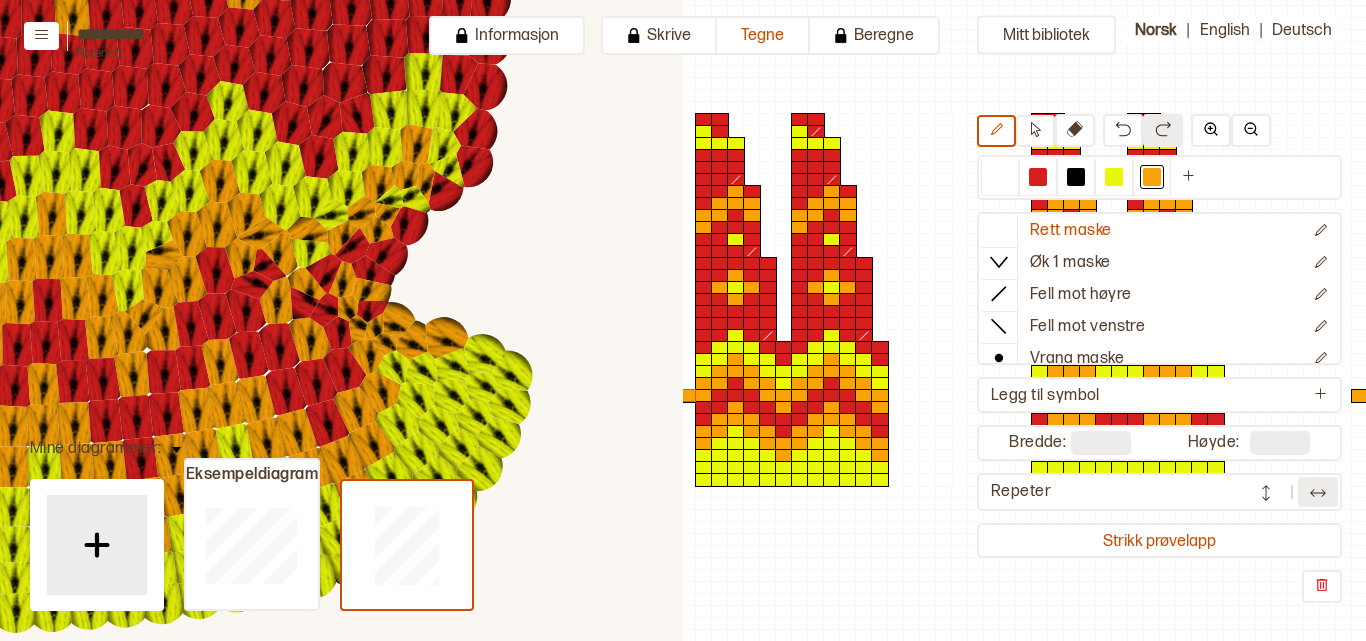 drag, startPoint x: 672, startPoint y: 402, endPoint x: 675, endPoint y: 291, distance: 111.040535 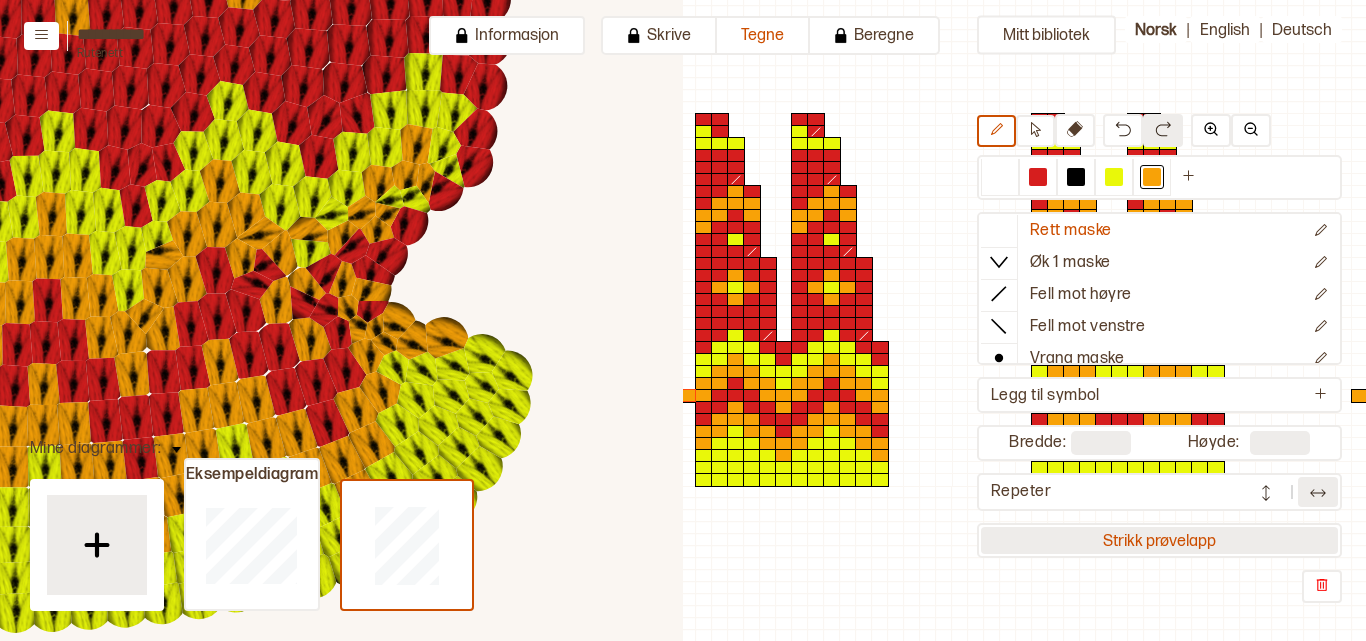click on "Strikk prøvelapp" at bounding box center [1159, 540] 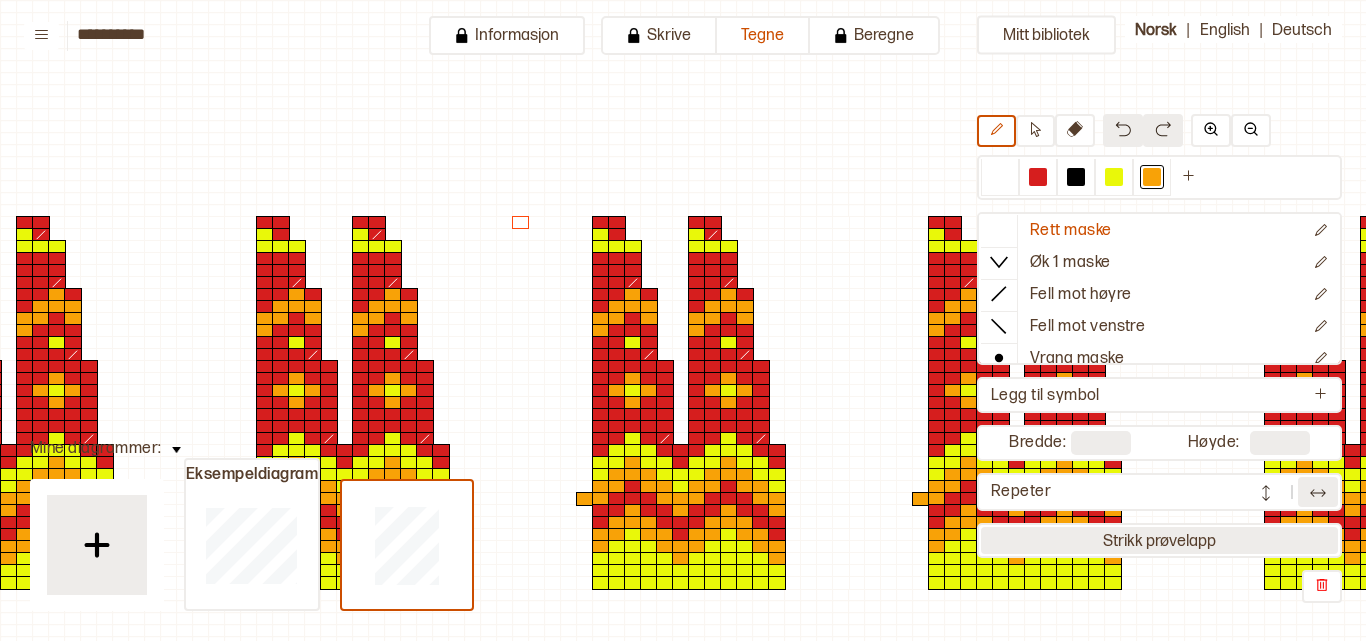 scroll, scrollTop: 103, scrollLeft: 22, axis: both 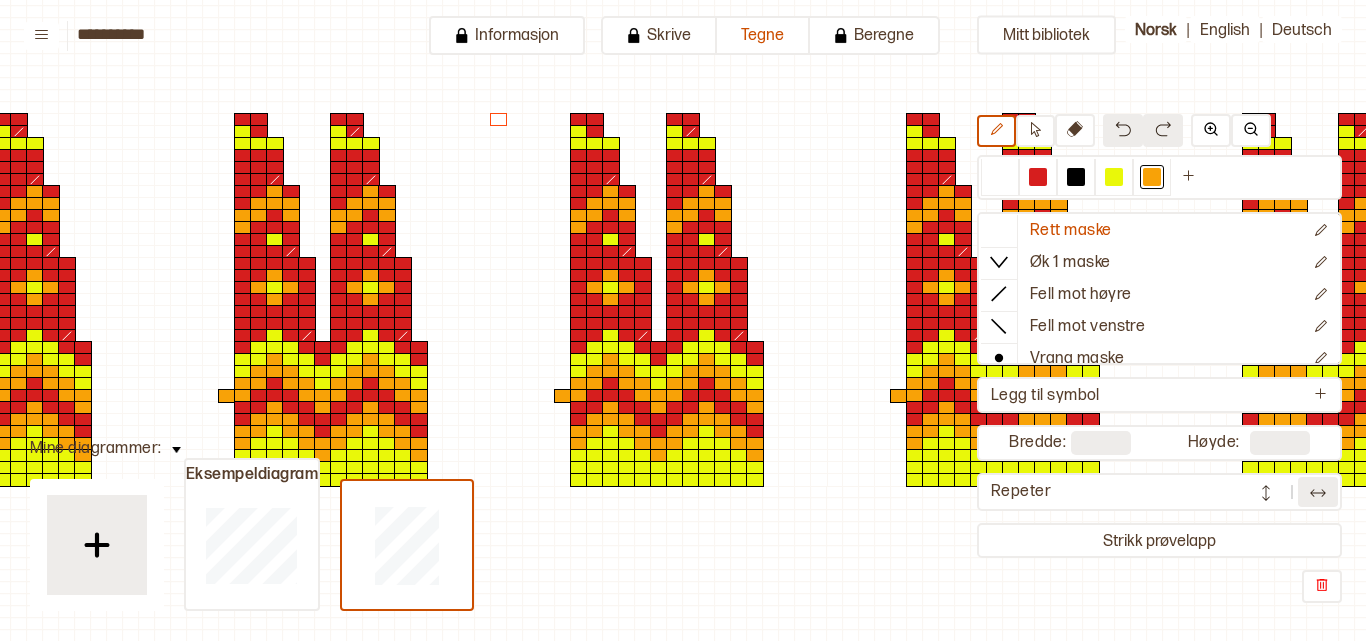 click at bounding box center [1318, 493] 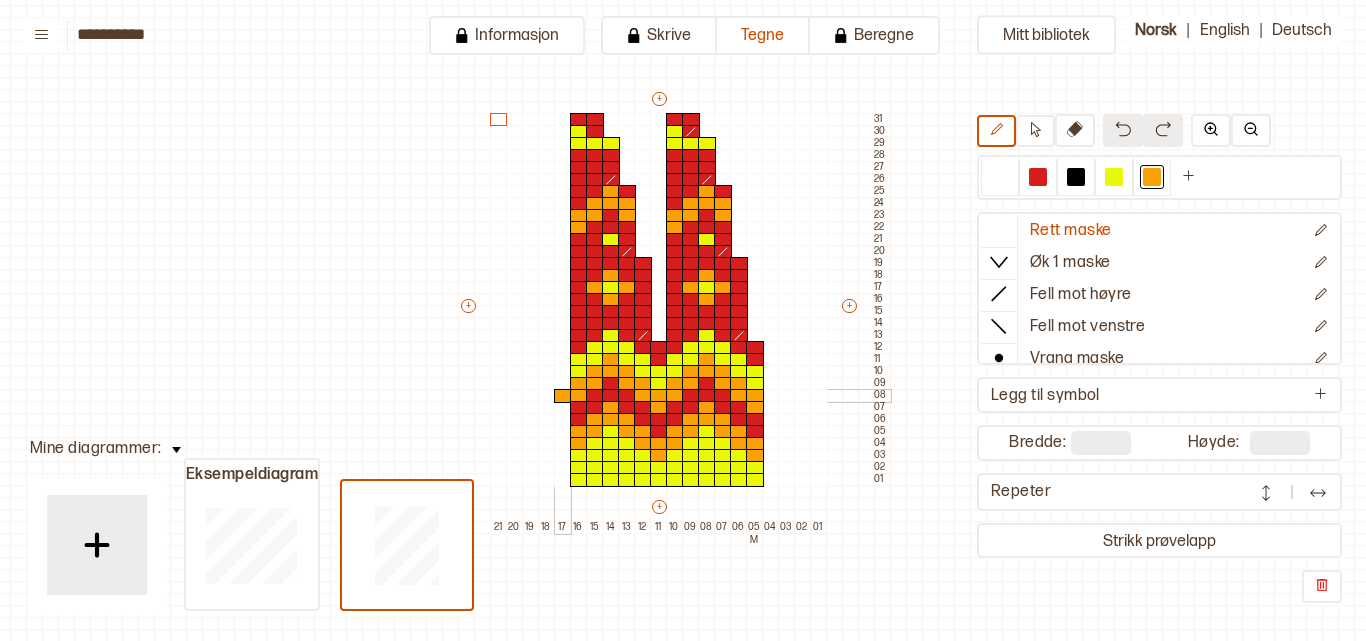 click at bounding box center [563, 396] 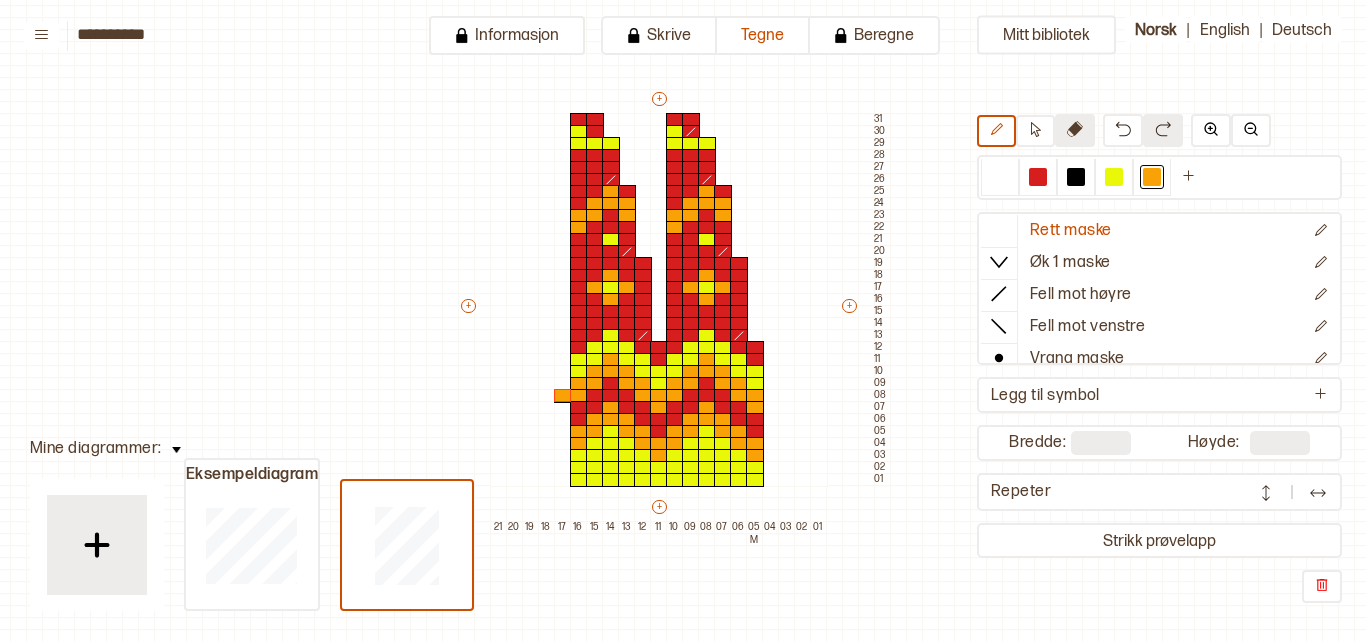click 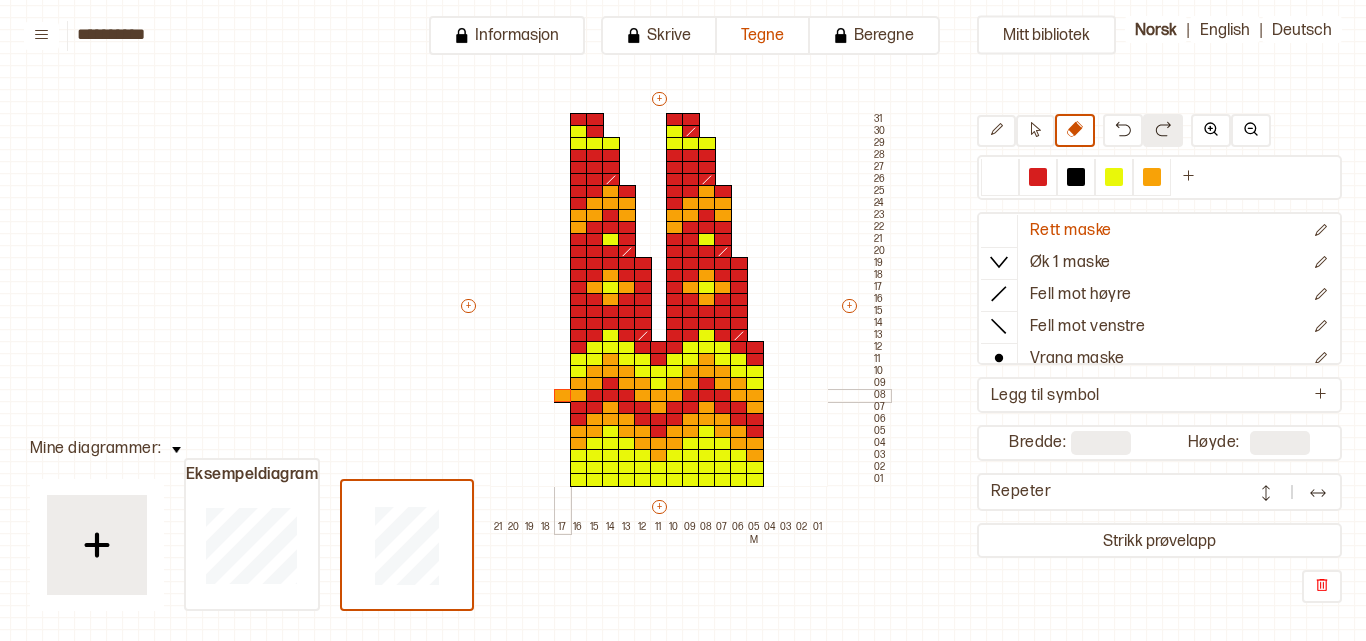 click at bounding box center (563, 396) 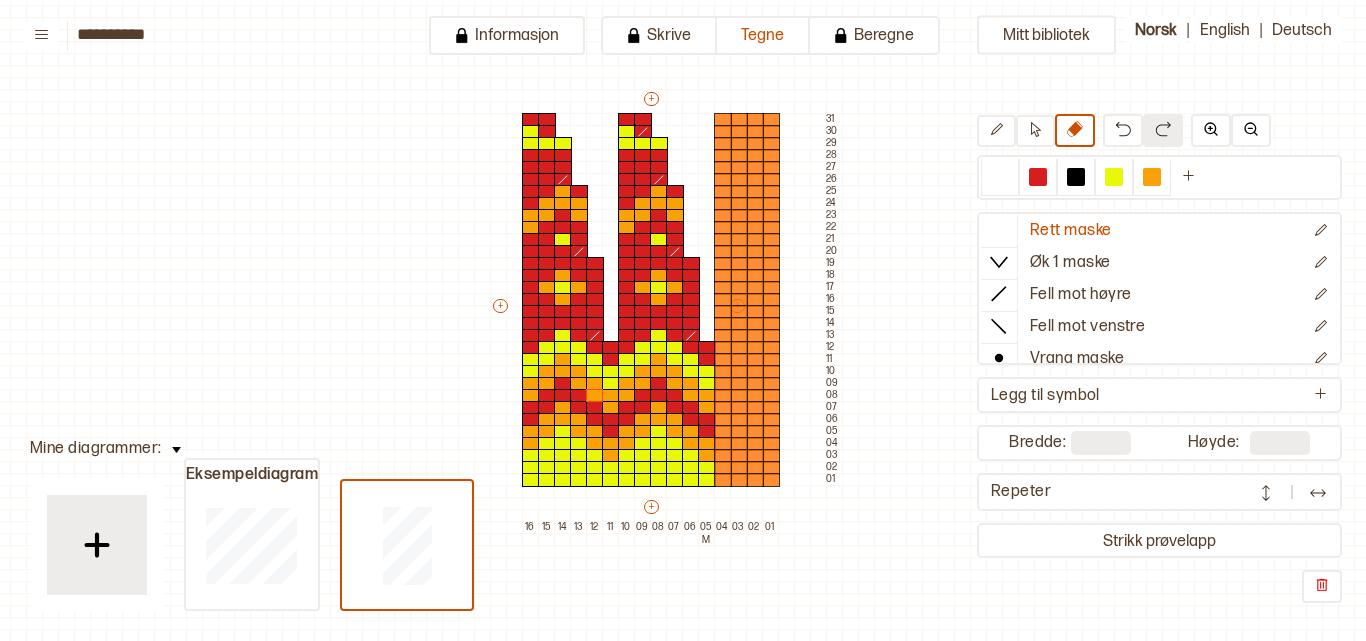 type on "**" 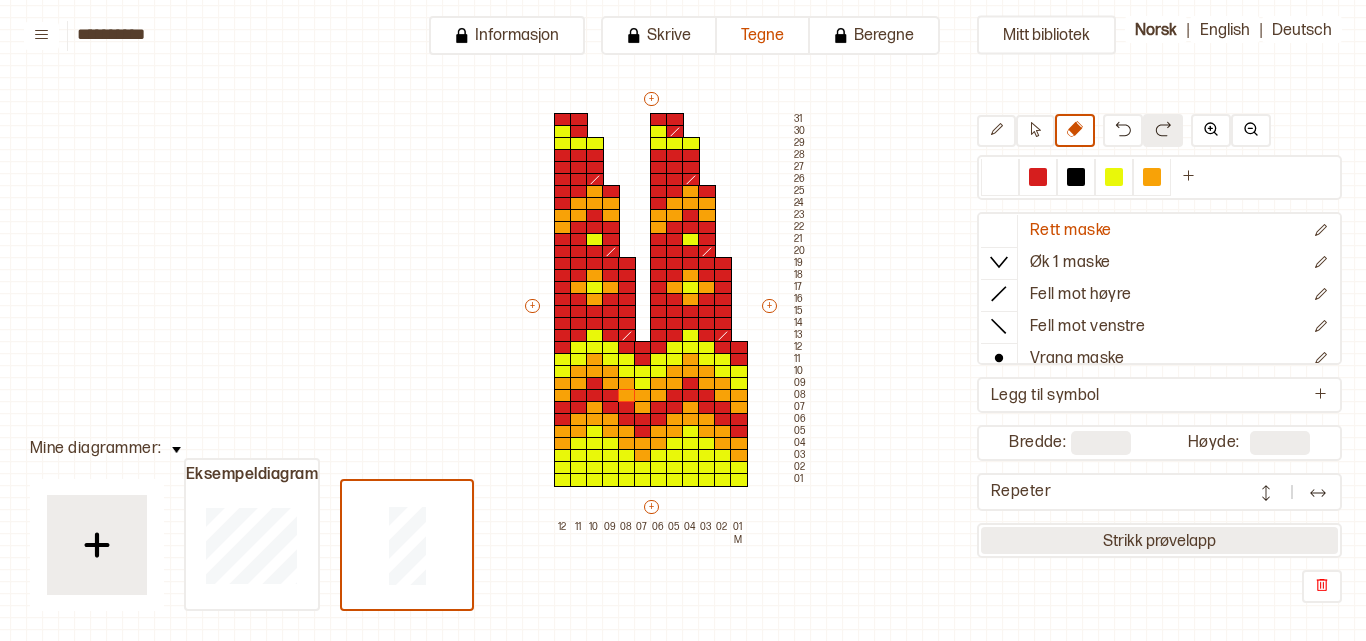click on "Strikk prøvelapp" at bounding box center [1159, 540] 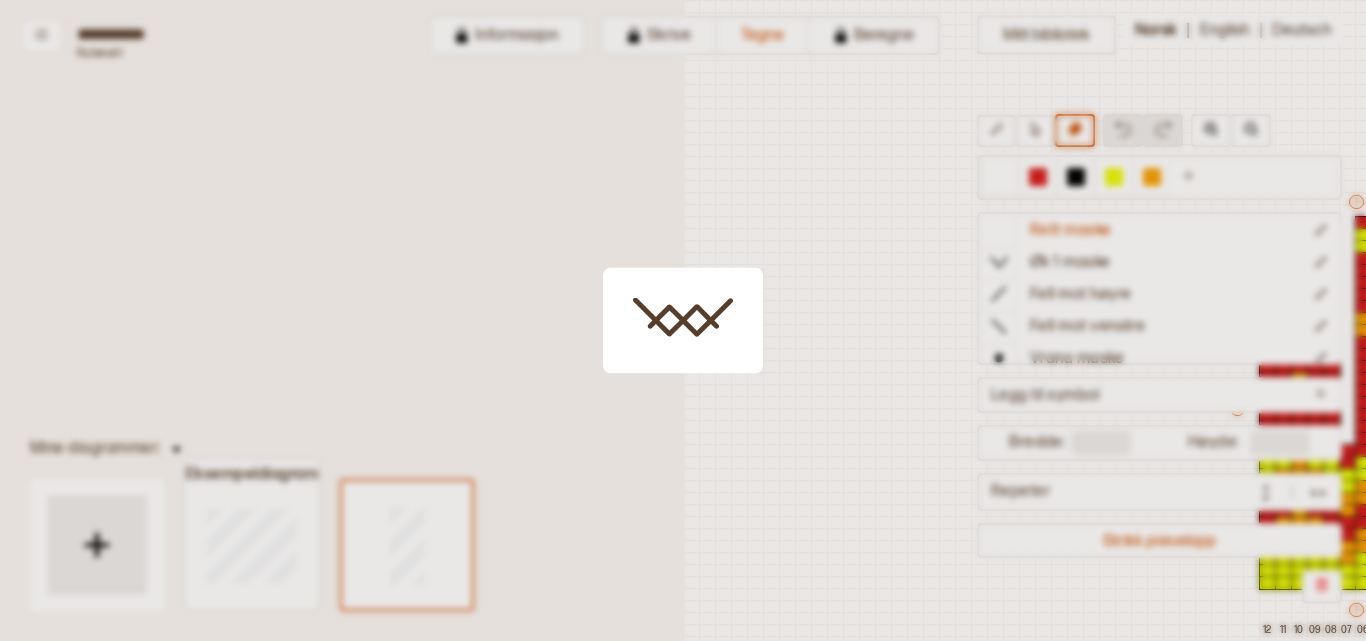 scroll, scrollTop: 103, scrollLeft: 500, axis: both 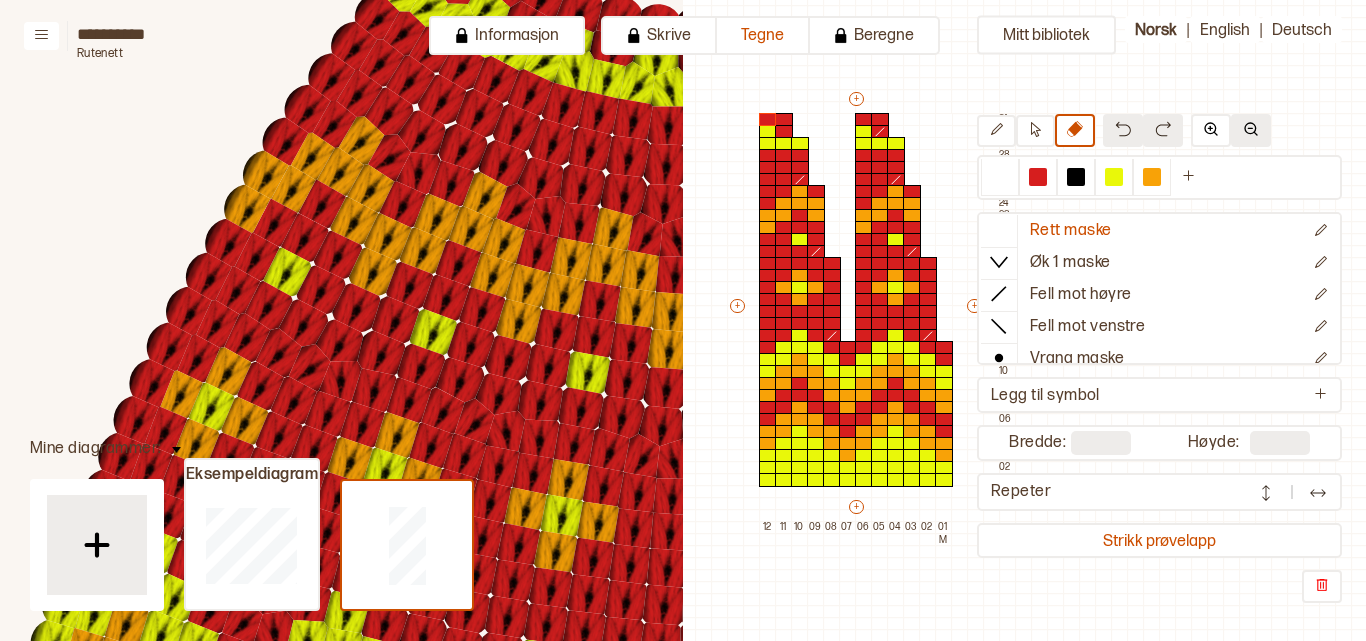 click at bounding box center [1251, 129] 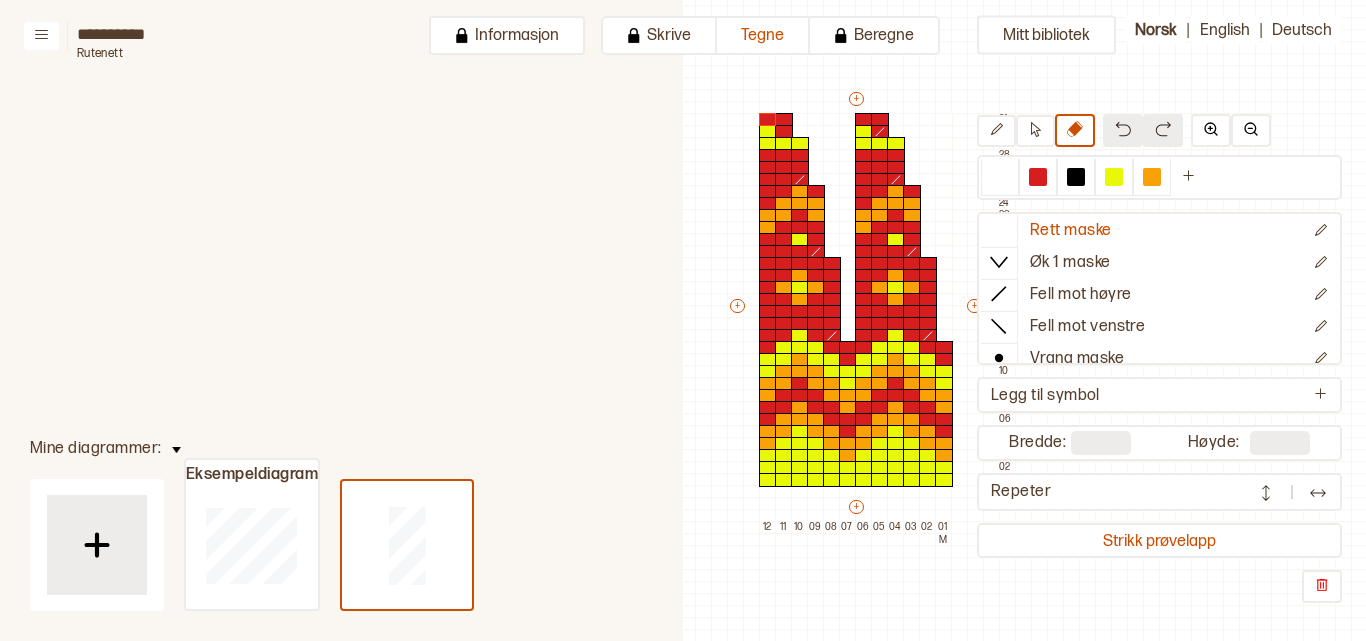scroll, scrollTop: 162, scrollLeft: 0, axis: vertical 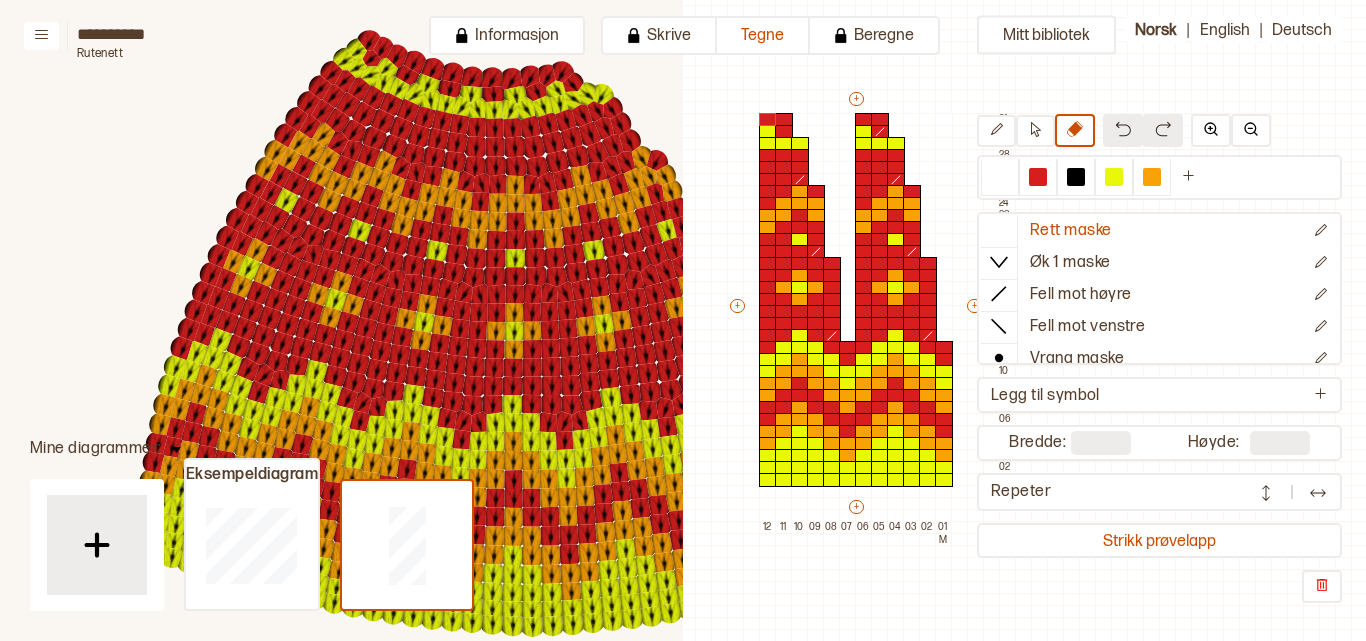 click 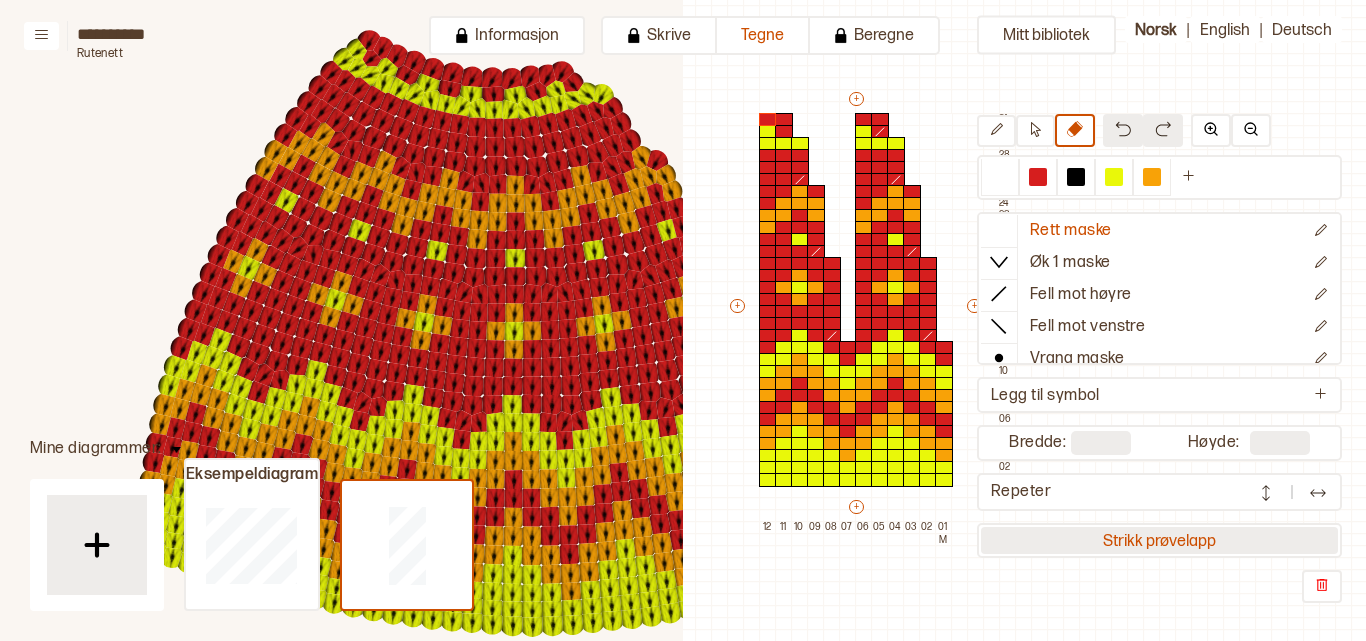 click on "Strikk prøvelapp" at bounding box center (1159, 540) 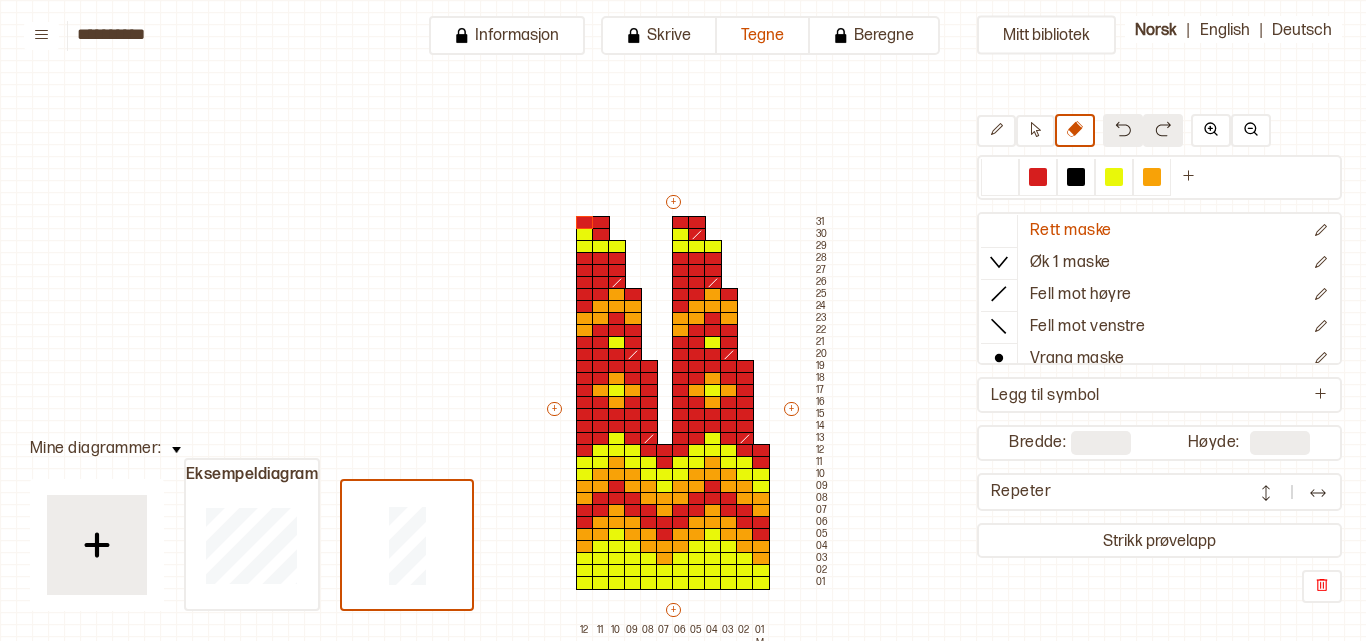 scroll, scrollTop: 103, scrollLeft: 14, axis: both 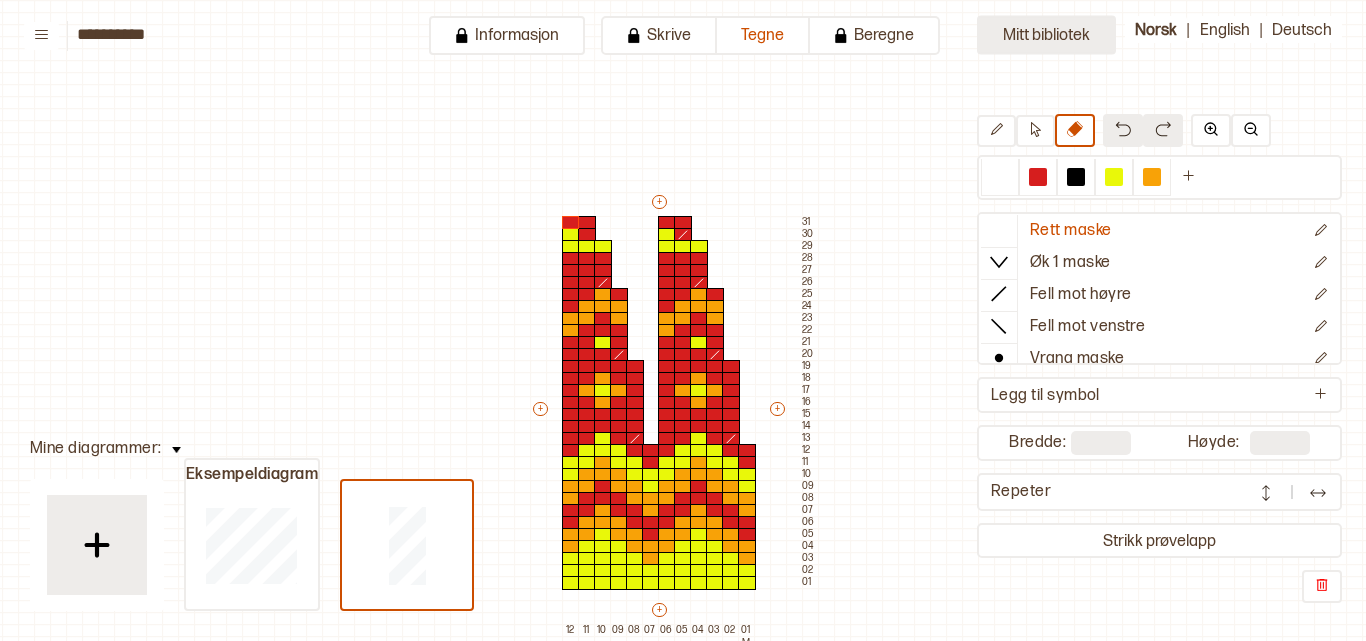 click on "Mitt bibliotek" at bounding box center [1046, 35] 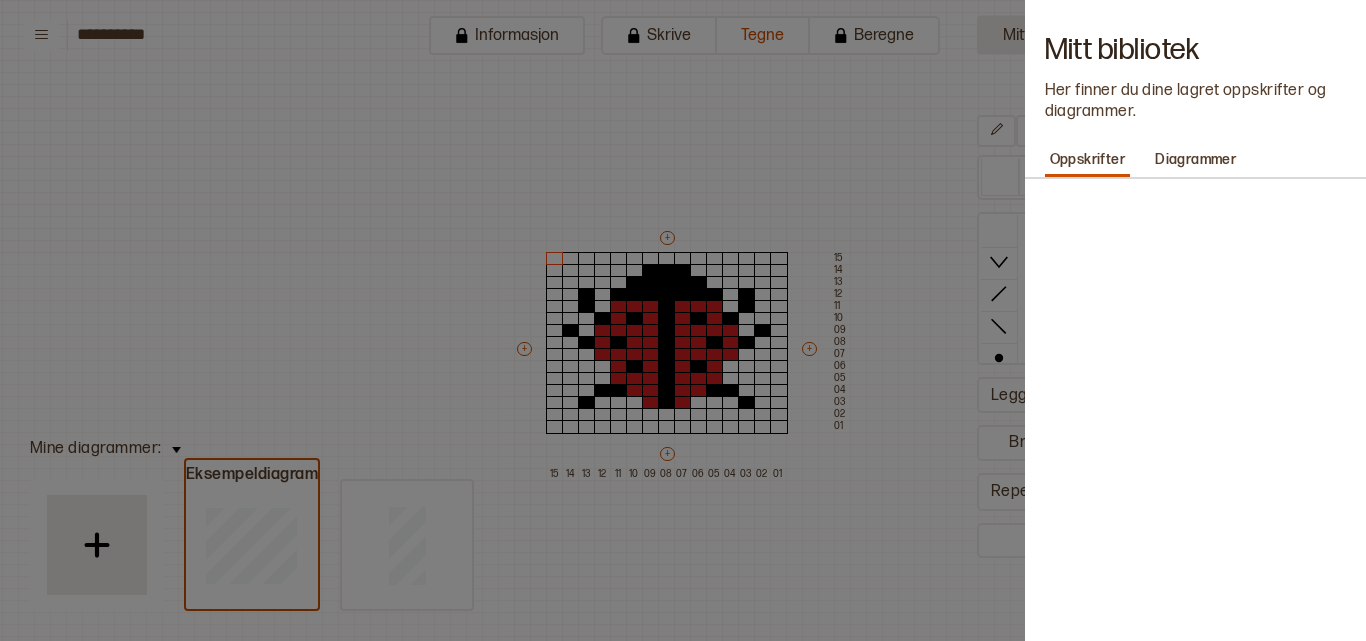 type on "**" 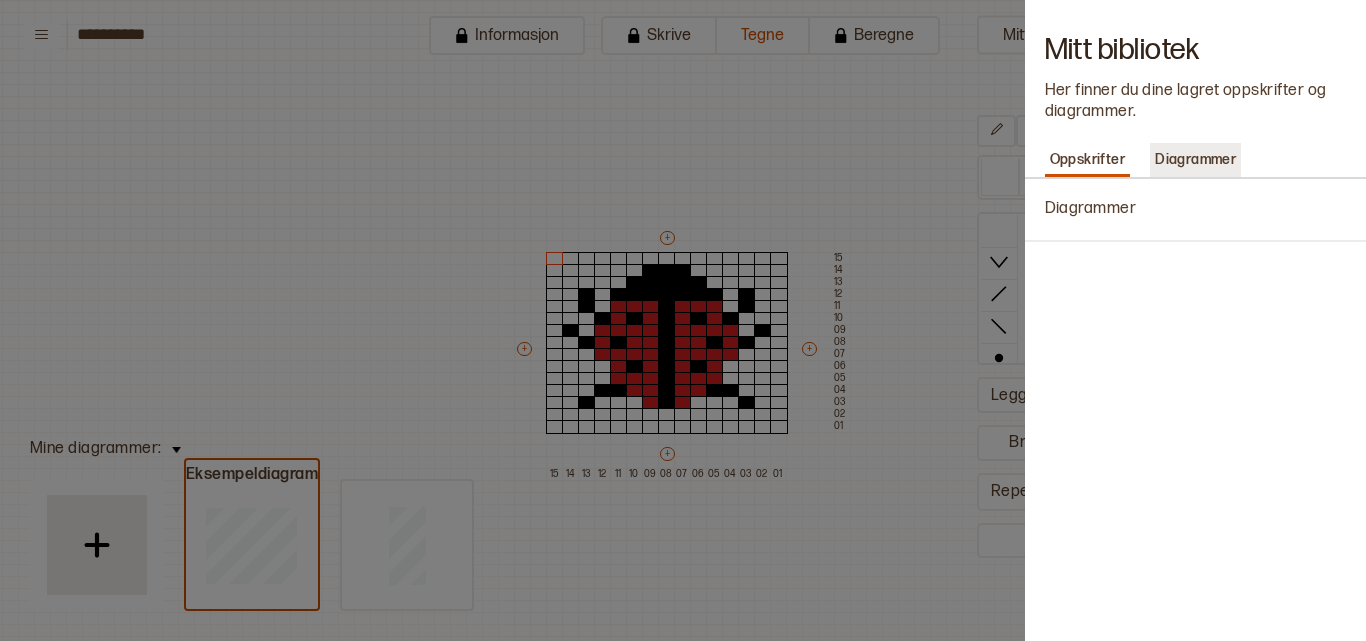 click on "Diagrammer" at bounding box center (1195, 160) 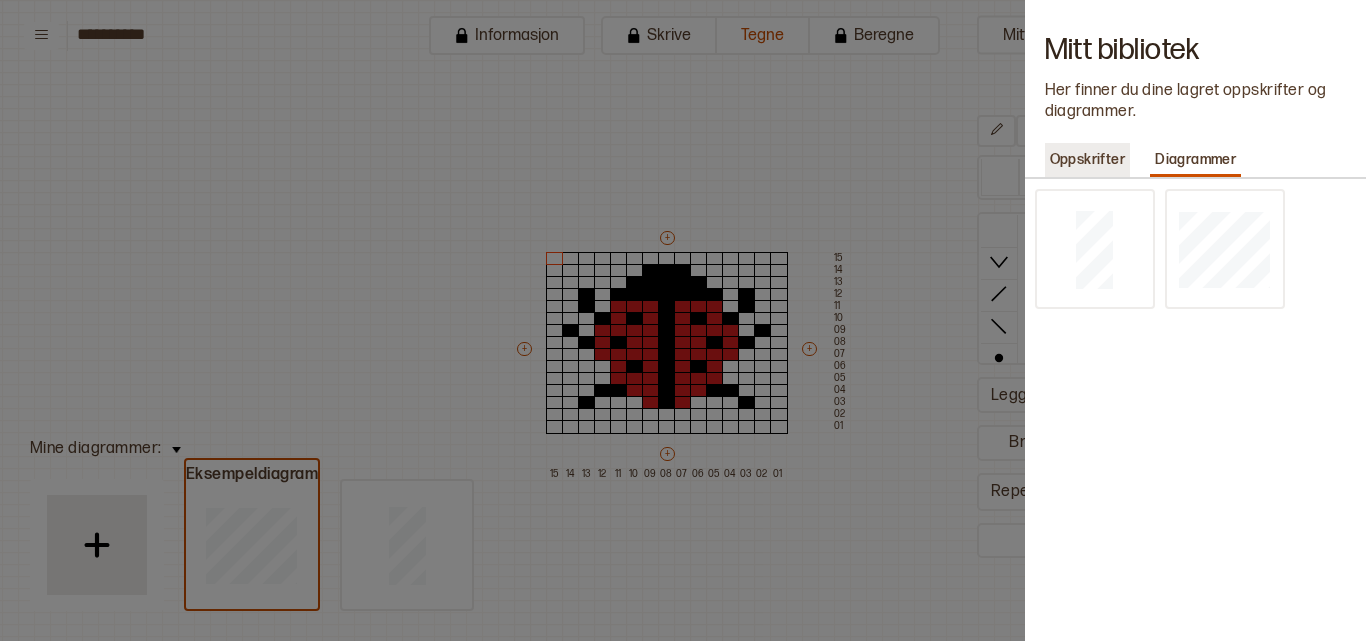 click on "Oppskrifter" at bounding box center (1088, 160) 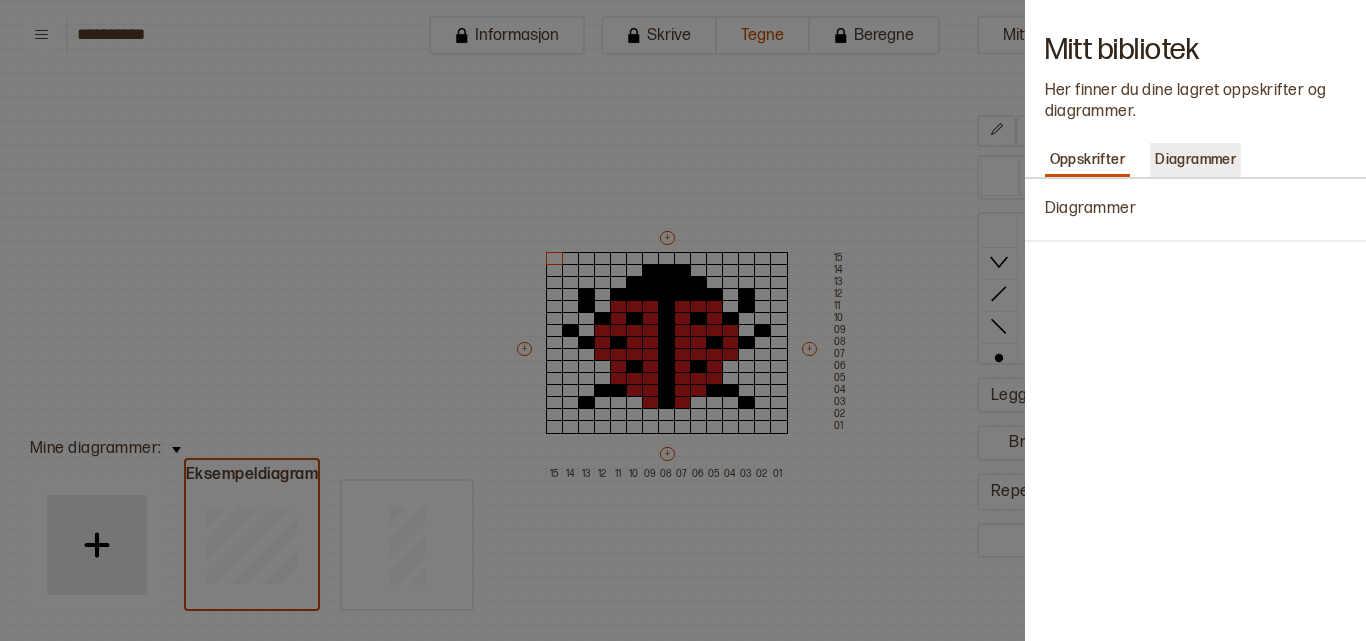click on "Diagrammer" at bounding box center [1195, 160] 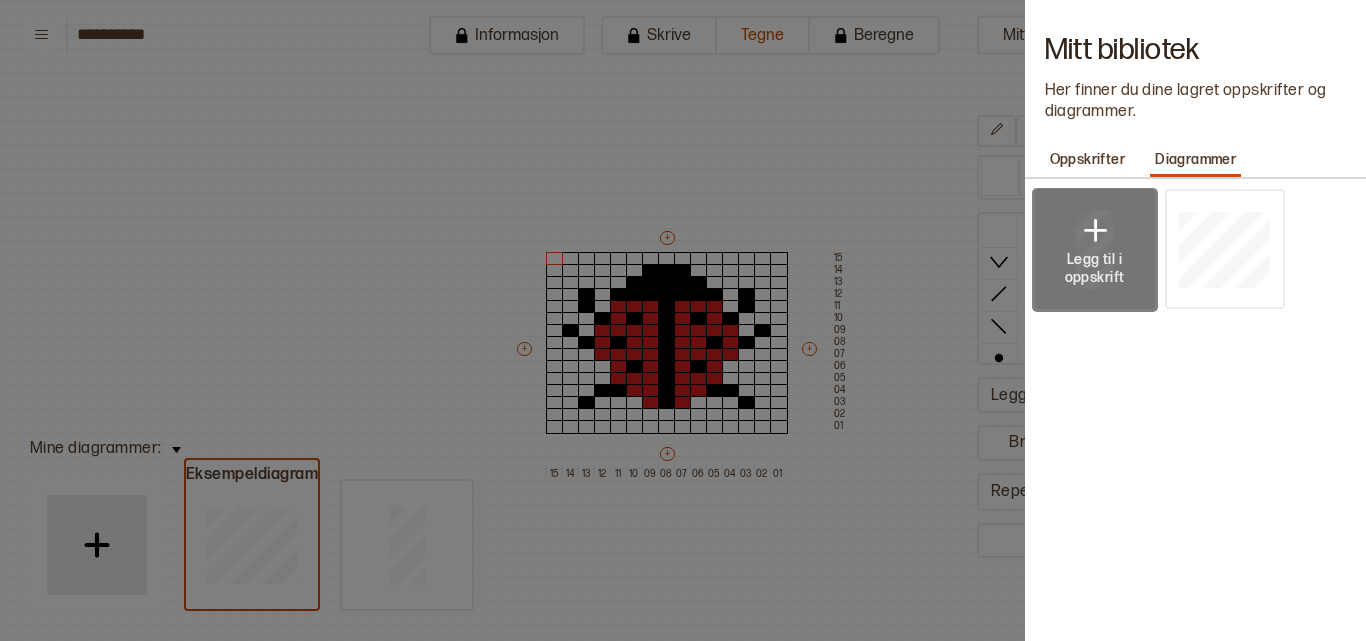 click on "Legg til i oppskrift" at bounding box center [1095, 269] 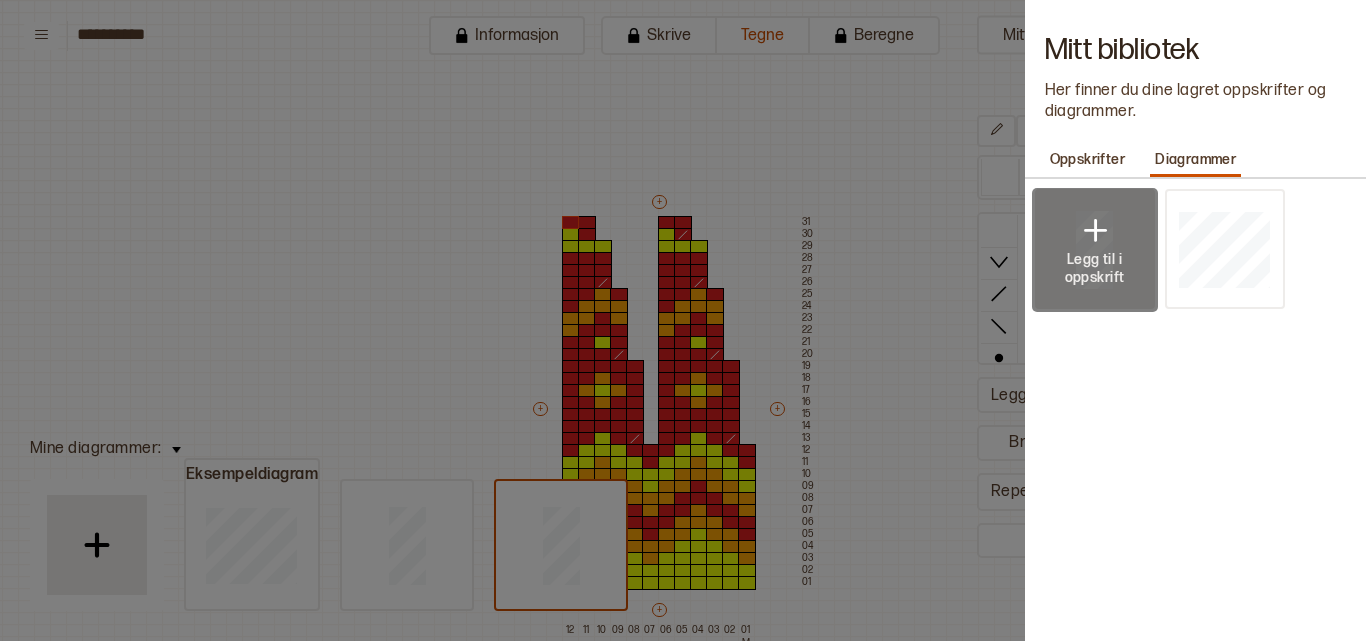 click at bounding box center (1095, 231) 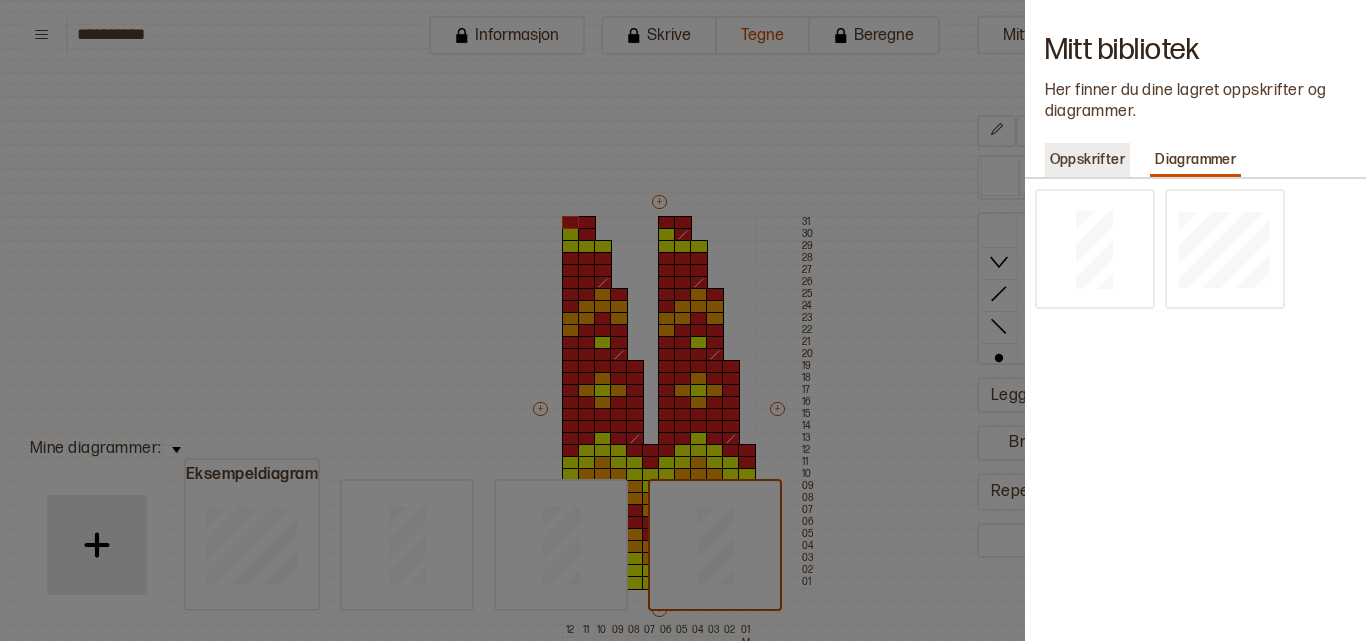 click on "Oppskrifter" at bounding box center (1088, 160) 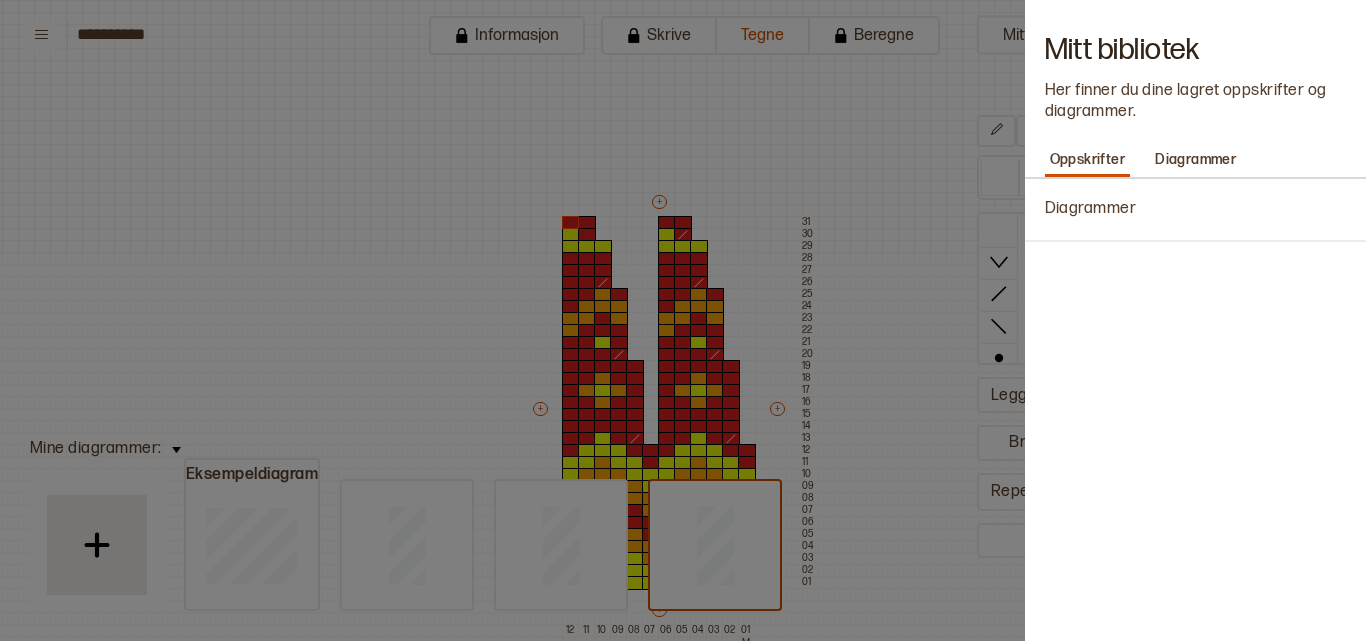 click on "Diagrammer" at bounding box center (1091, 209) 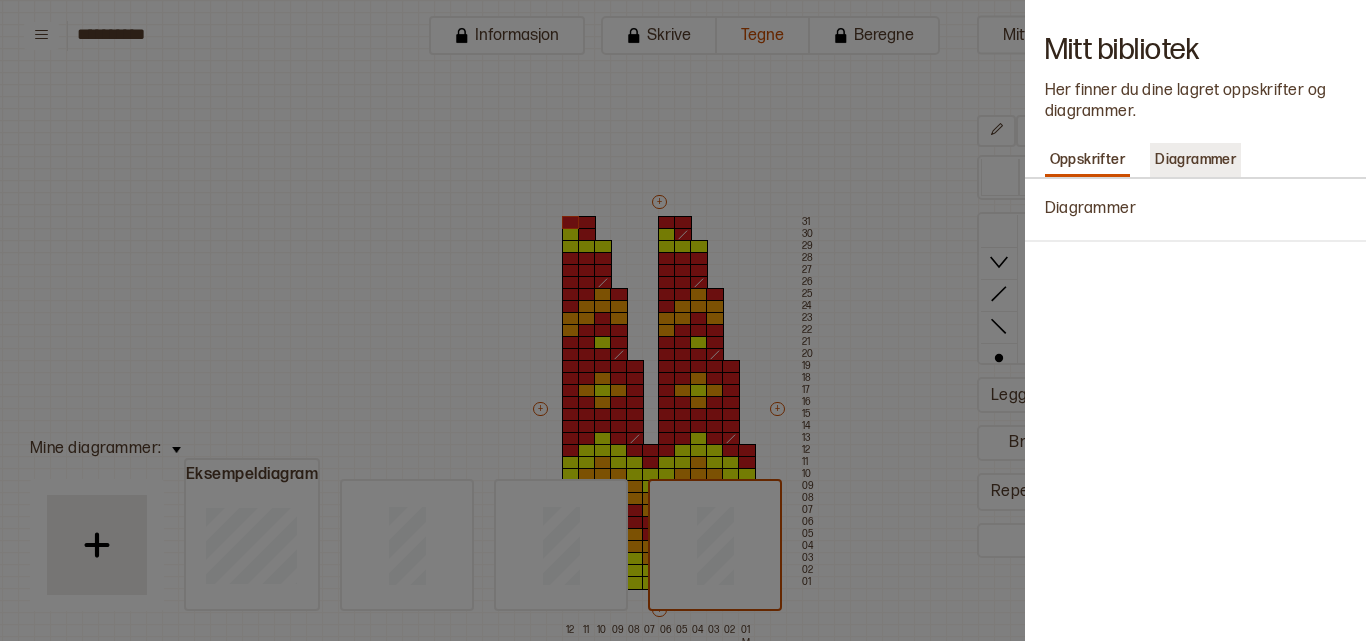 click on "Diagrammer" at bounding box center [1195, 160] 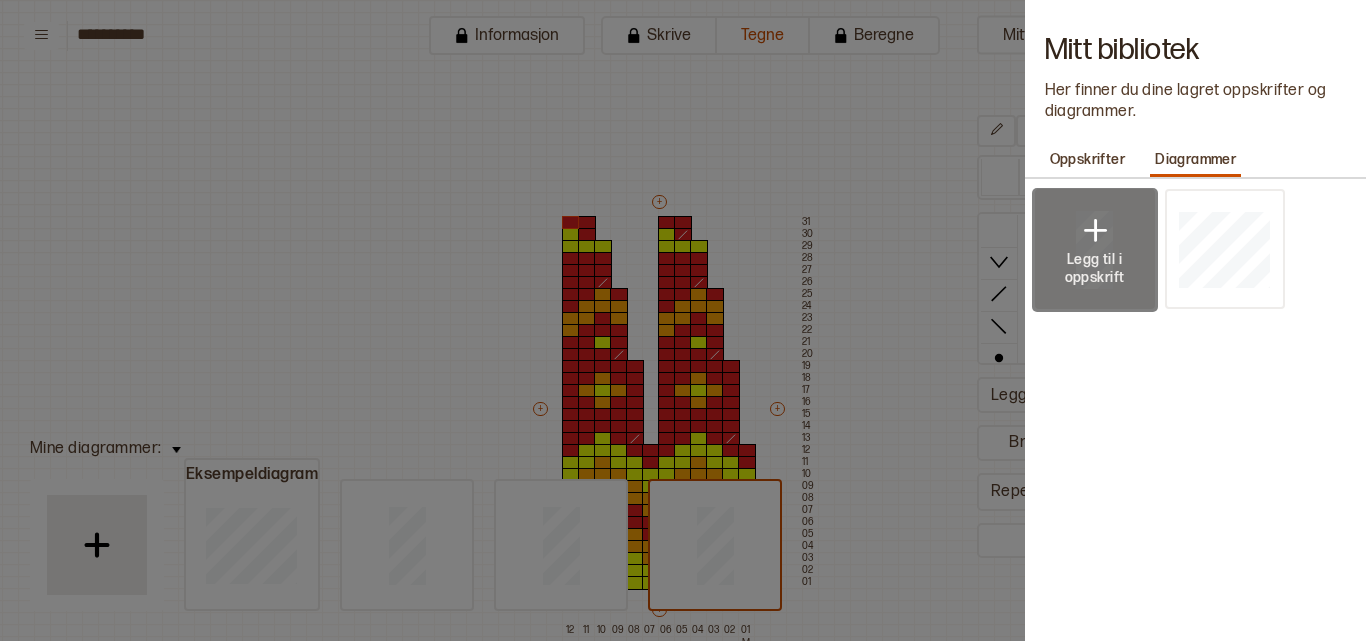 click at bounding box center [1095, 231] 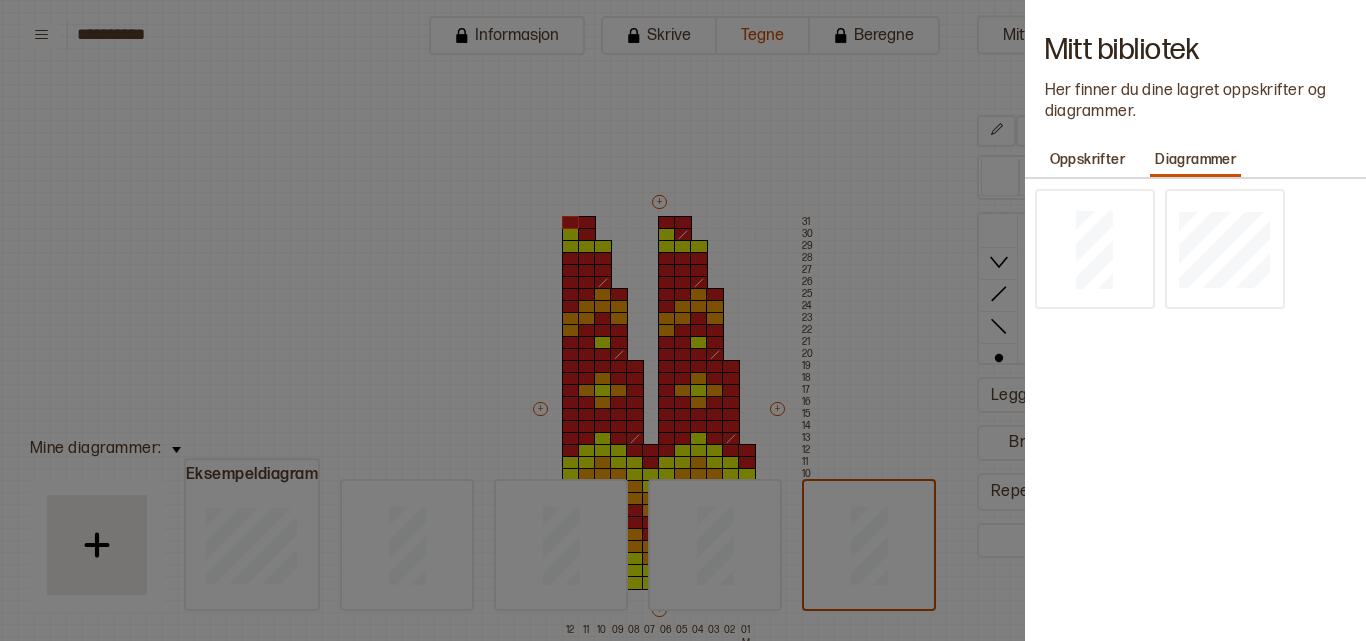 type 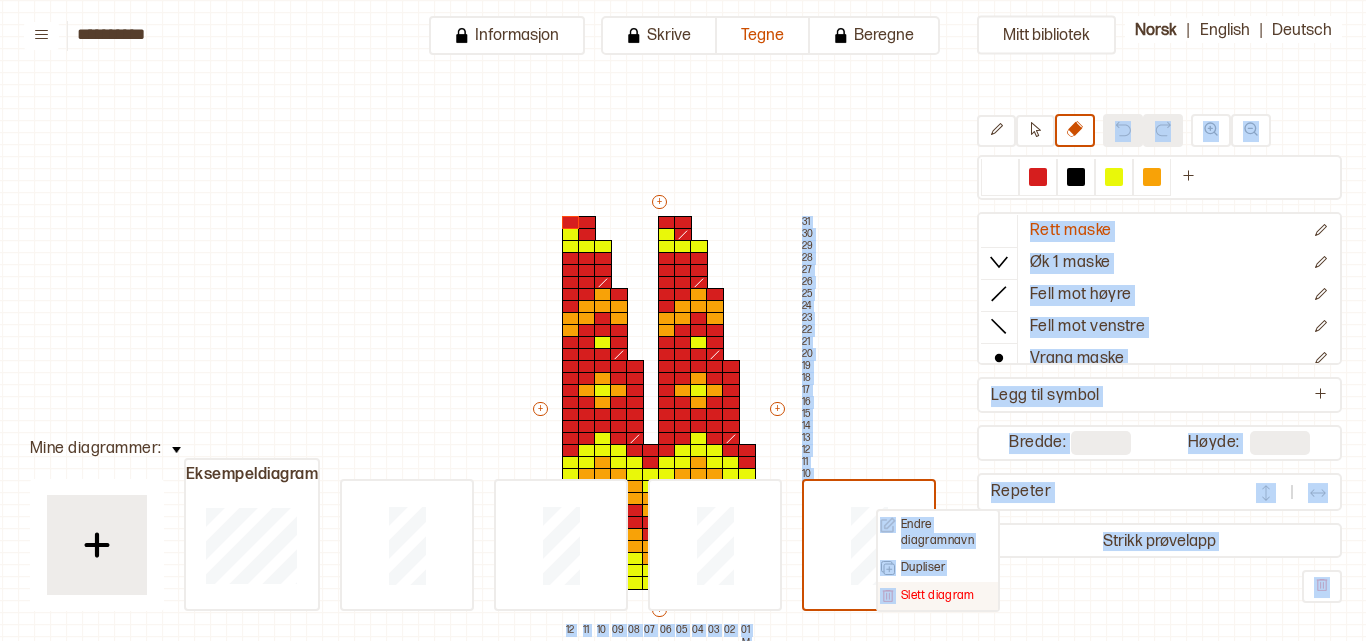 click on "Slett diagram" at bounding box center (927, 596) 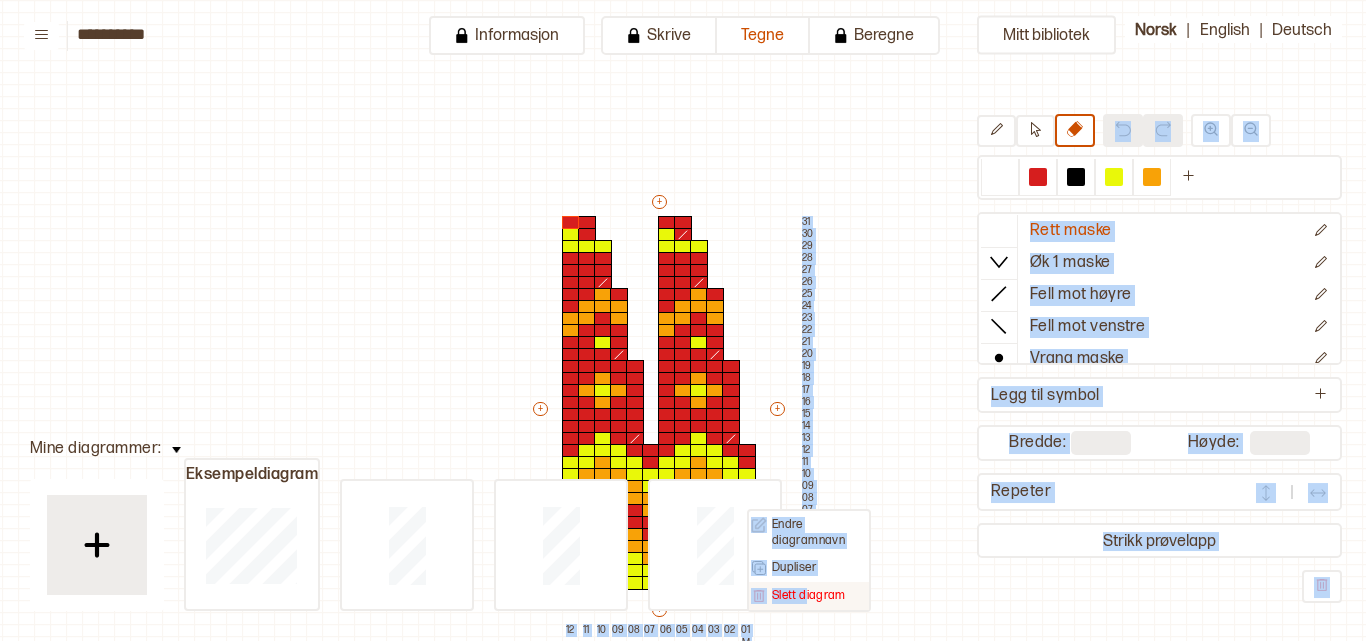 click on "Slett diagram" at bounding box center (809, 596) 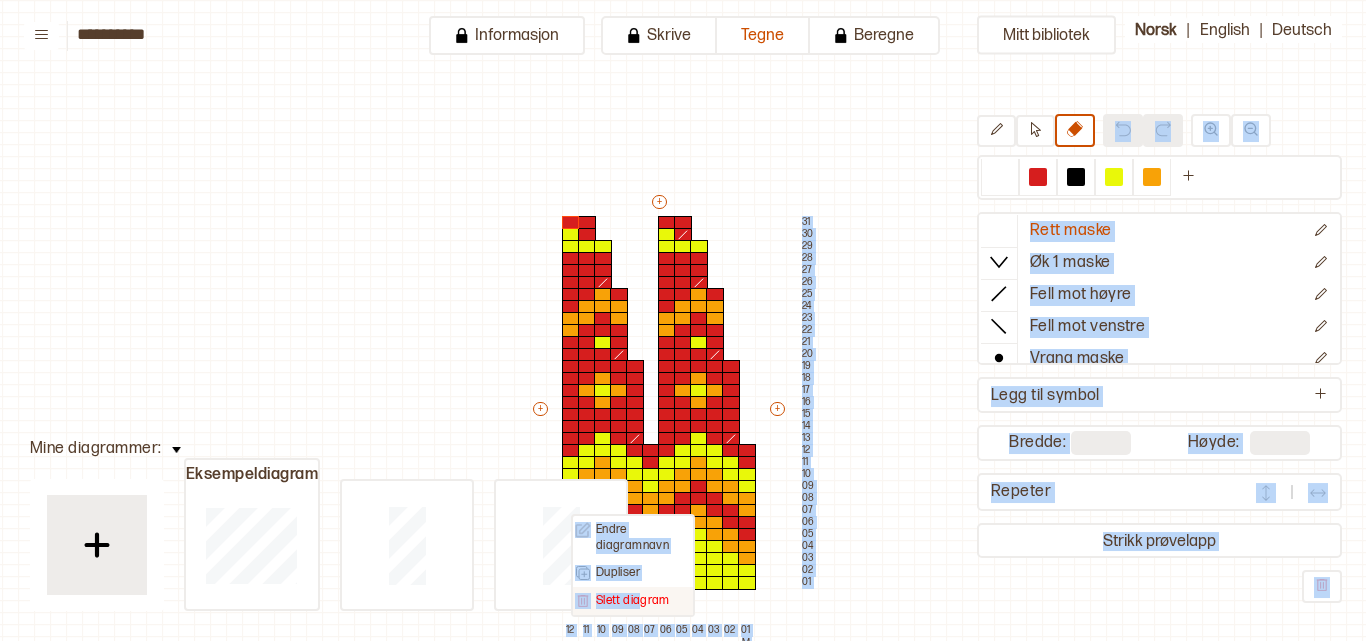 click on "Slett diagram" at bounding box center (633, 601) 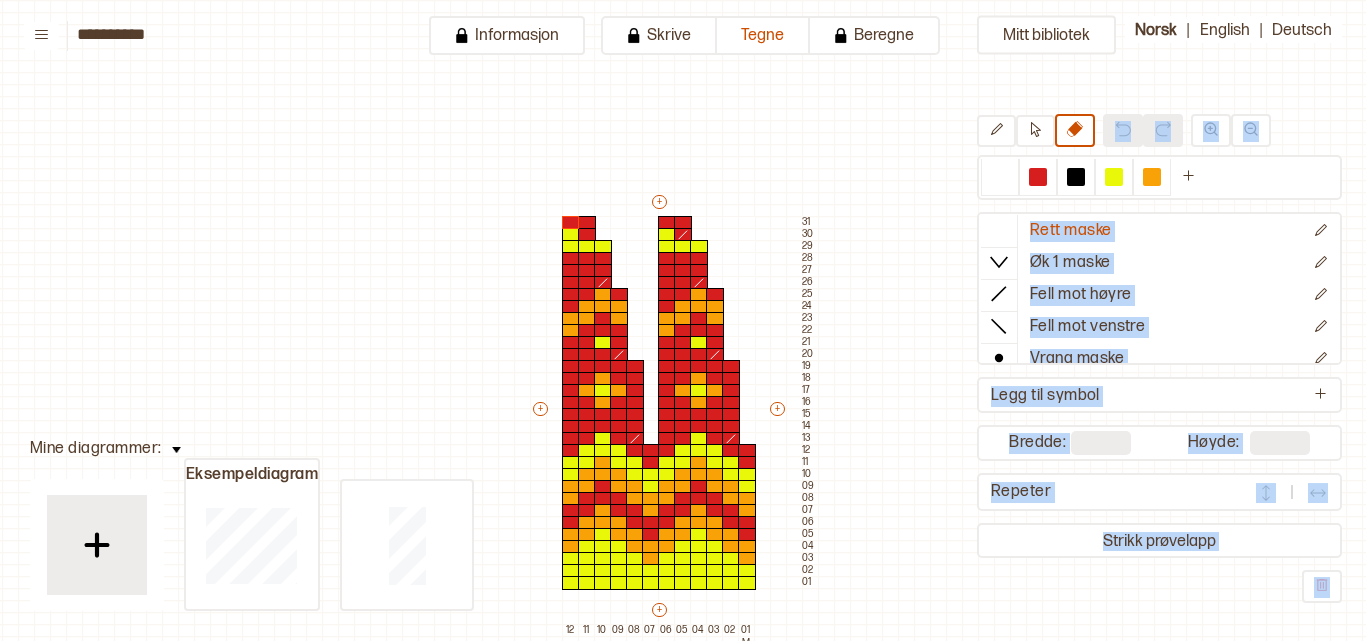 click on "Mitt bibliotek Rett maske Øk 1 maske Fell mot høyre Fell mot venstre Vrang maske Kast Flette foran Flette bak En løst av to rett sammen en løst over Legg til symbol Bredde:   ** Høyde:   ** Repeter Strikk prøvelapp + + + + 12 11 10 09 08 07 06 05 04 03 02 01 M 31 30 29 28 27 26 25 24 23 22 21 20 19 18 17 16 15 14 13 12 11 10 09 08 07 06 05 04 03 02 01" at bounding box center [1352, 641] 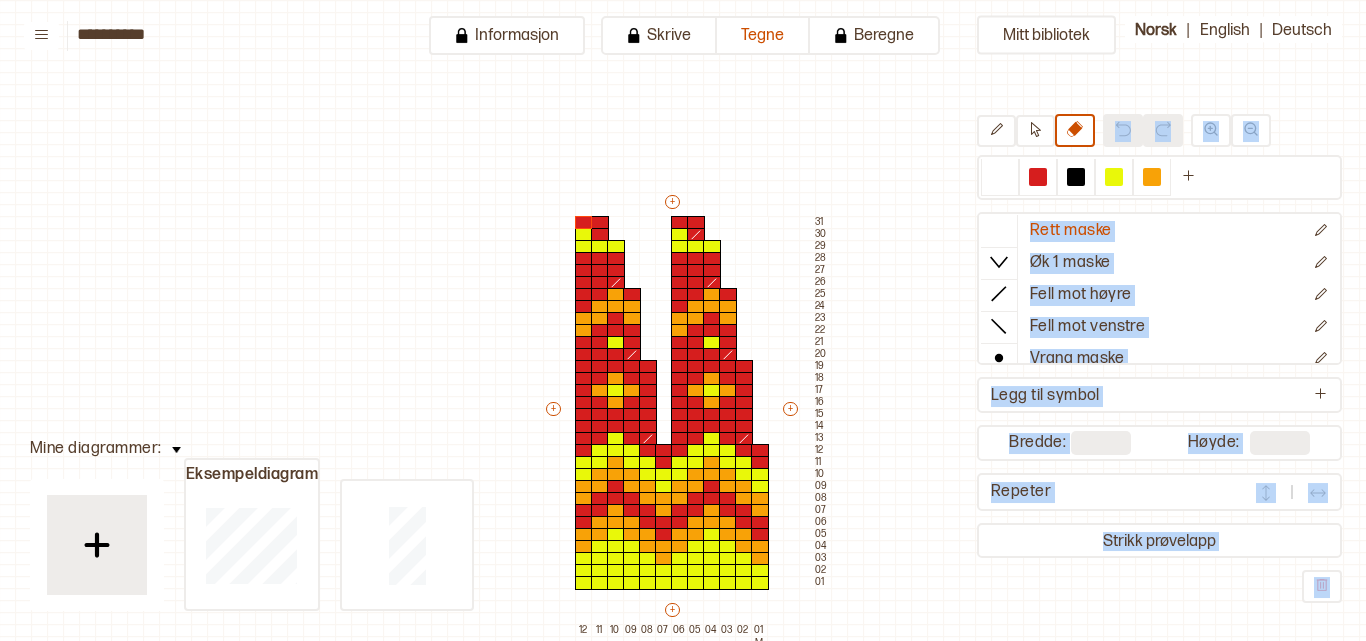 scroll, scrollTop: 0, scrollLeft: 0, axis: both 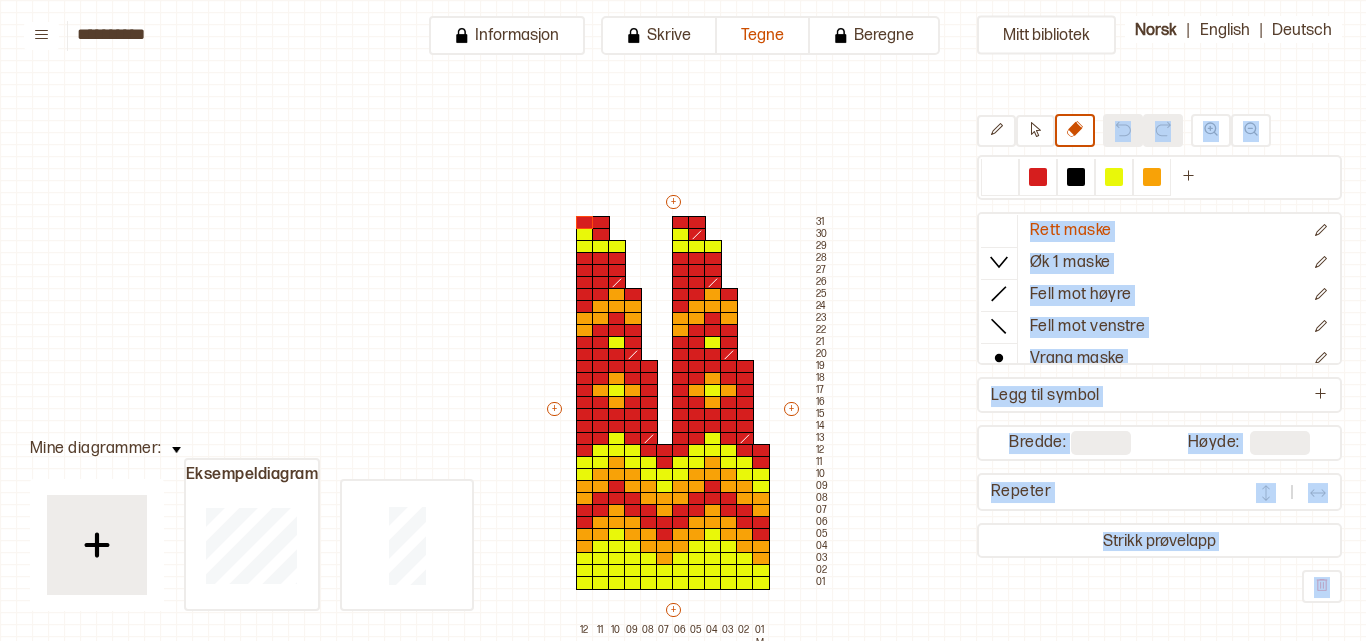 click on "Mitt bibliotek Rett maske Øk 1 maske Fell mot høyre Fell mot venstre Vrang maske Kast Flette foran Flette bak En løst av to rett sammen en løst over Legg til symbol Bredde:   ** Høyde:   ** Repeter Strikk prøvelapp + + + + 12 11 10 09 08 07 06 05 04 03 02 01 M 31 30 29 28 27 26 25 24 23 22 21 20 19 18 17 16 15 14 13 12 11 10 09 08 07 06 05 04 03 02 01" at bounding box center (1366, 641) 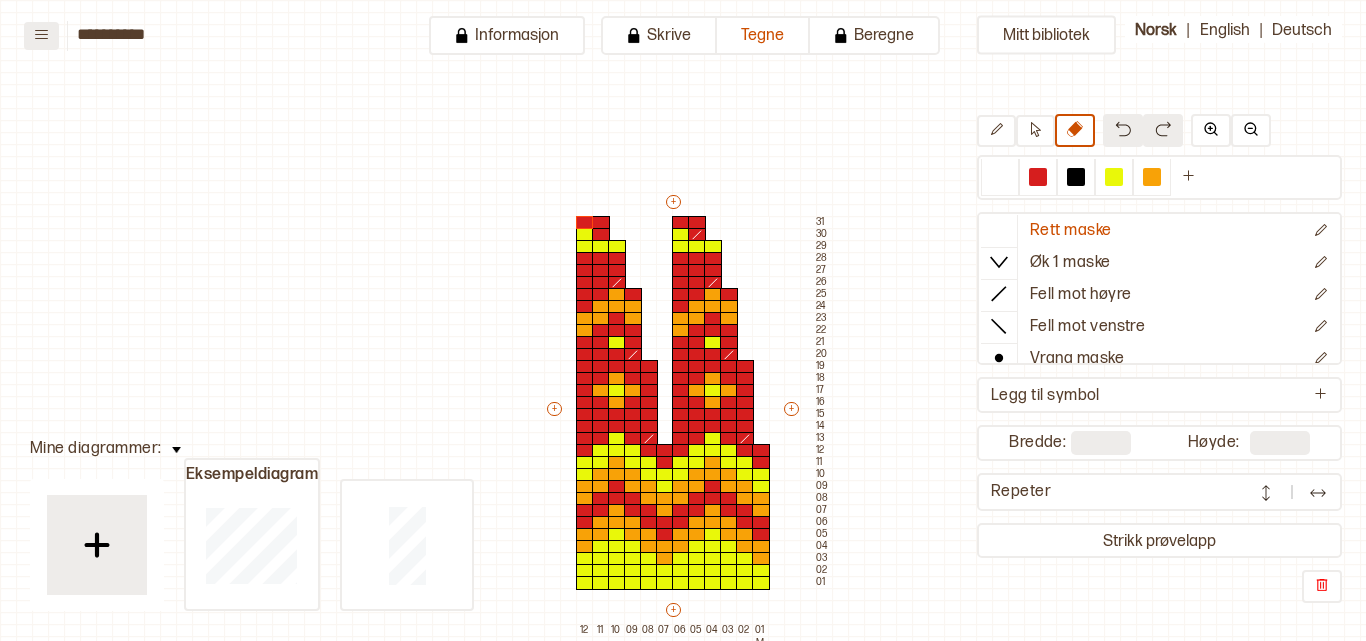 click at bounding box center (41, 36) 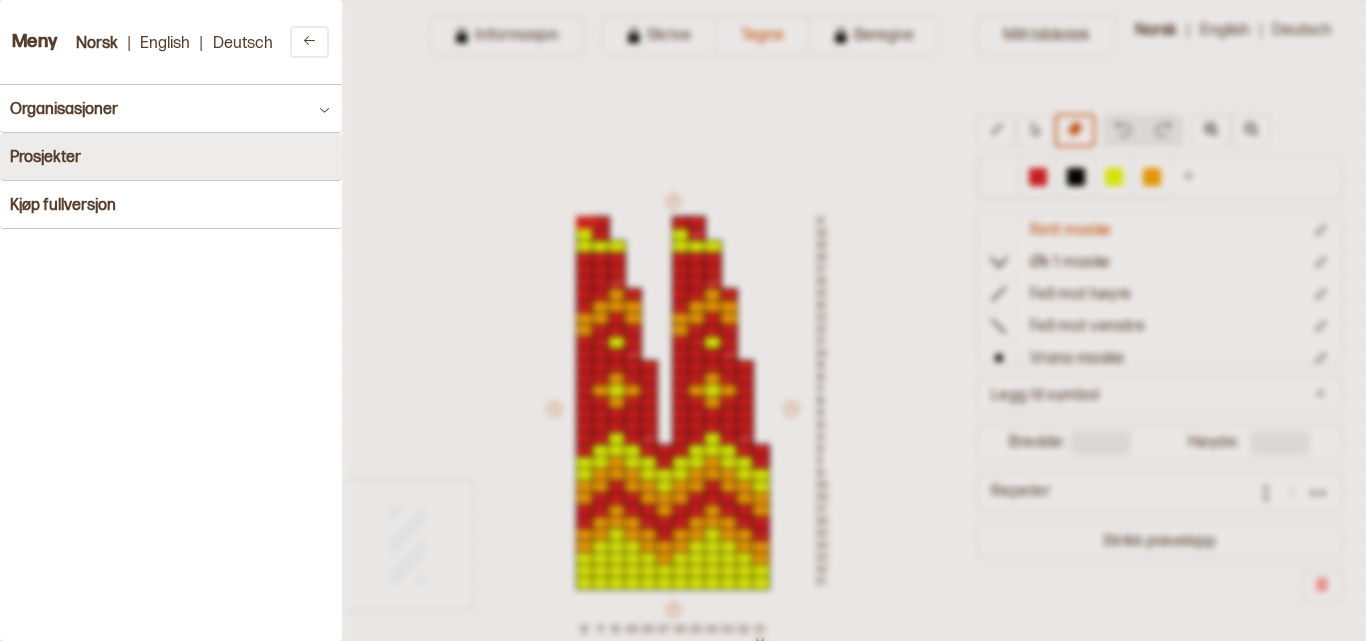 click on "Prosjekter" at bounding box center (171, 157) 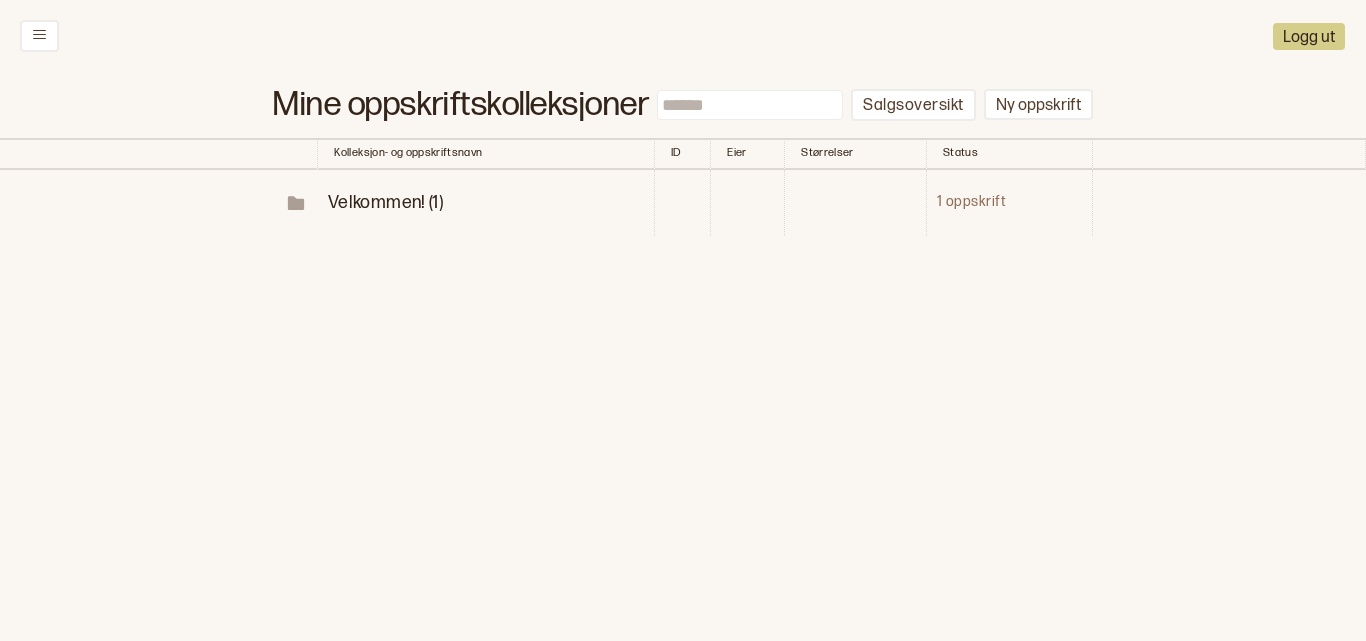 click on "1 oppskrift" at bounding box center (1009, 203) 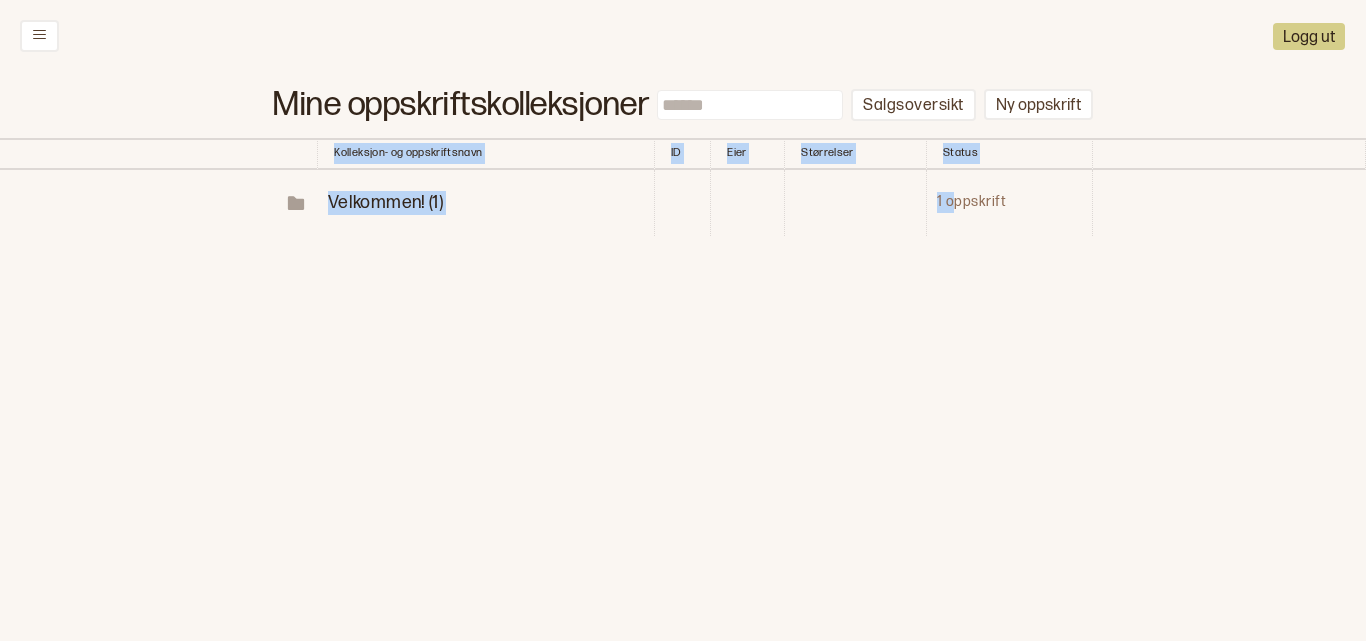 drag, startPoint x: 960, startPoint y: 170, endPoint x: 437, endPoint y: 362, distance: 557.1293 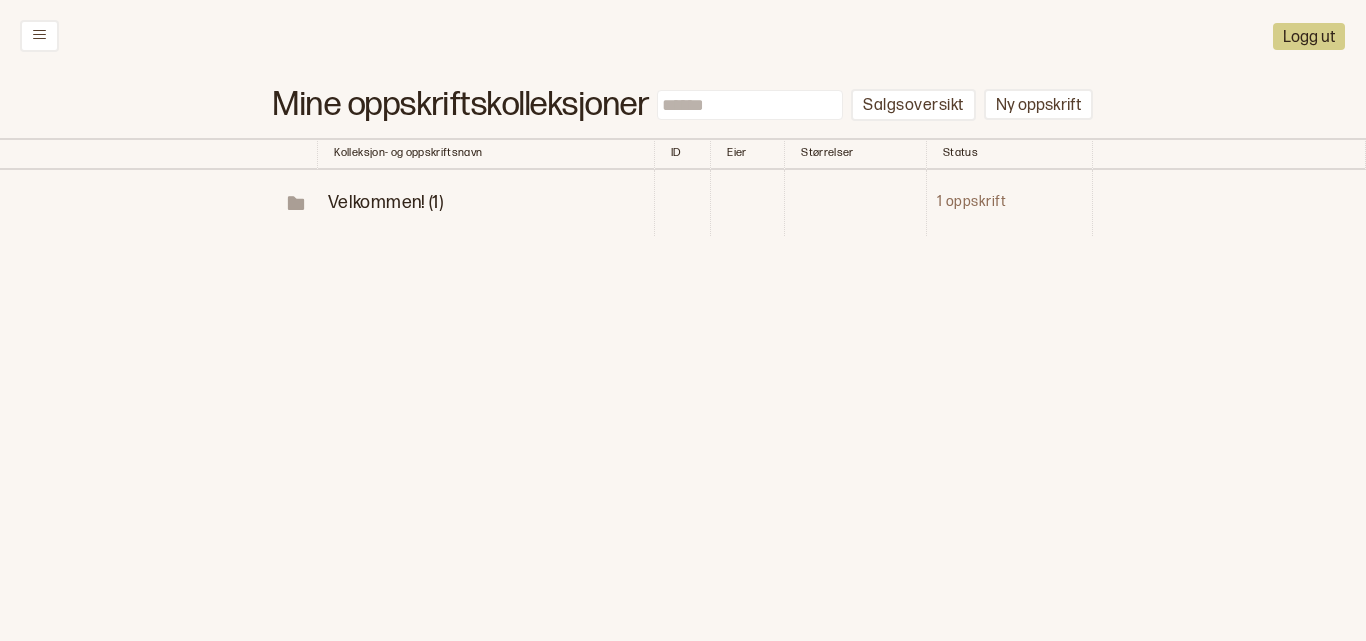 click on "Velkommen! (1)" at bounding box center (385, 202) 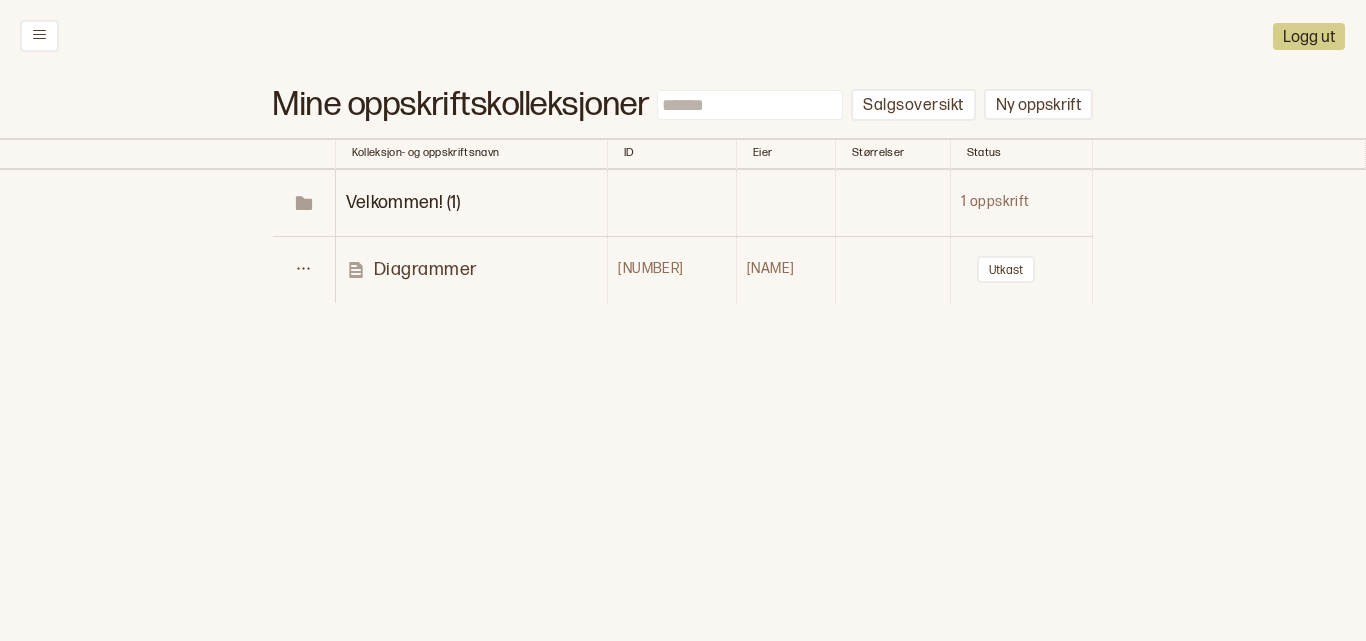 click on "Diagrammer" at bounding box center [426, 269] 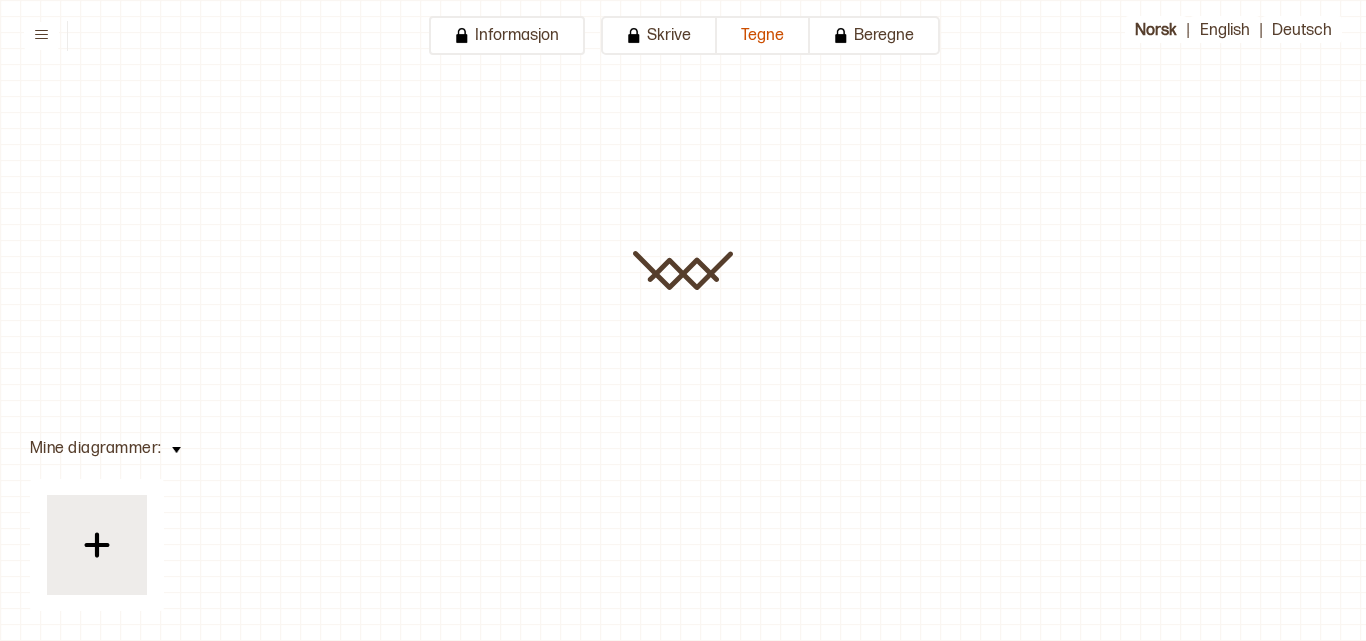 type on "**********" 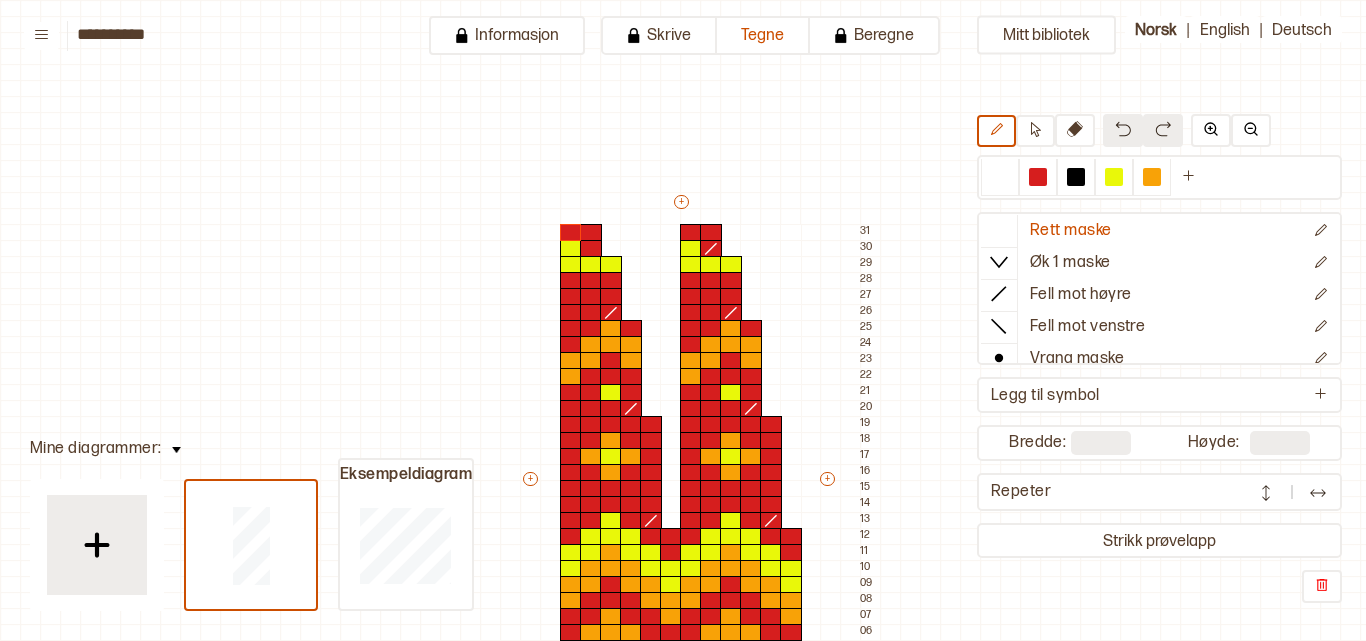 scroll, scrollTop: 241, scrollLeft: 46, axis: both 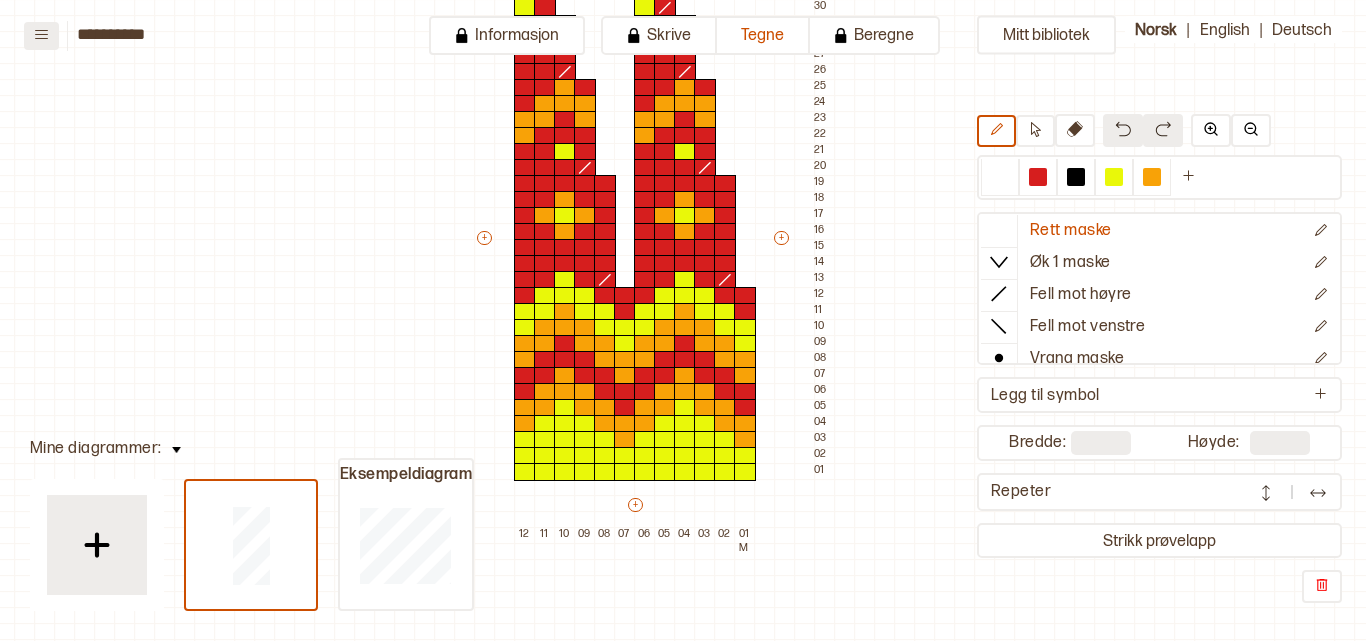 click 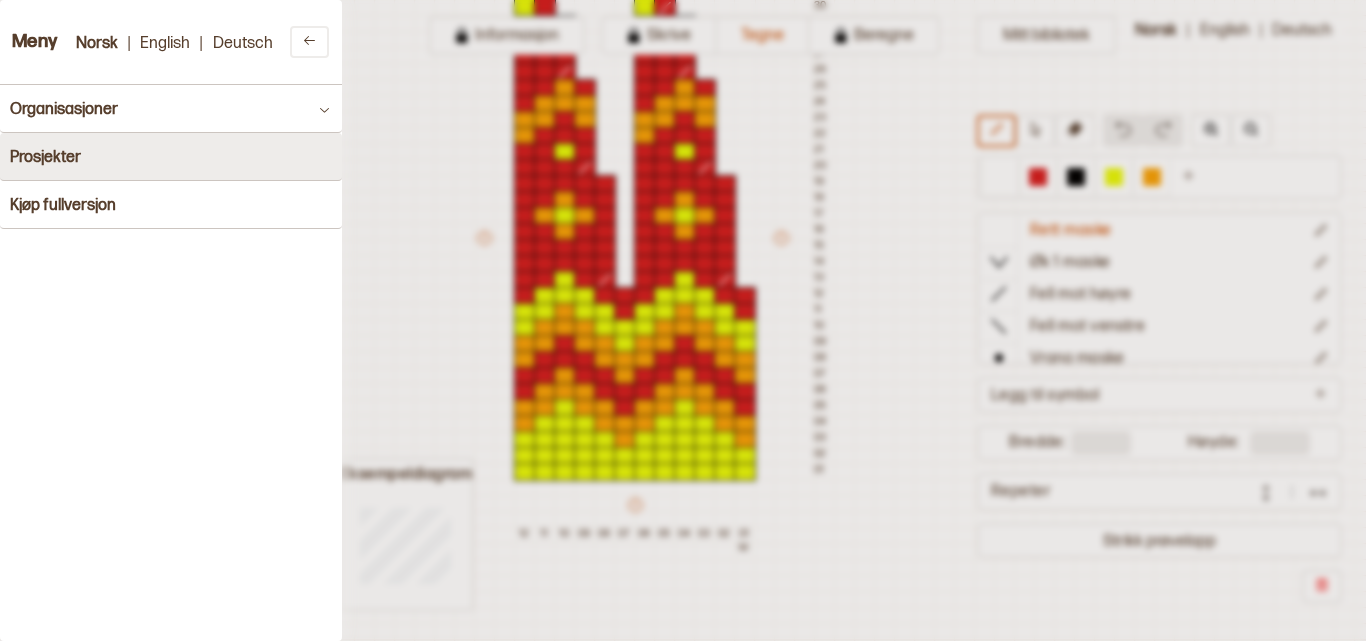click on "Prosjekter" at bounding box center (45, 157) 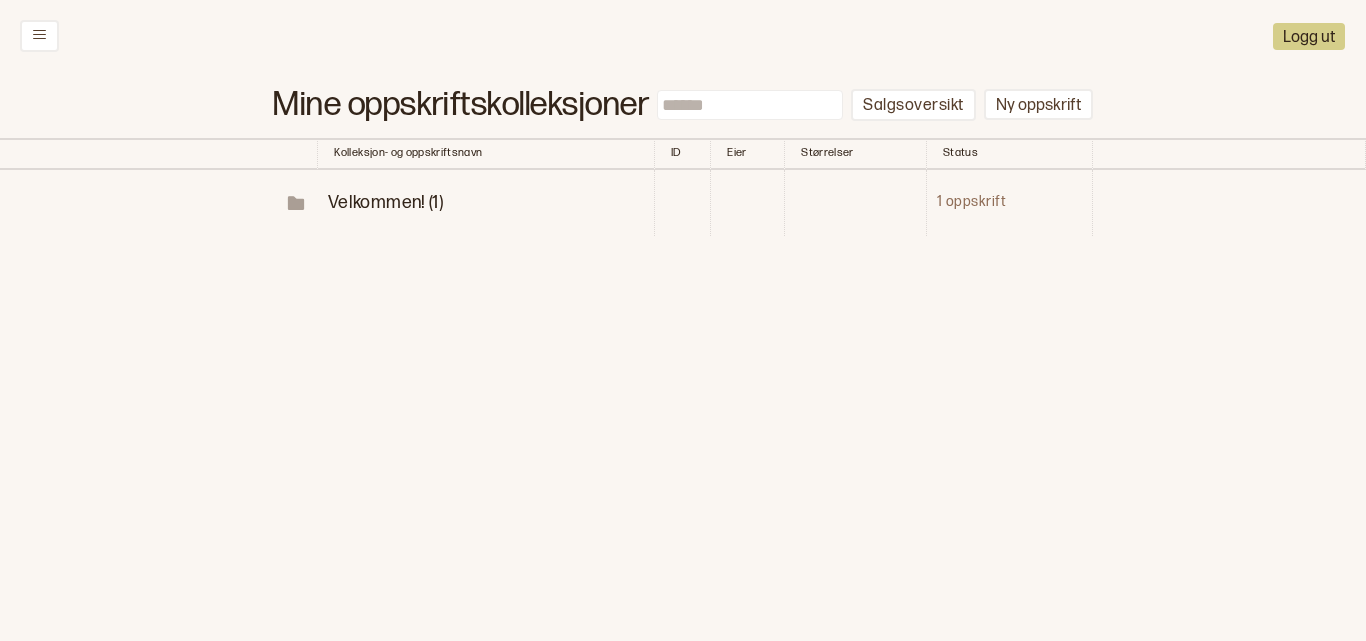 click on "Velkommen! (1)" at bounding box center [385, 202] 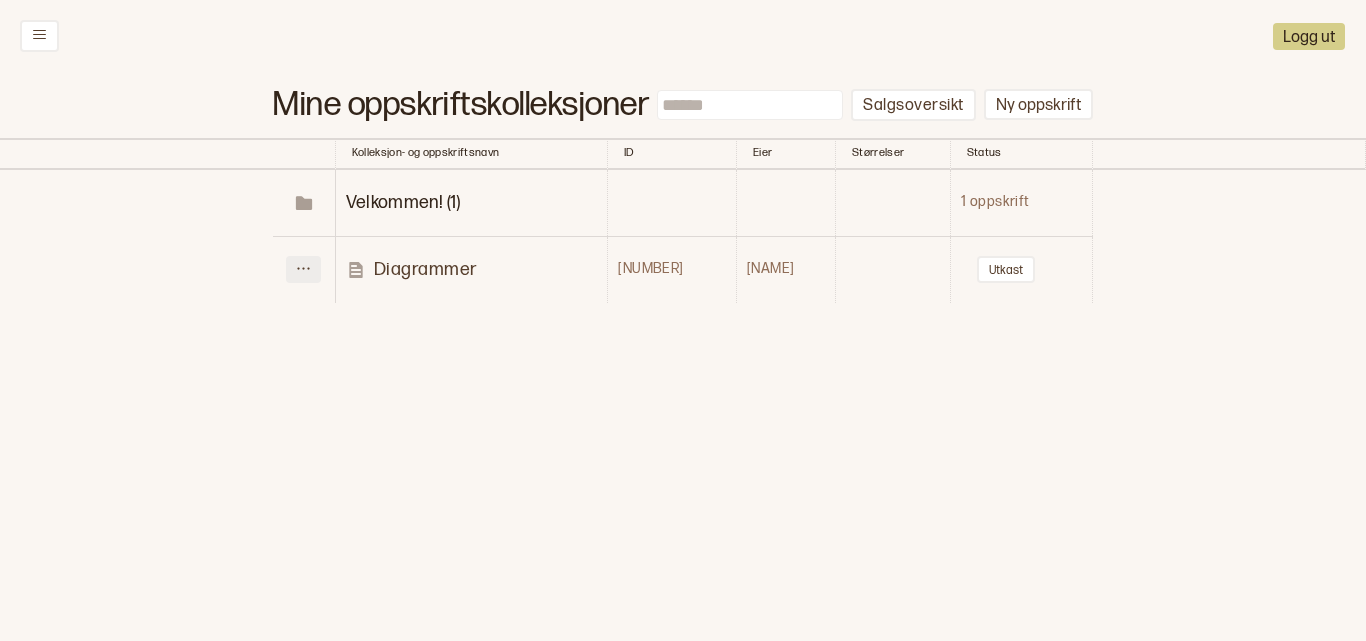 click at bounding box center [303, 269] 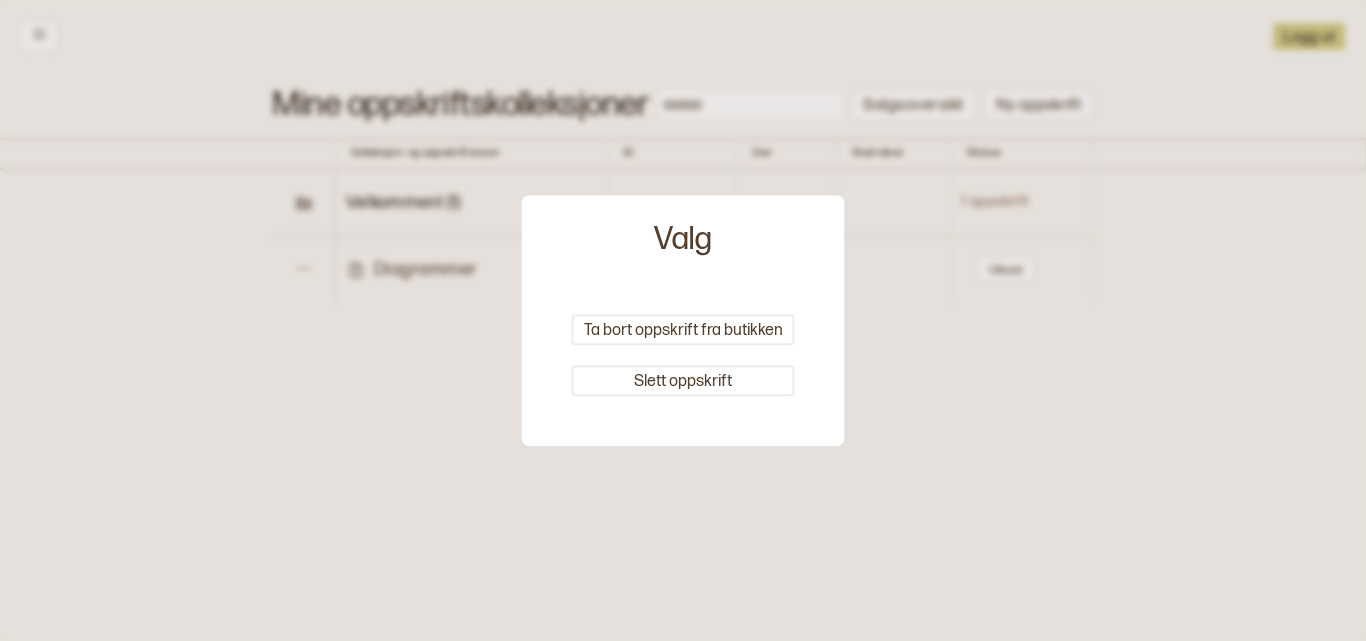 click at bounding box center (683, 320) 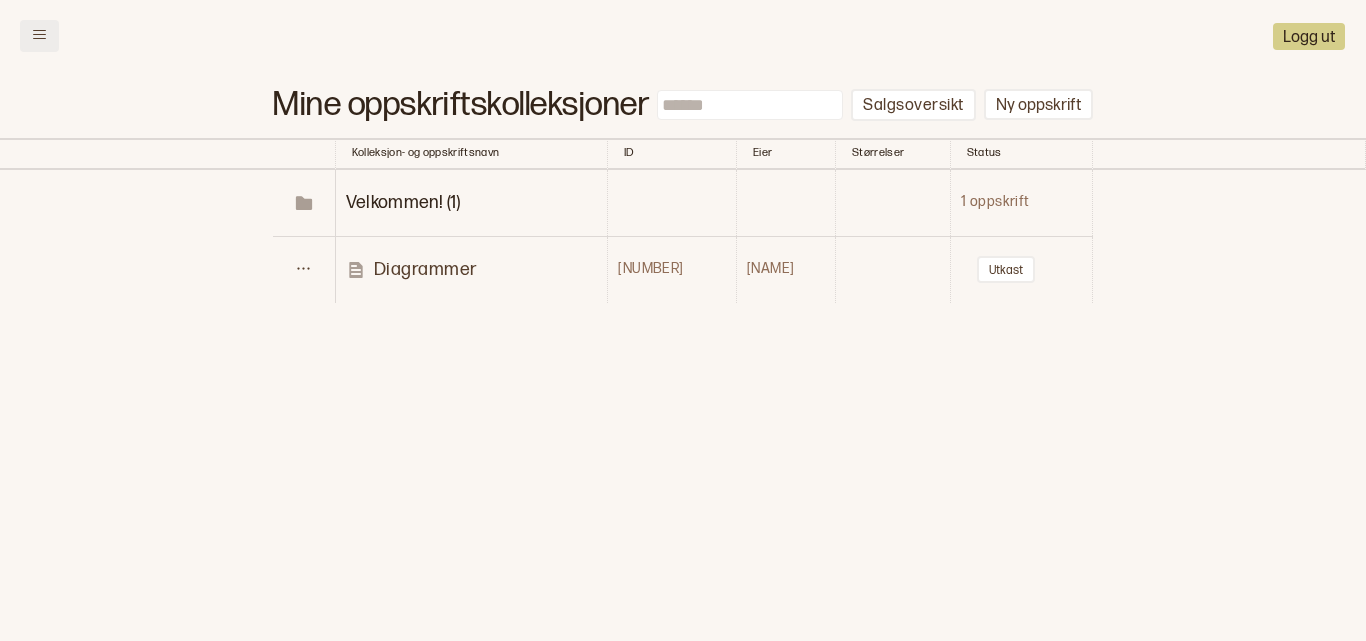 click 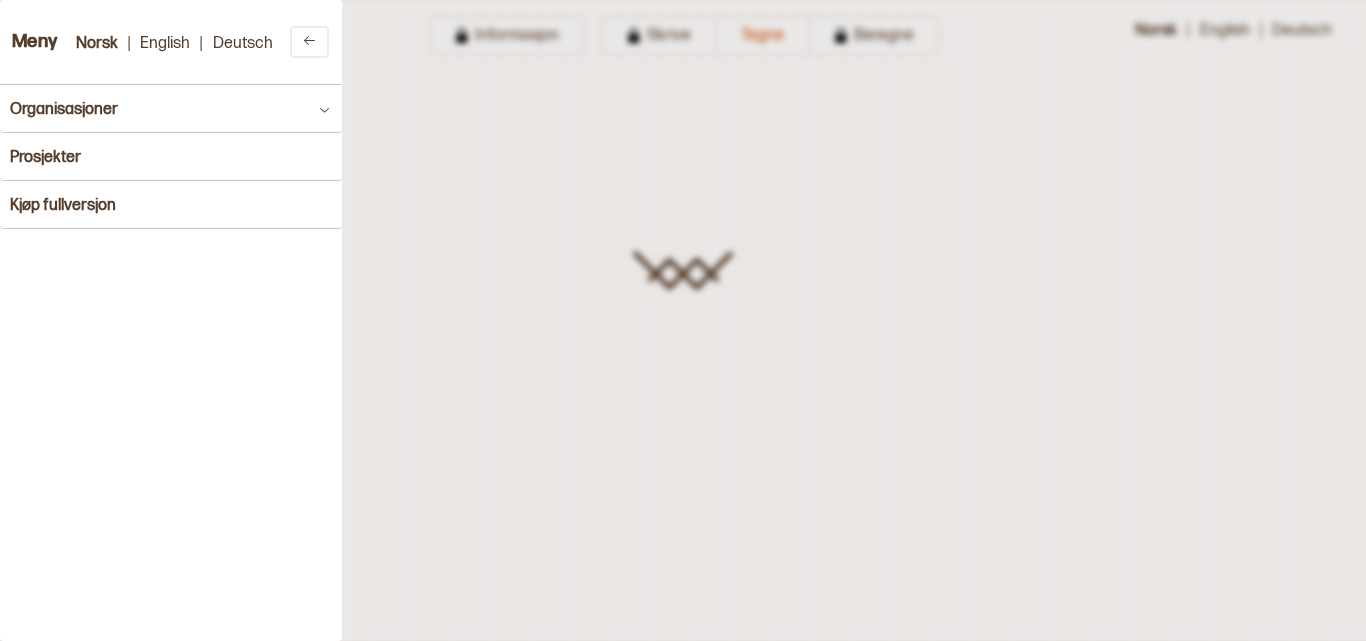 type on "**********" 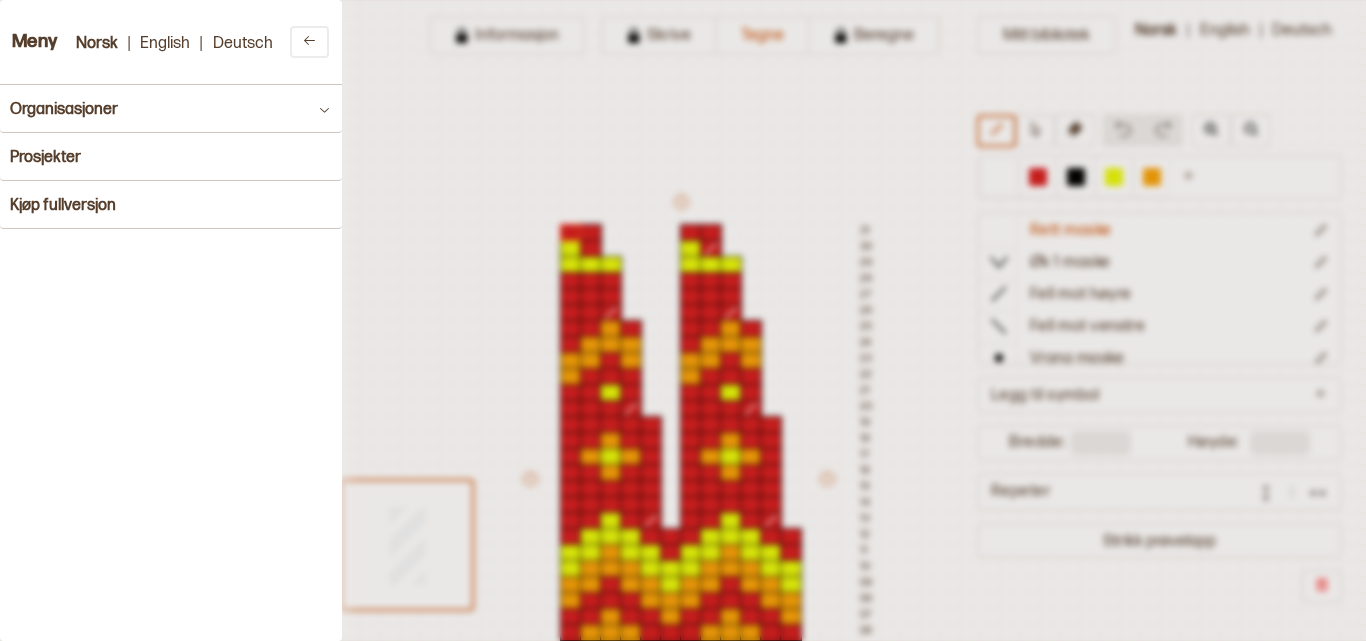 scroll, scrollTop: 241, scrollLeft: 46, axis: both 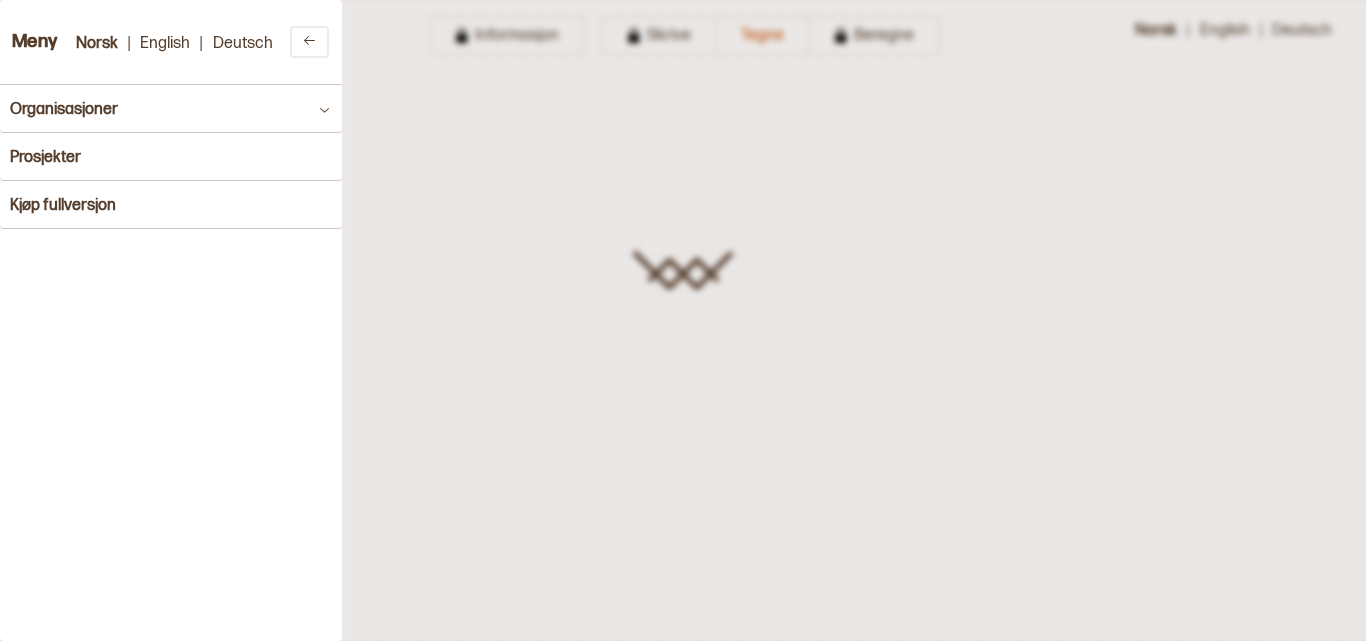 type on "**********" 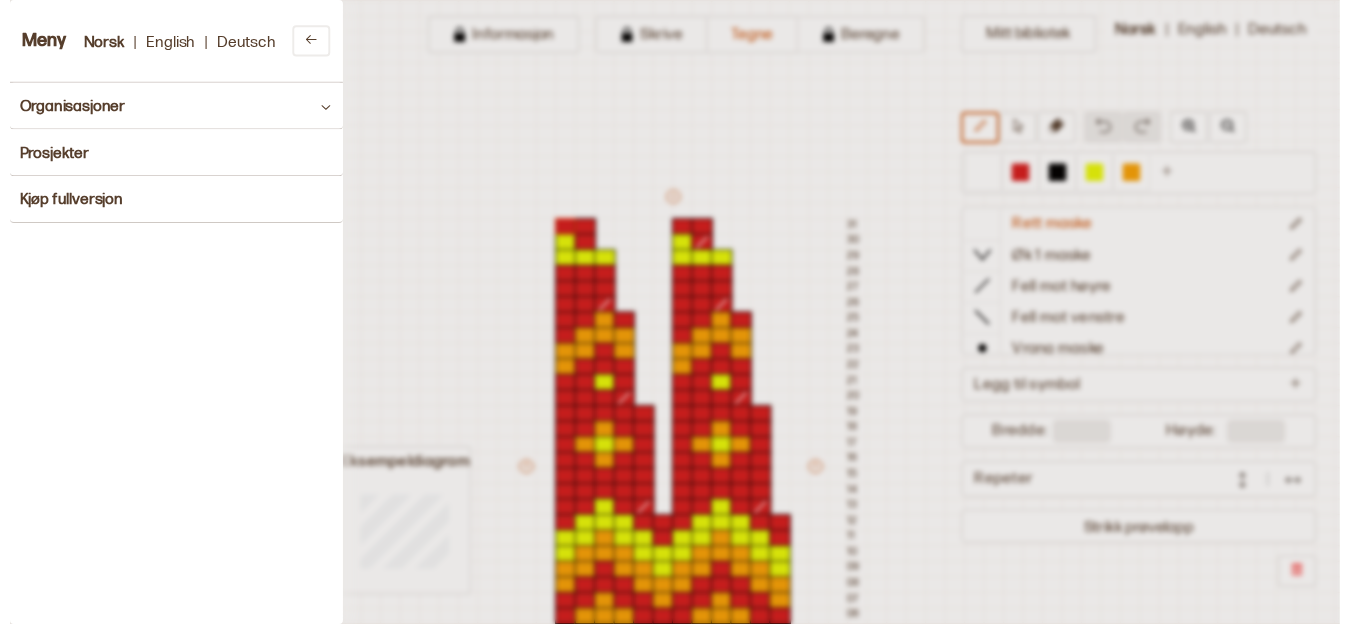 scroll, scrollTop: 241, scrollLeft: 46, axis: both 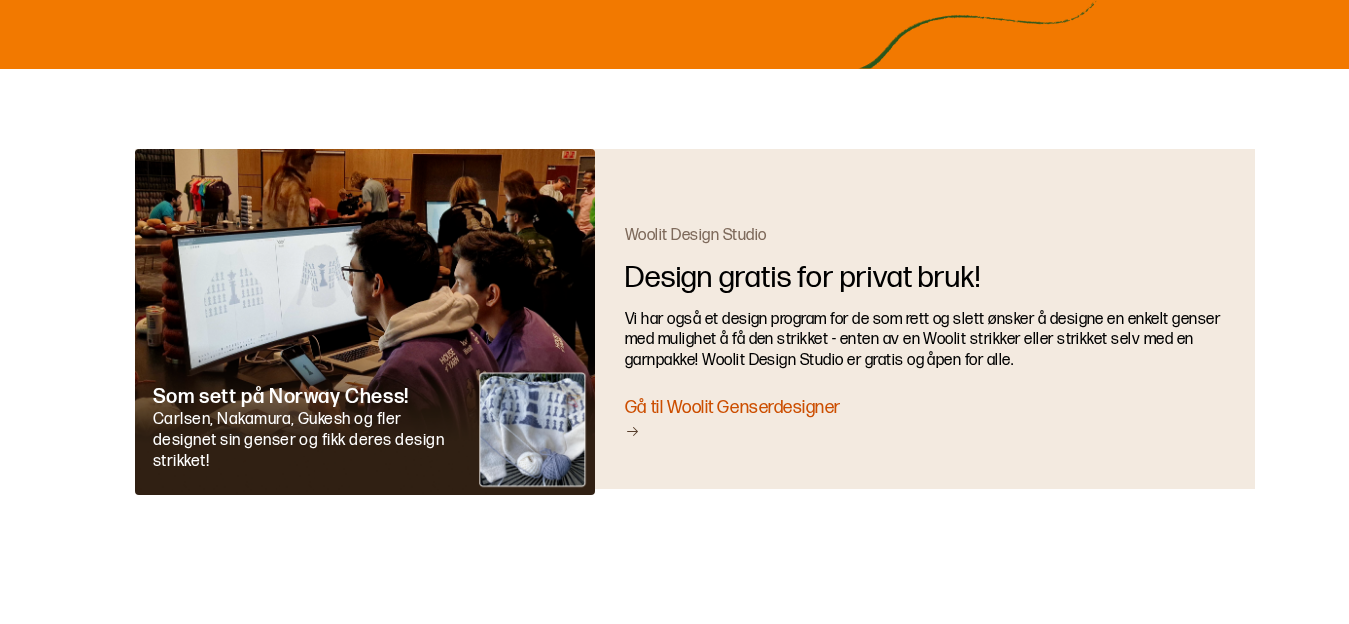 click on "Gå til Woolit Genserdesigner" at bounding box center (925, 419) 